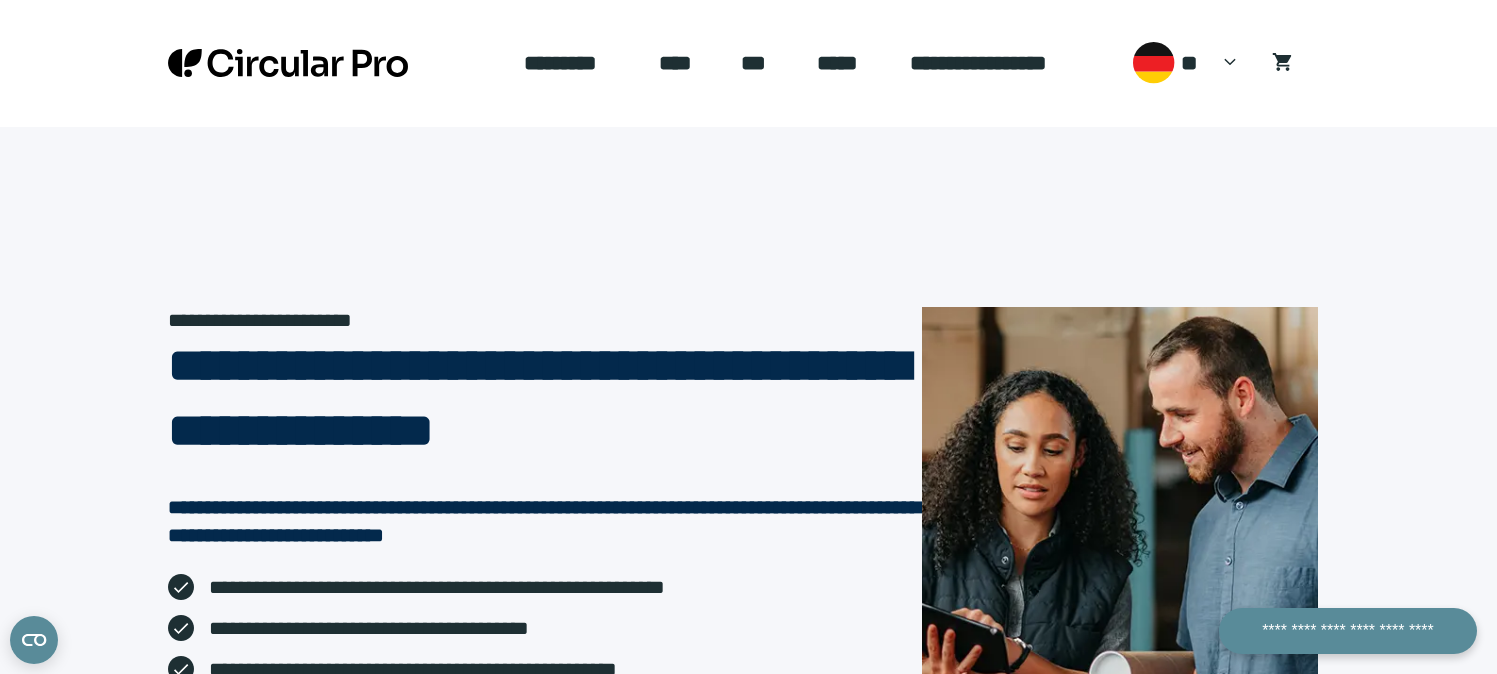 scroll, scrollTop: 0, scrollLeft: 0, axis: both 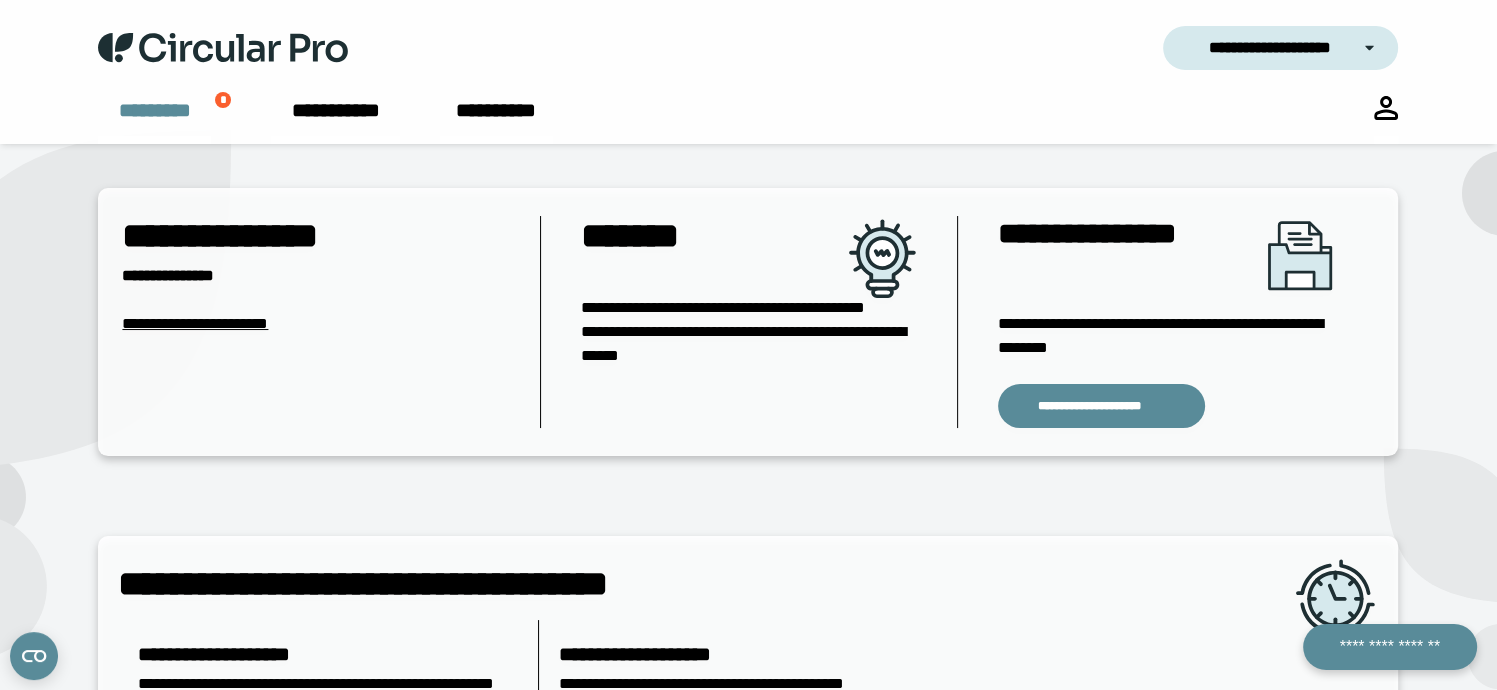 click on "*********" at bounding box center [154, 120] 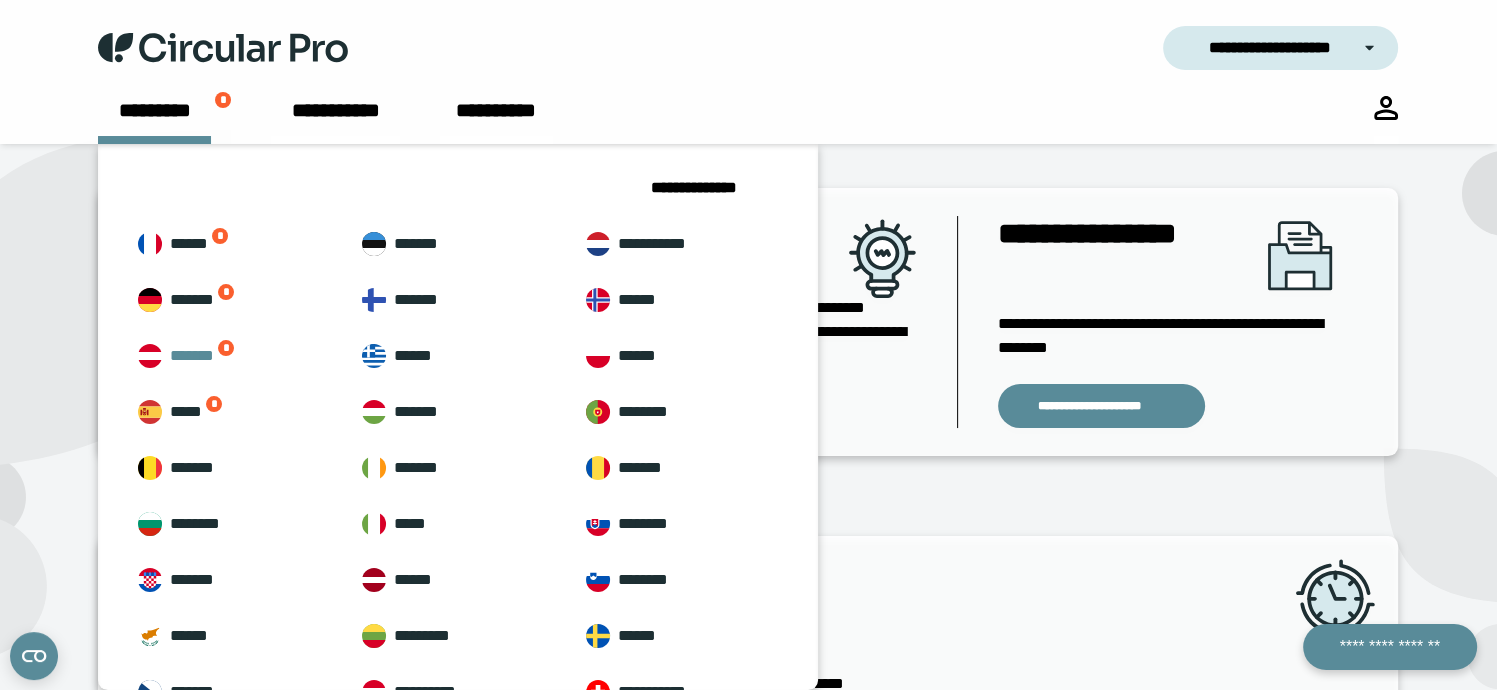 click on "******* *" at bounding box center (234, 356) 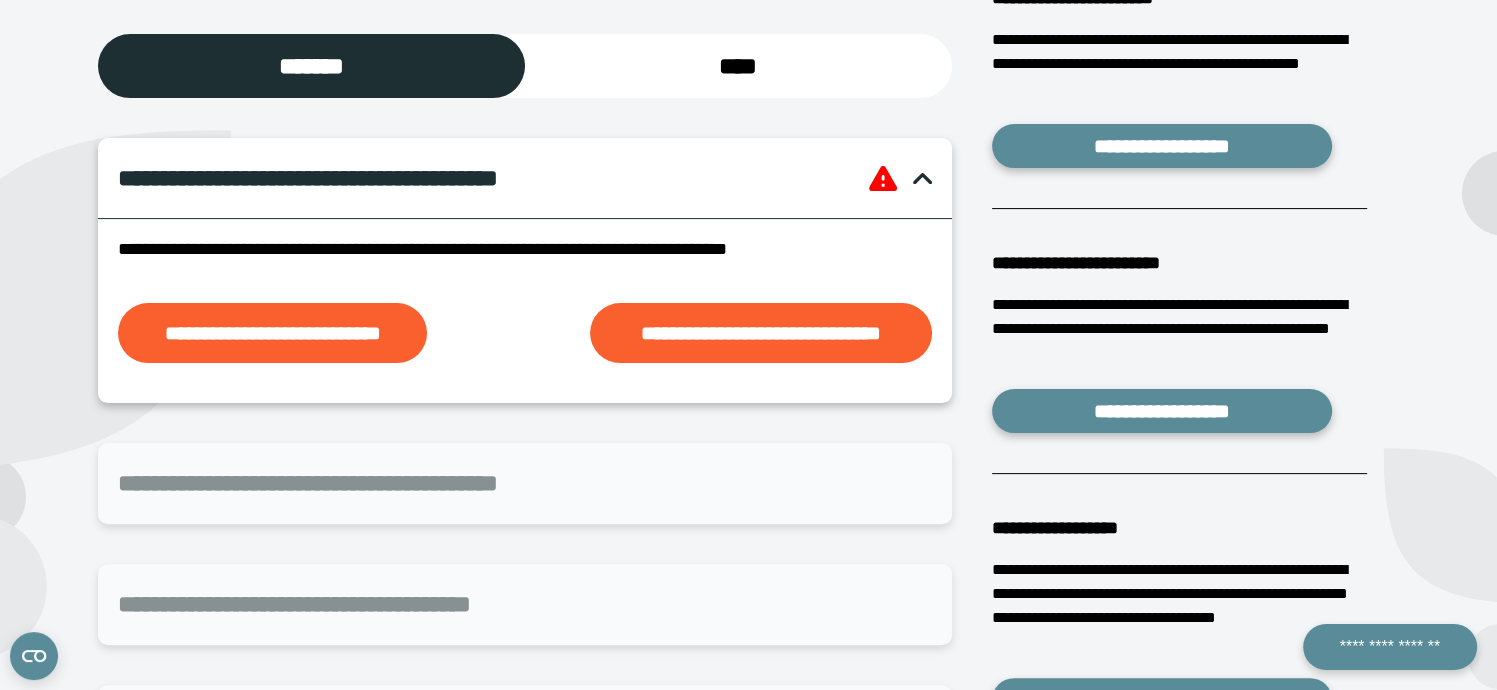 scroll, scrollTop: 500, scrollLeft: 0, axis: vertical 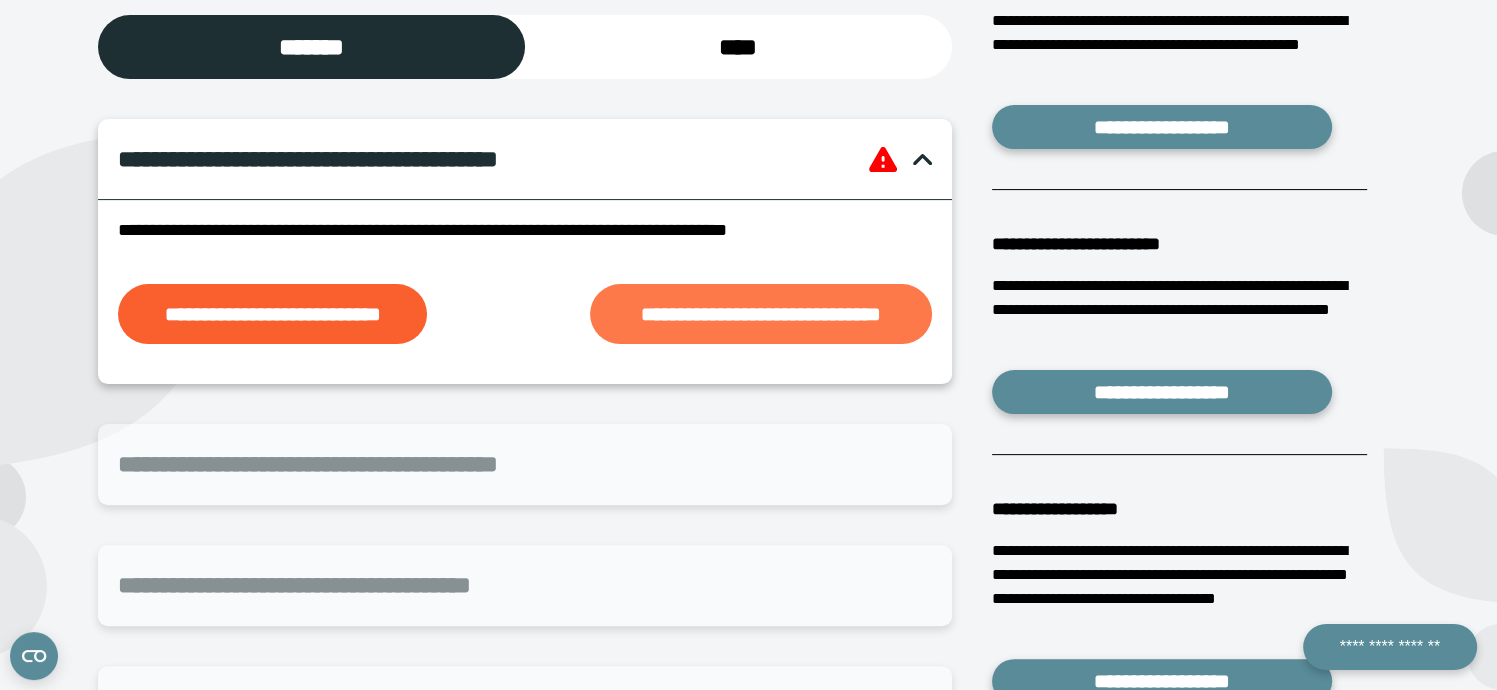 click on "**********" at bounding box center (760, 314) 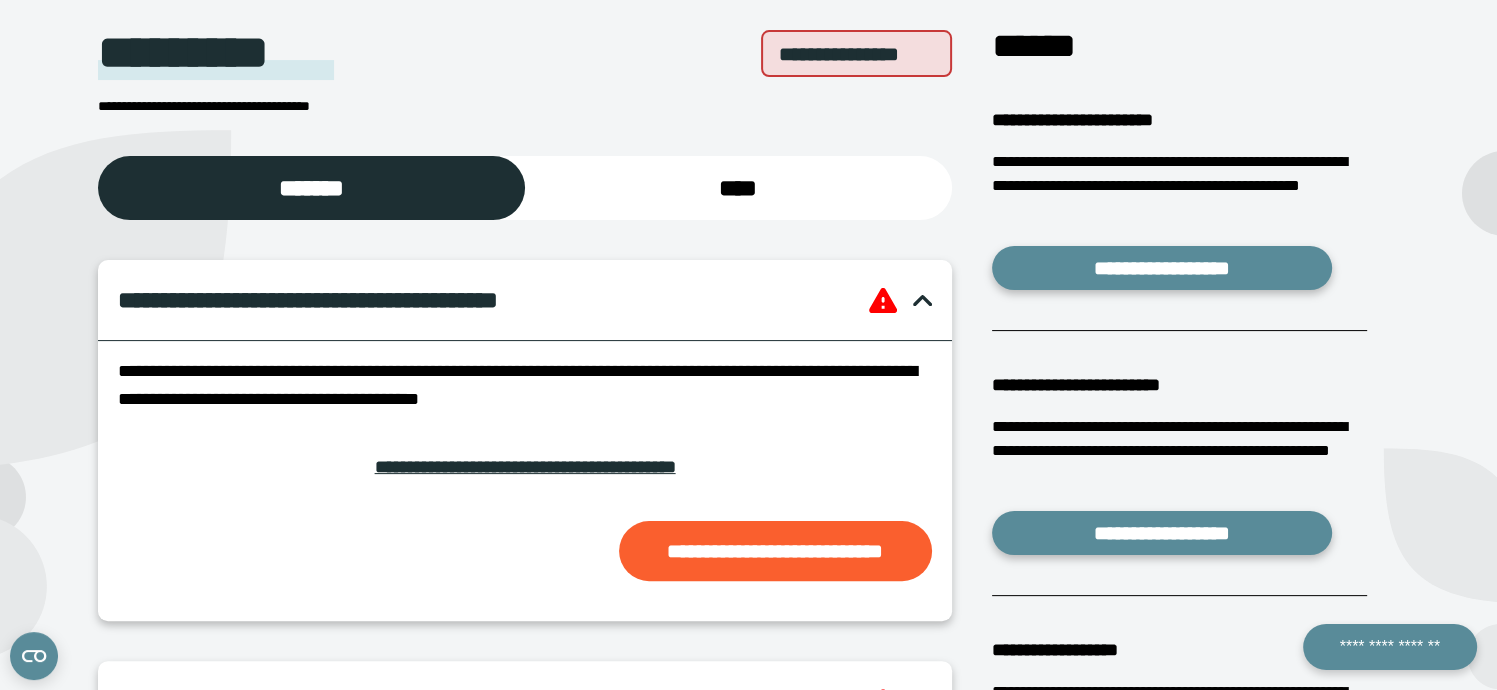 scroll, scrollTop: 400, scrollLeft: 0, axis: vertical 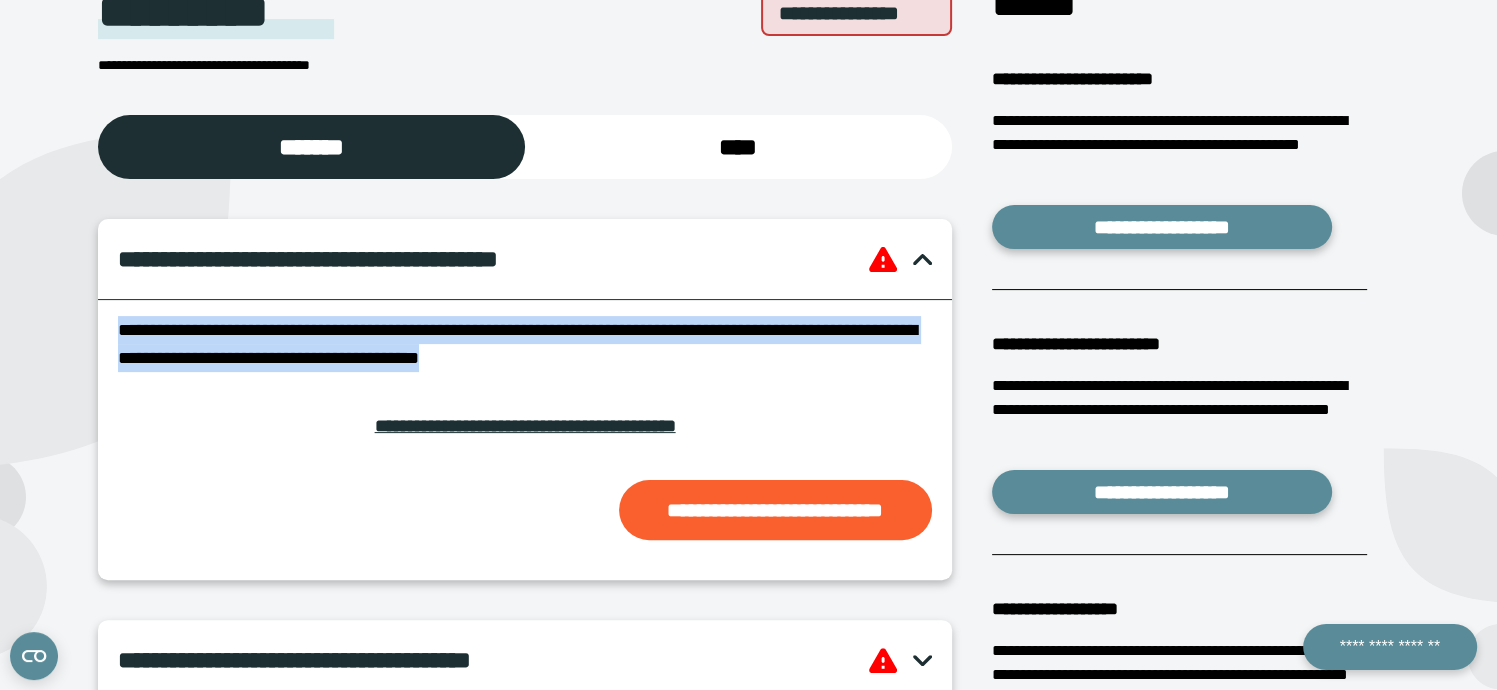 drag, startPoint x: 120, startPoint y: 330, endPoint x: 653, endPoint y: 373, distance: 534.7317 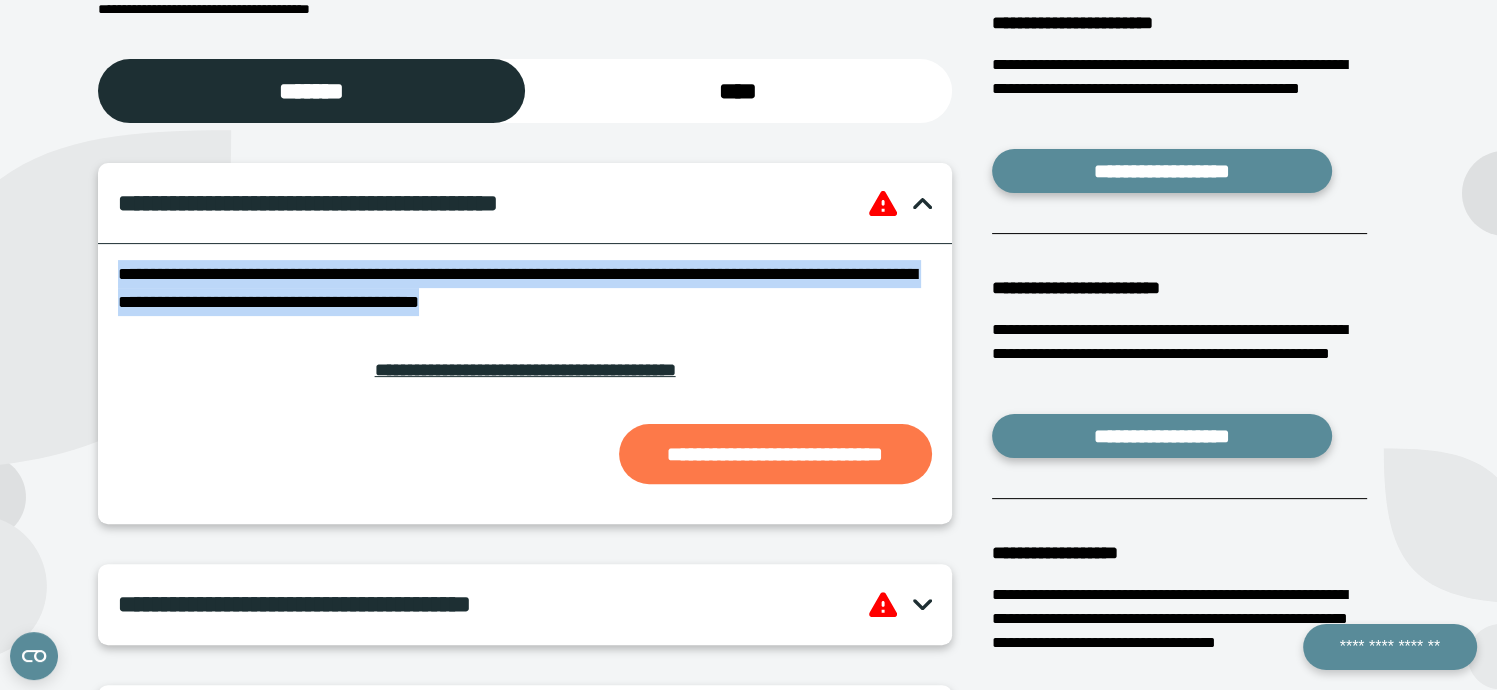 scroll, scrollTop: 500, scrollLeft: 0, axis: vertical 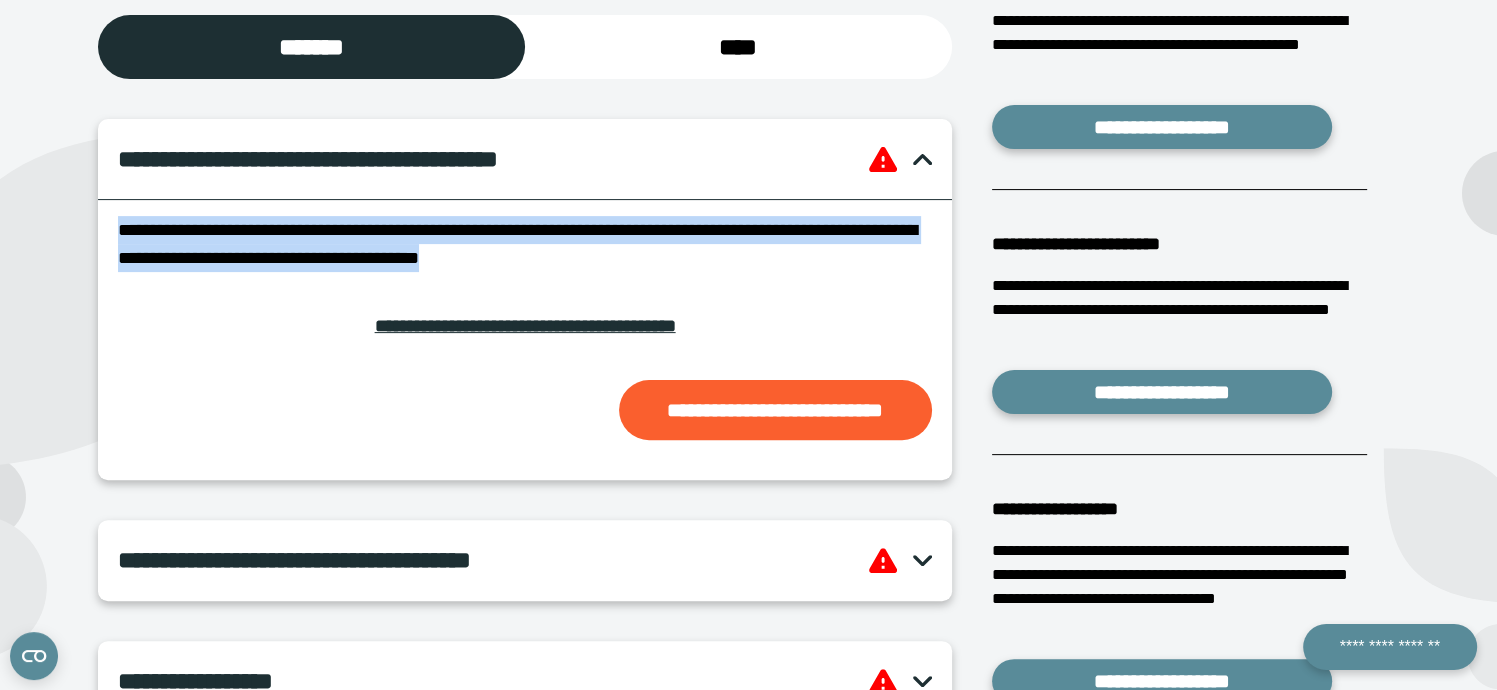 click at bounding box center (922, 560) 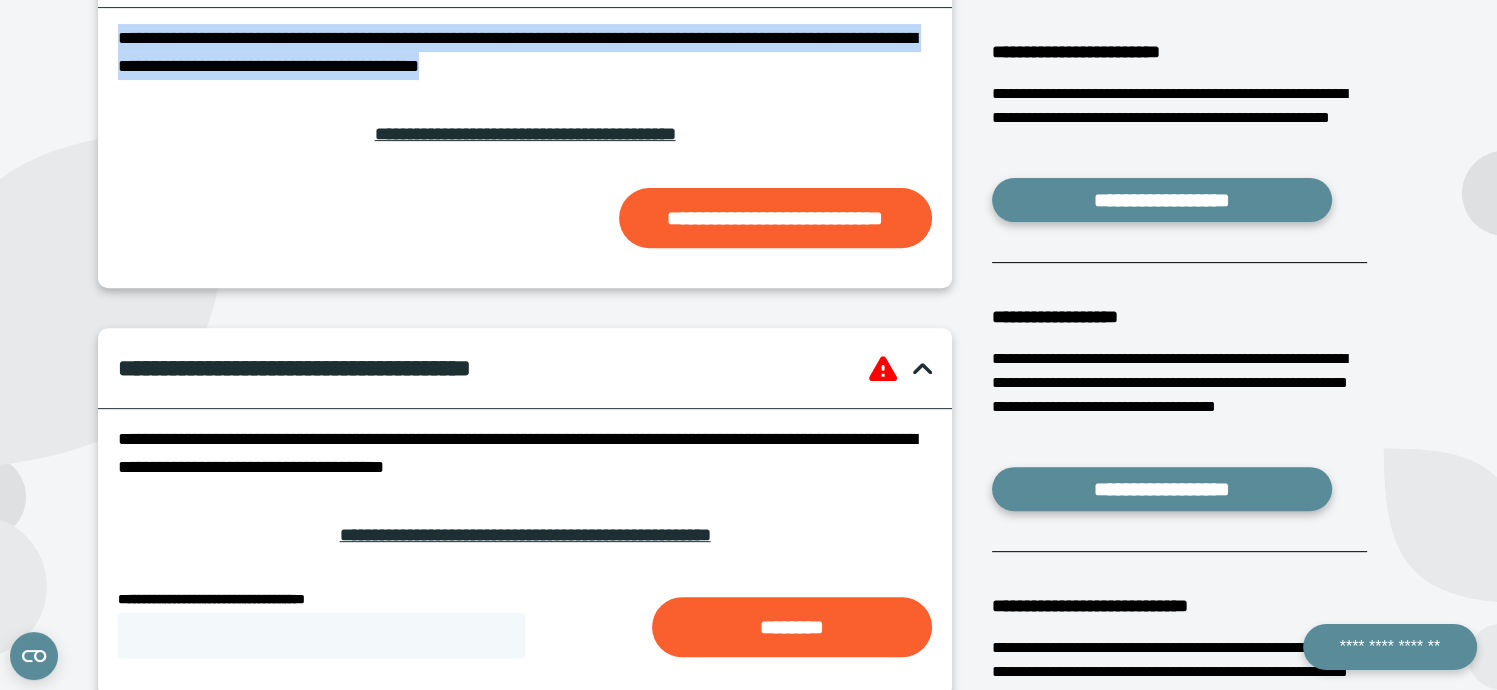 scroll, scrollTop: 700, scrollLeft: 0, axis: vertical 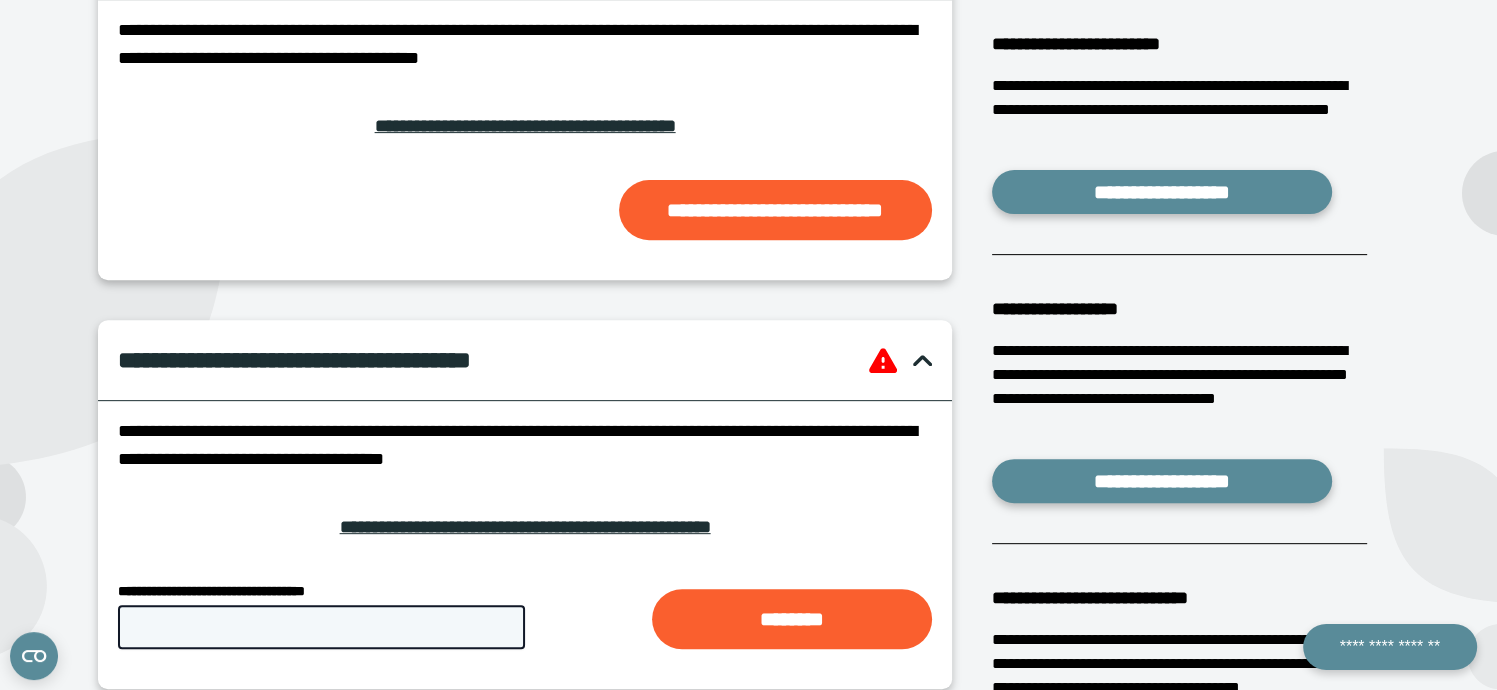 click on "**********" at bounding box center [321, 627] 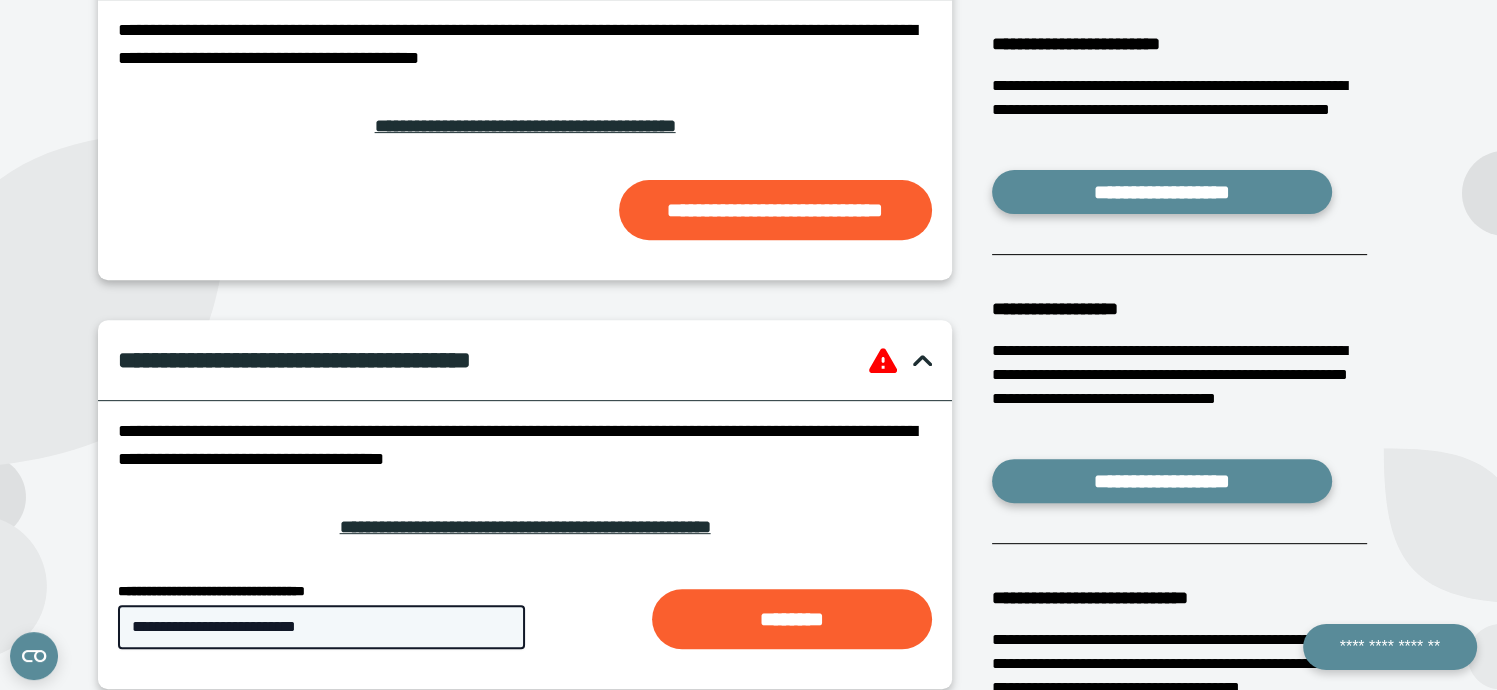 type on "**********" 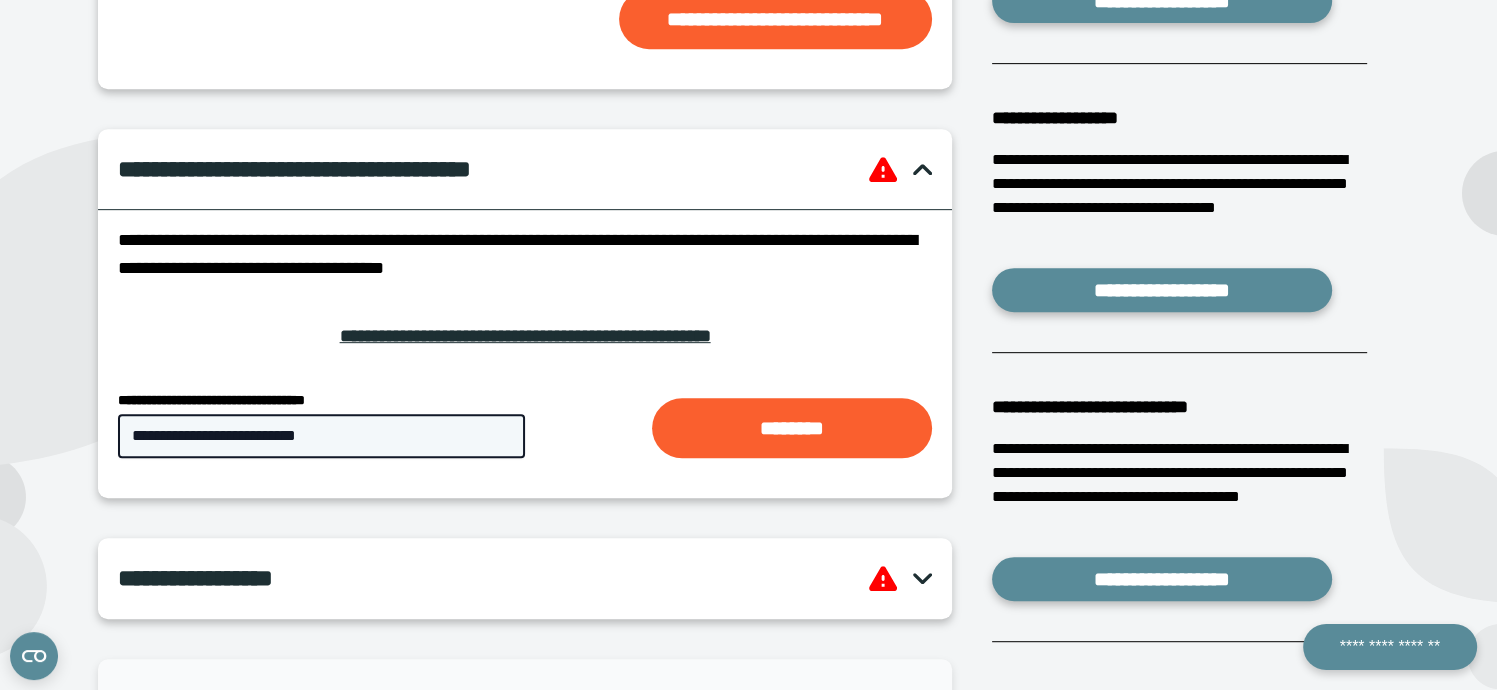 scroll, scrollTop: 900, scrollLeft: 0, axis: vertical 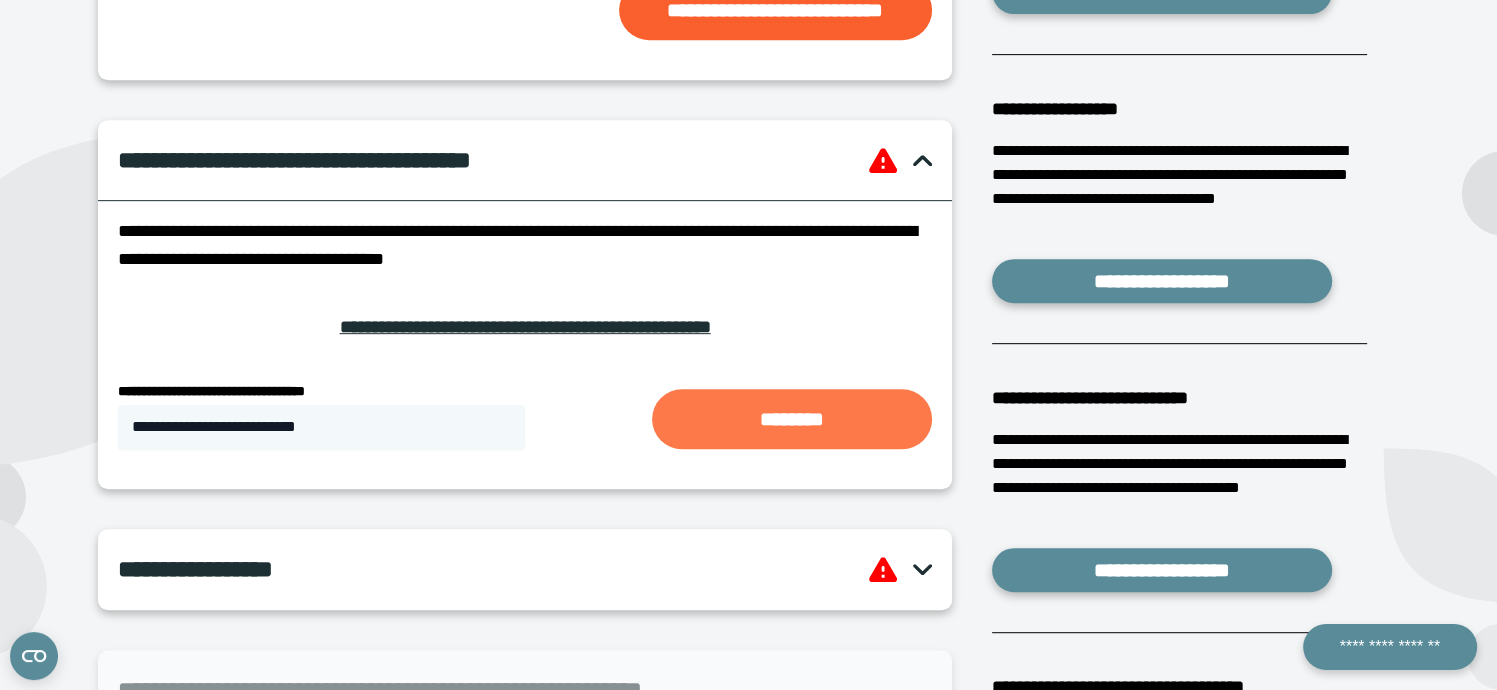 click on "********" at bounding box center [792, 419] 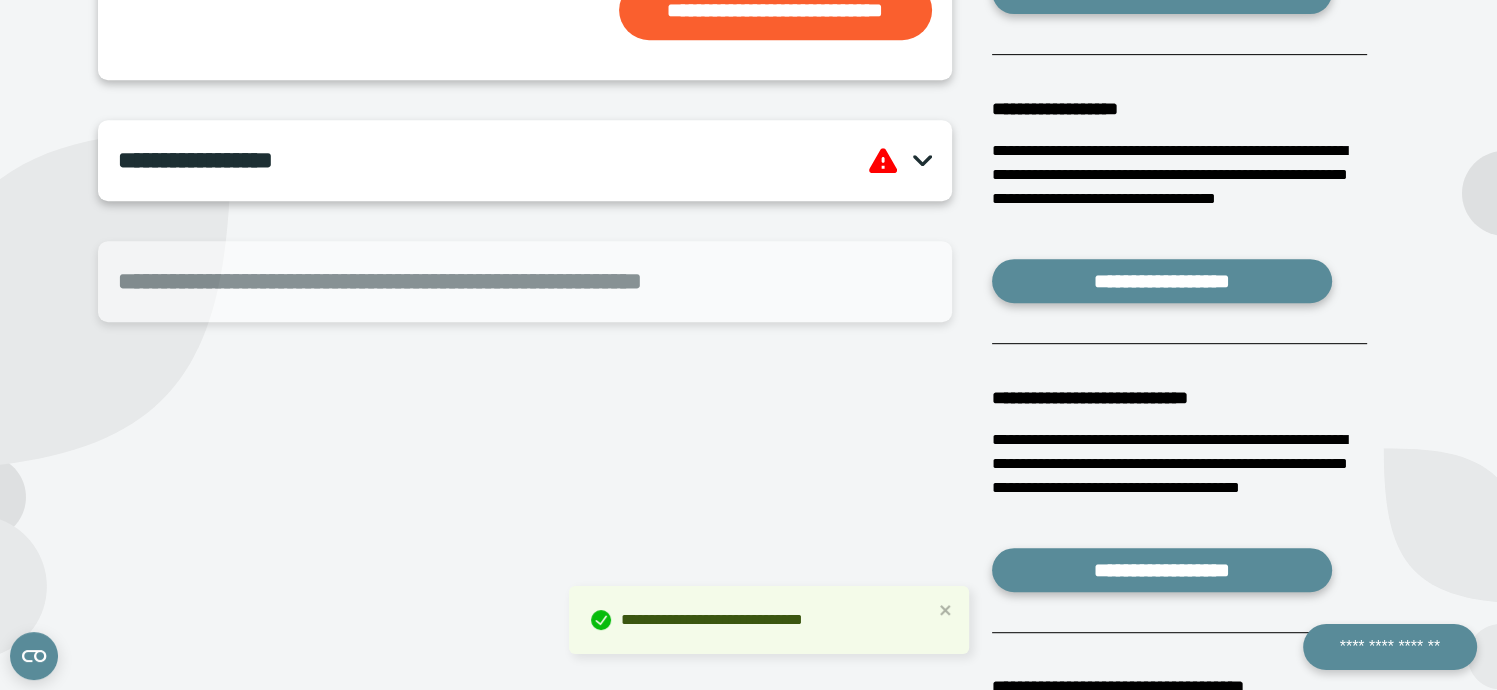 click at bounding box center (922, 160) 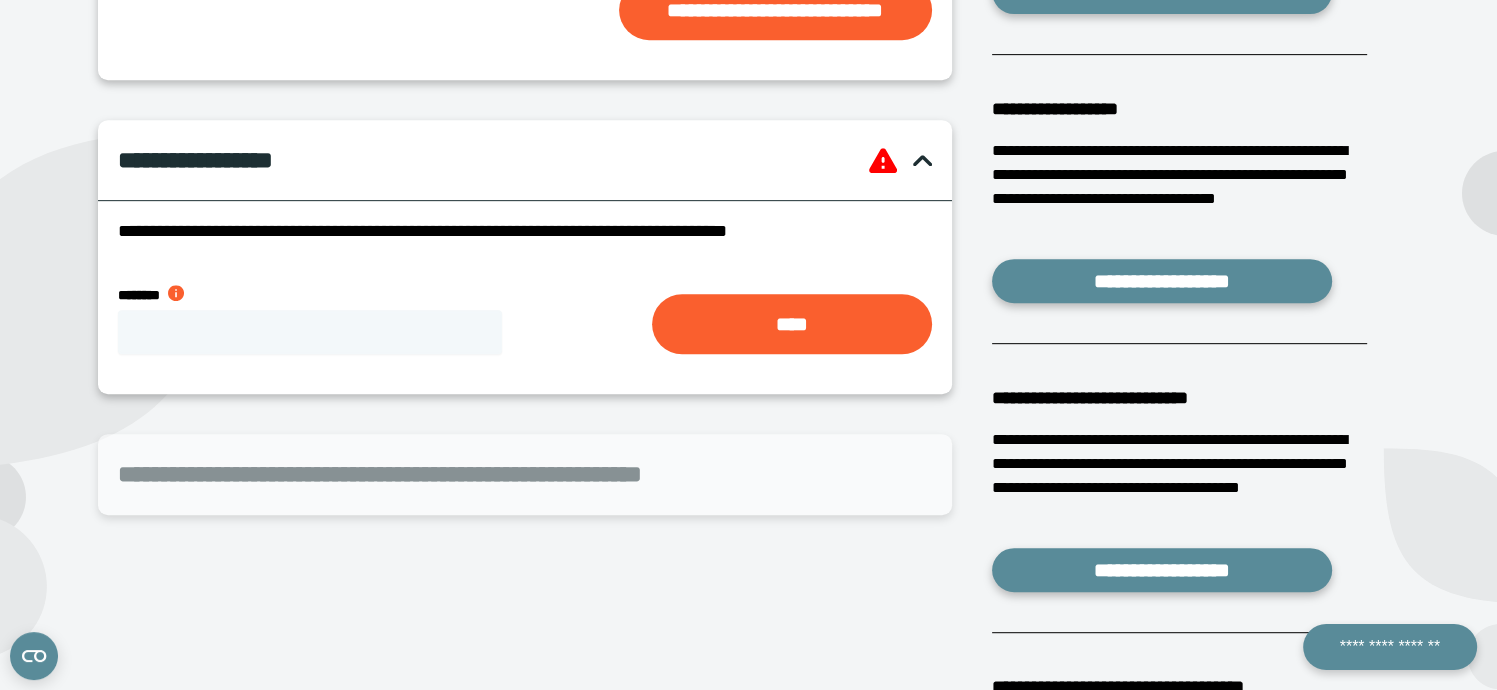 click at bounding box center [176, 293] 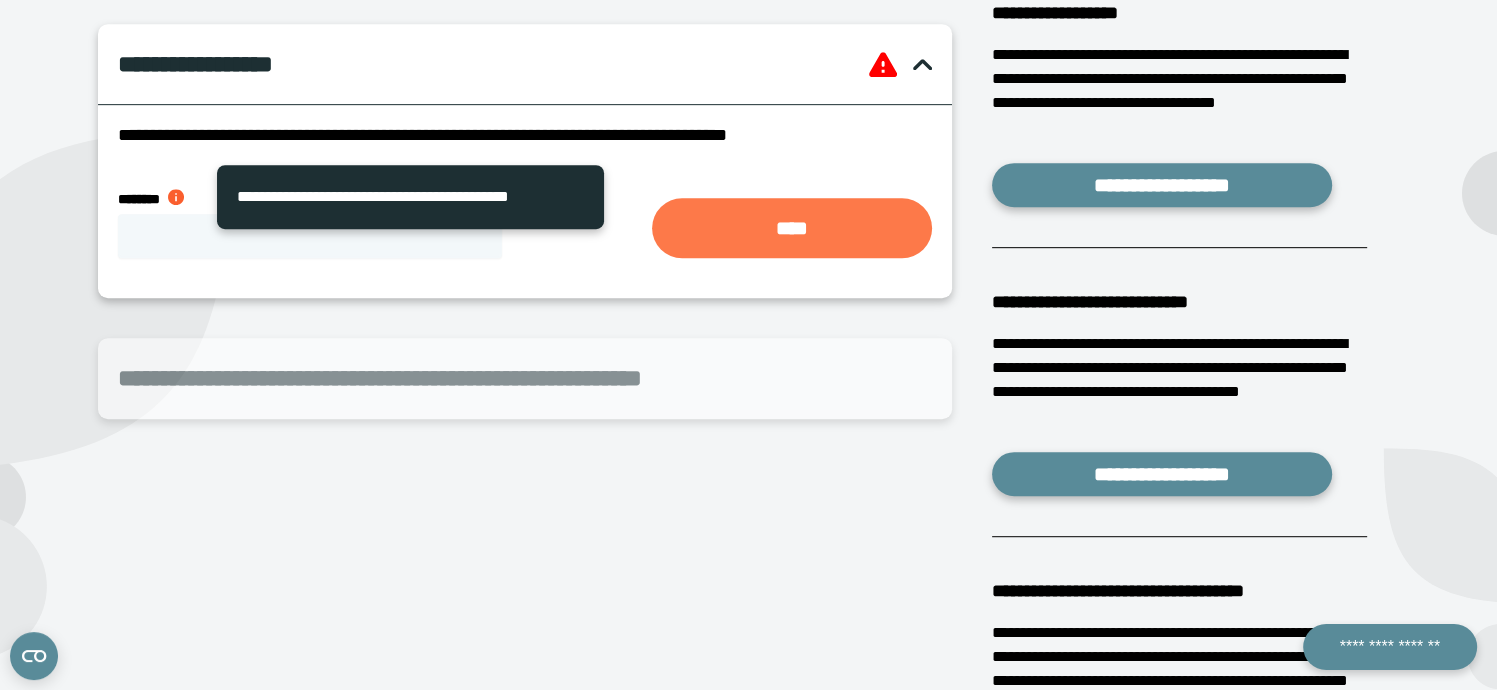 scroll, scrollTop: 1000, scrollLeft: 0, axis: vertical 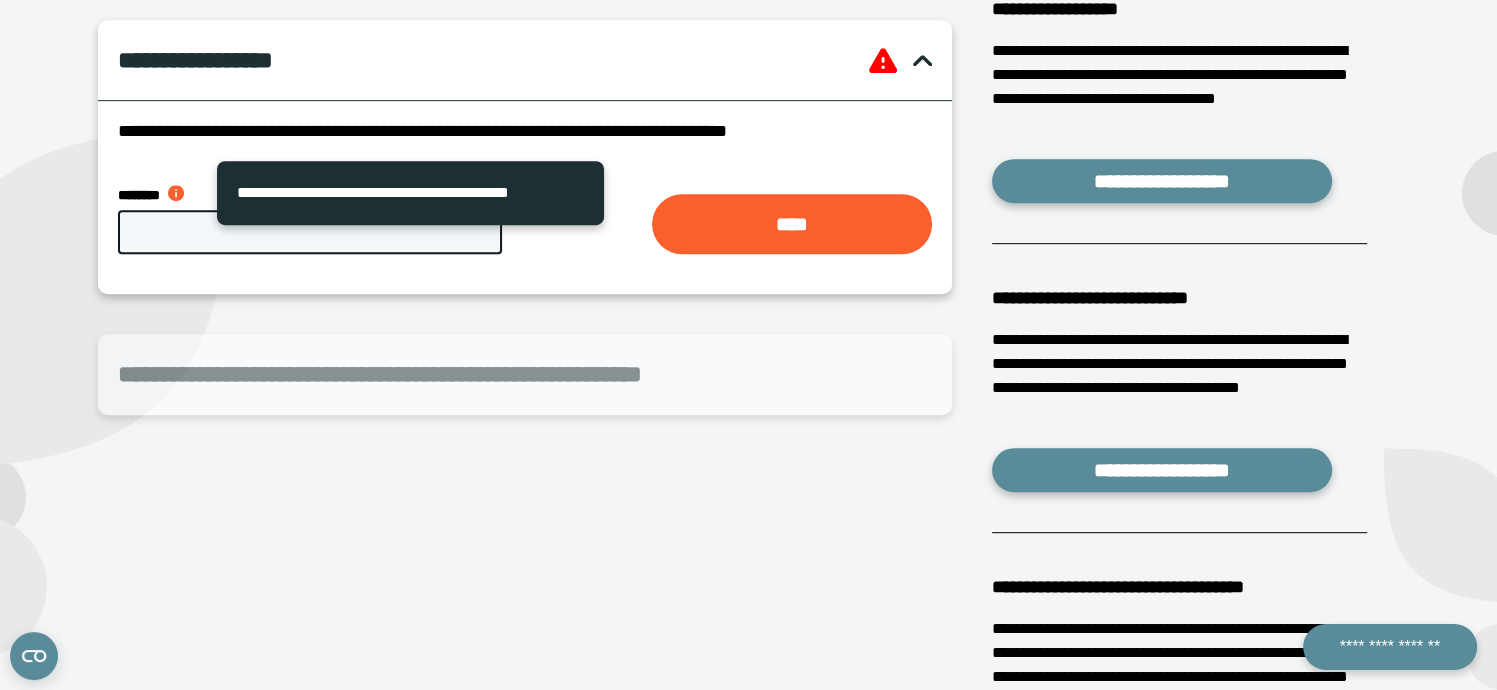 click on "********" at bounding box center [310, 232] 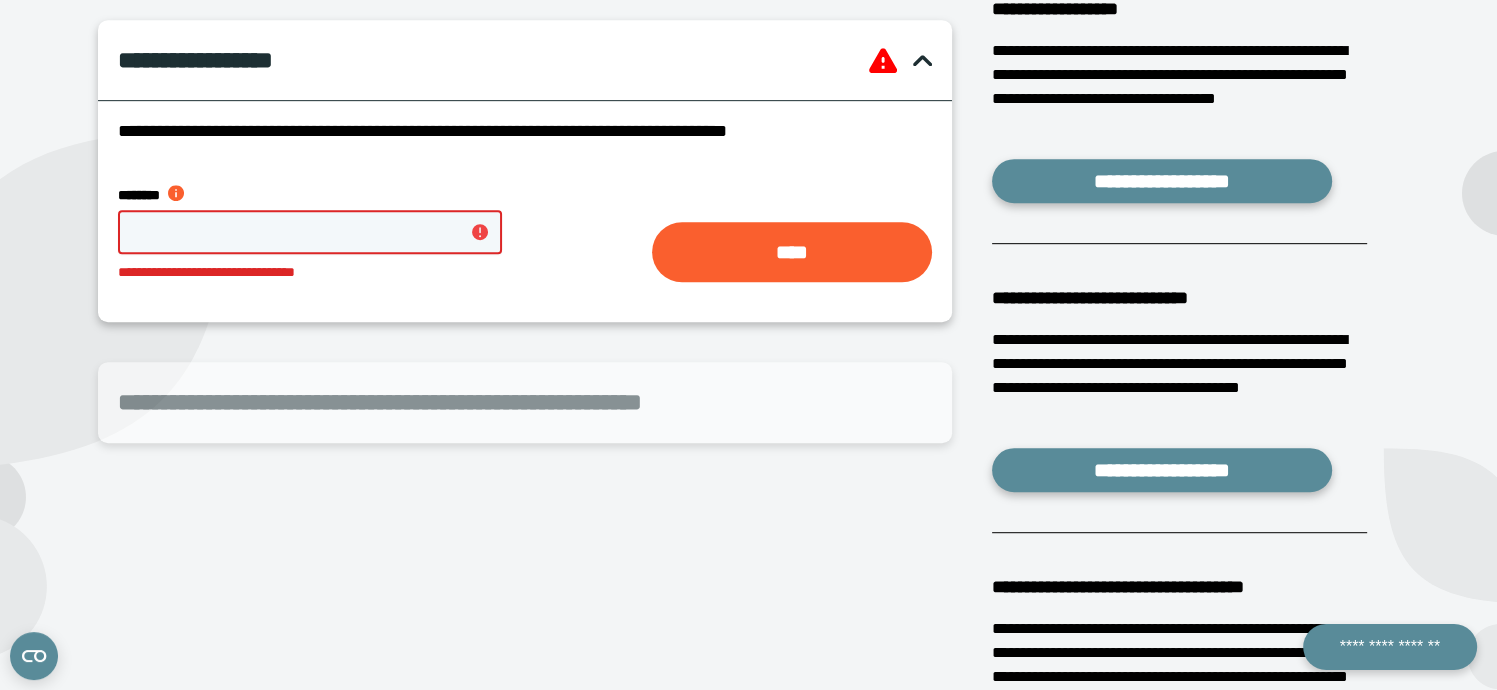 paste on "**********" 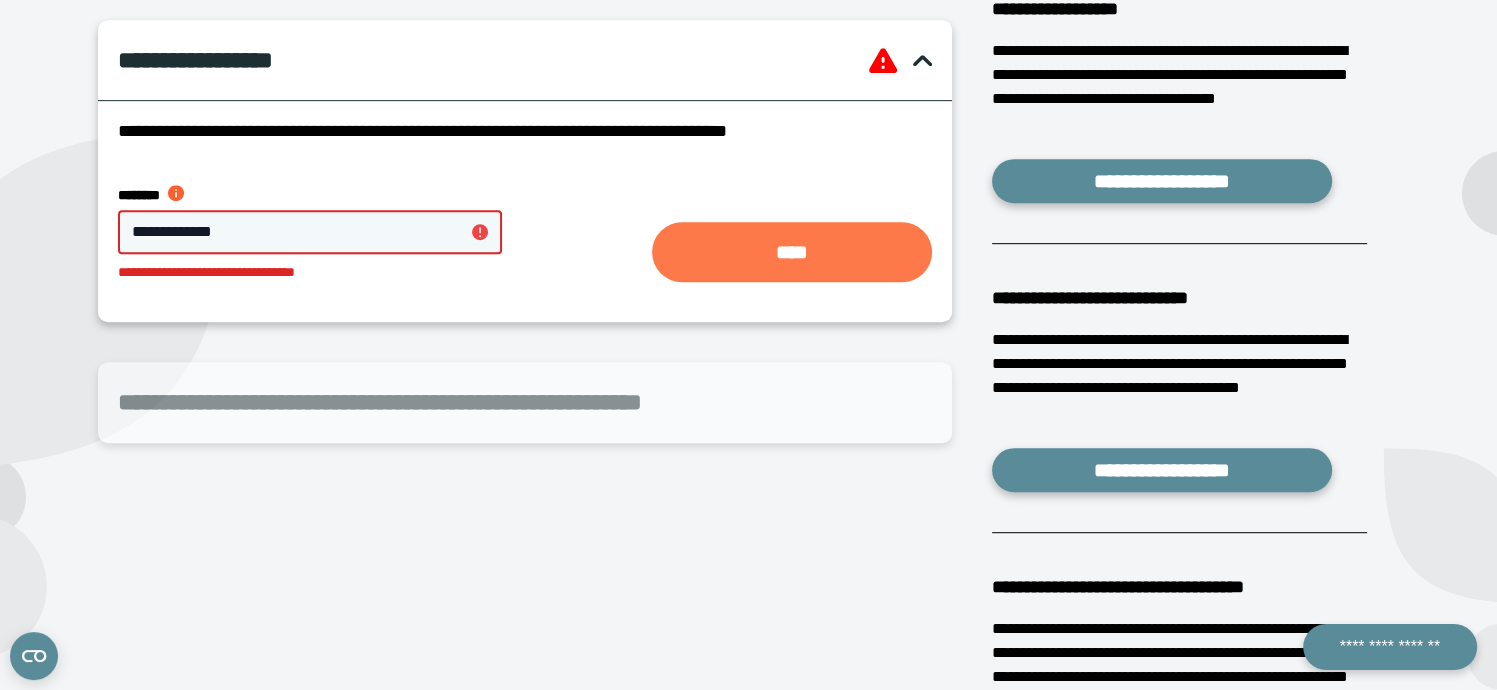 type on "**********" 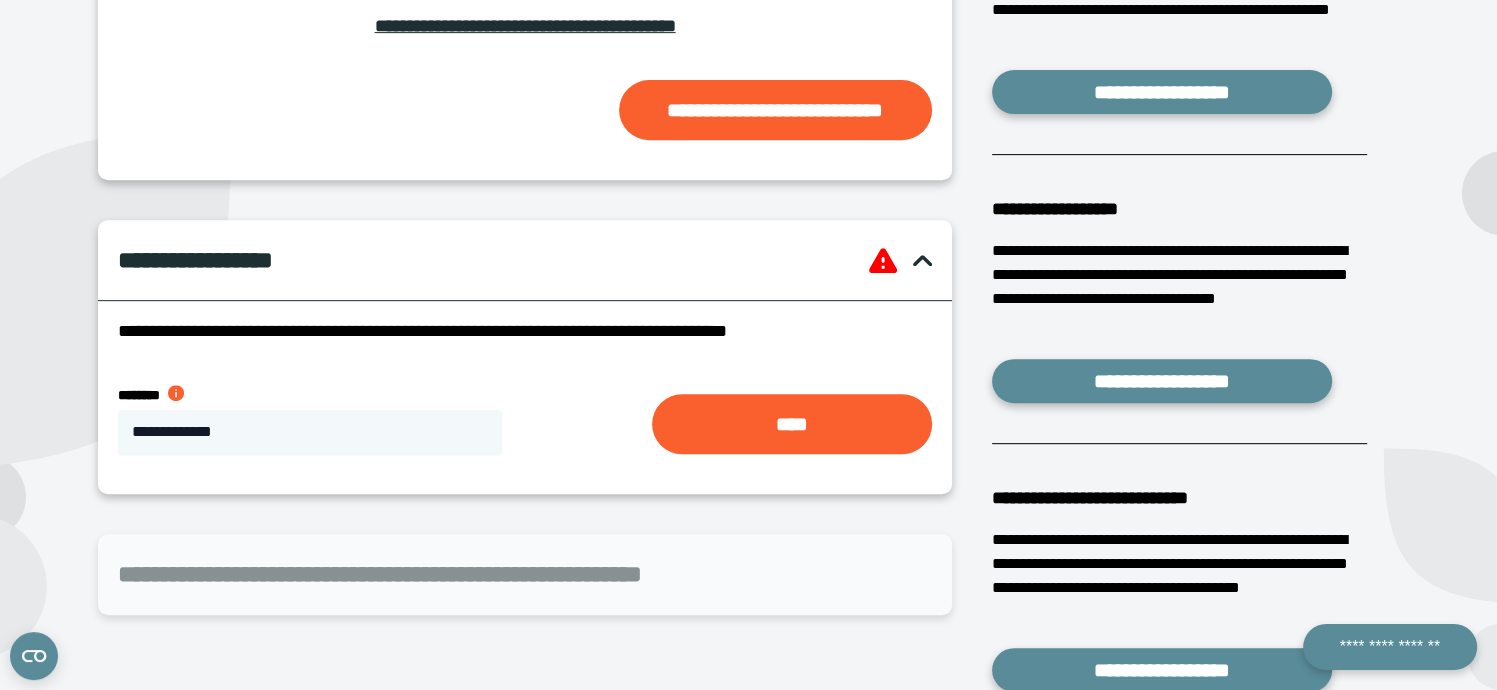 scroll, scrollTop: 900, scrollLeft: 0, axis: vertical 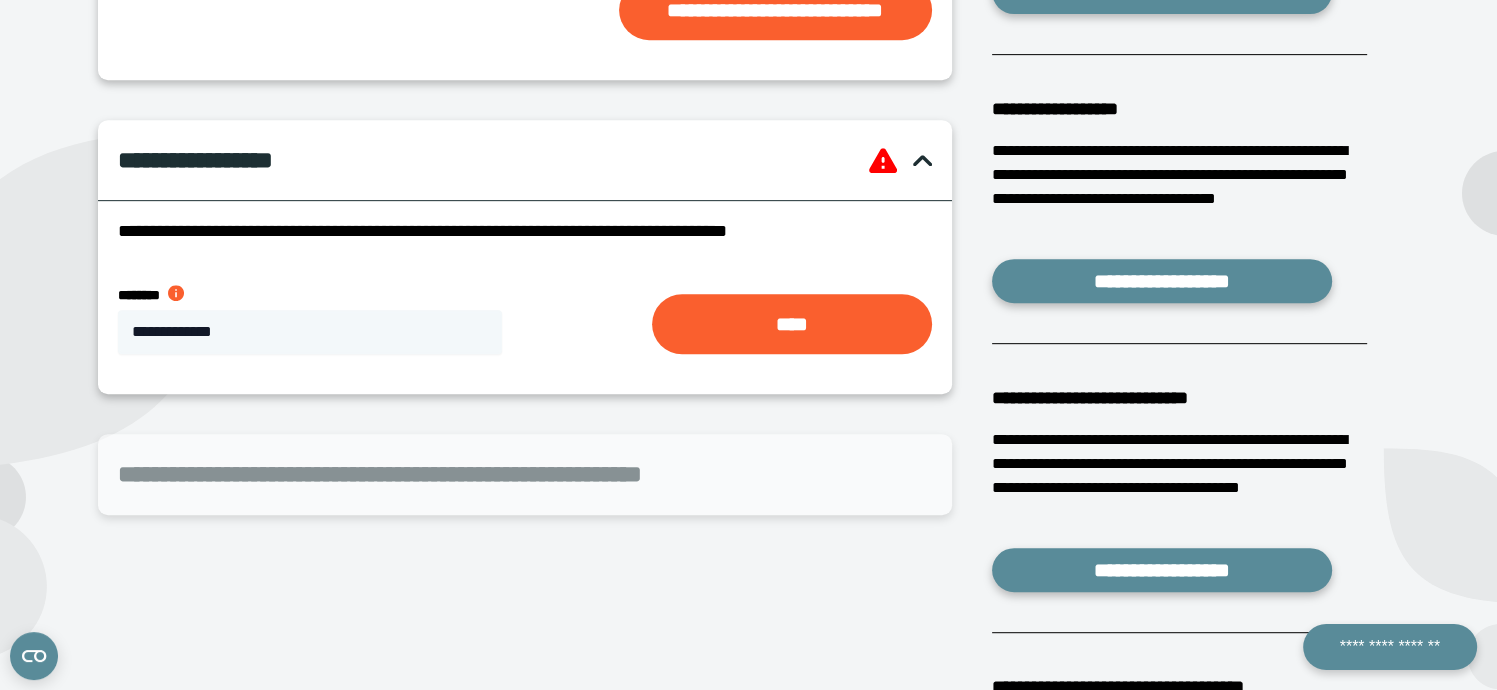 click on "**********" at bounding box center [524, 474] 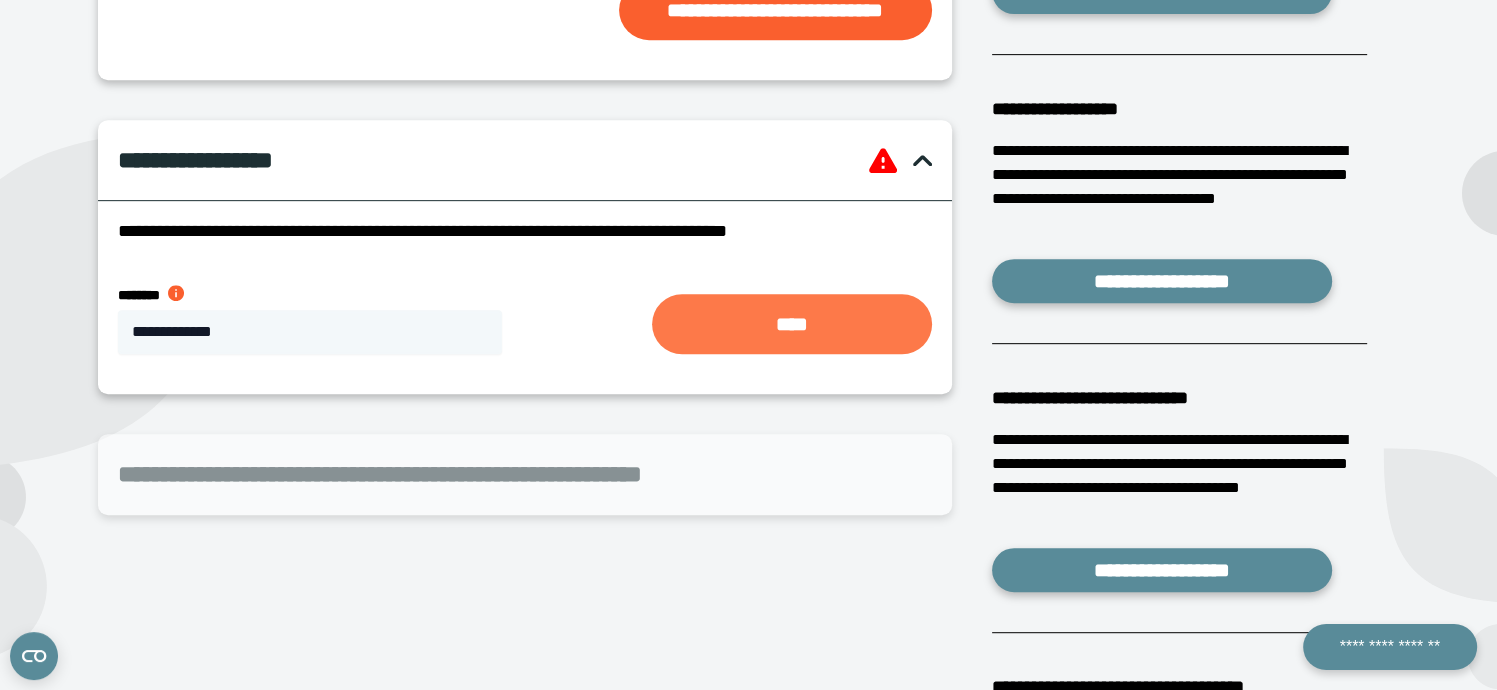 click on "****" at bounding box center [792, 324] 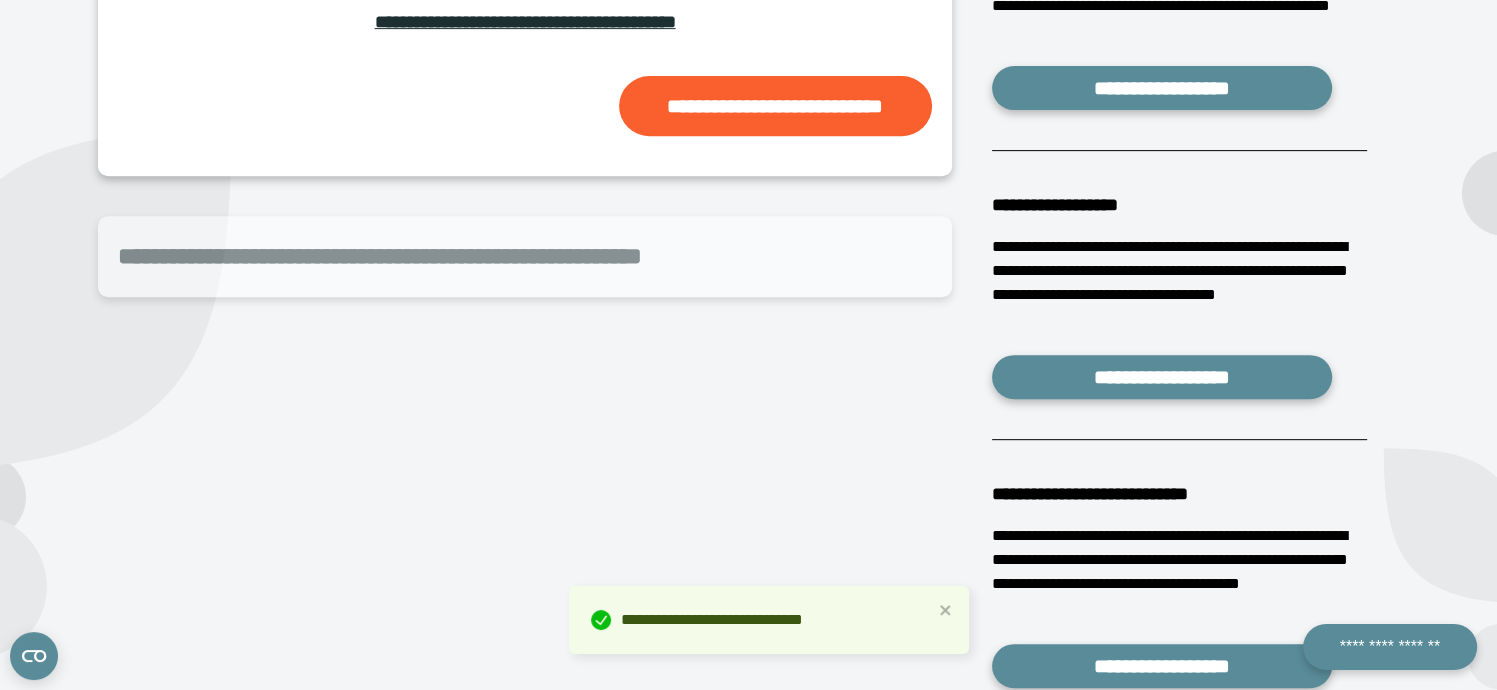 scroll, scrollTop: 700, scrollLeft: 0, axis: vertical 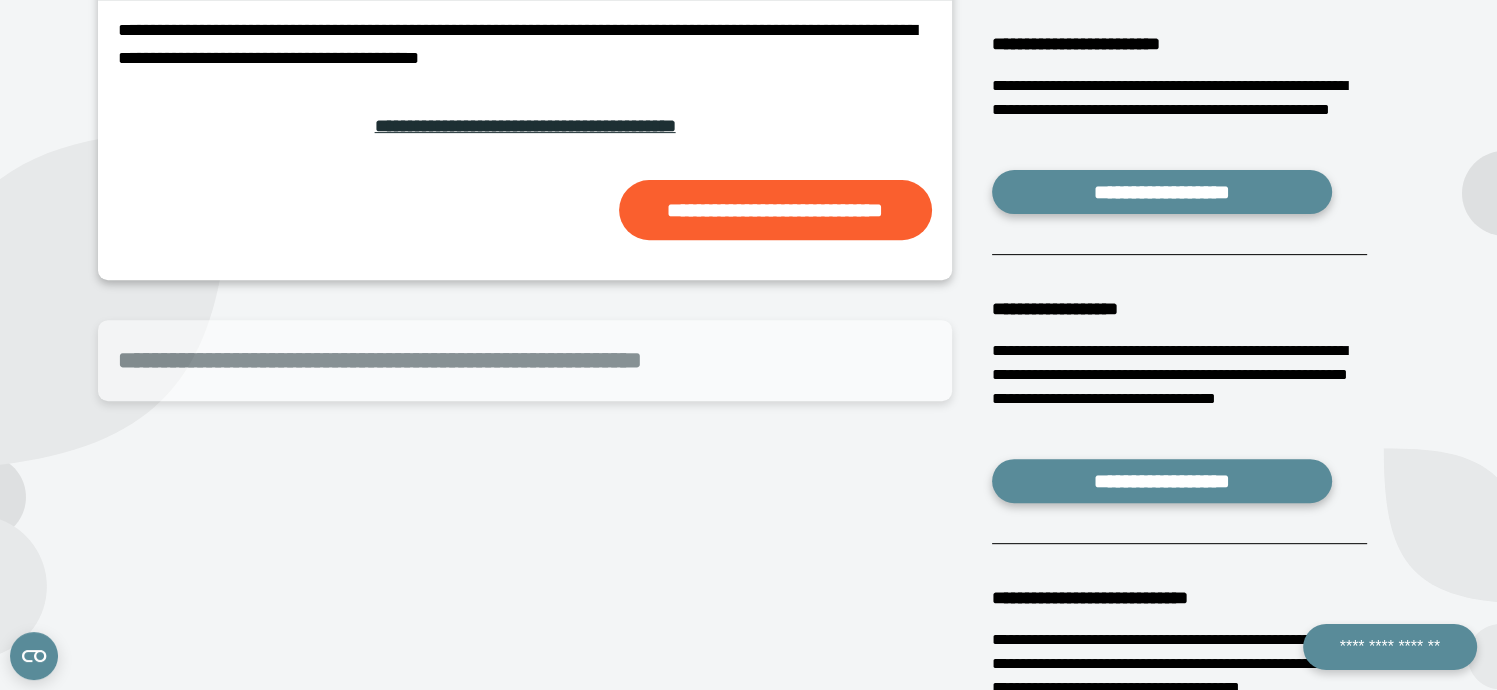 click on "**********" at bounding box center (524, 360) 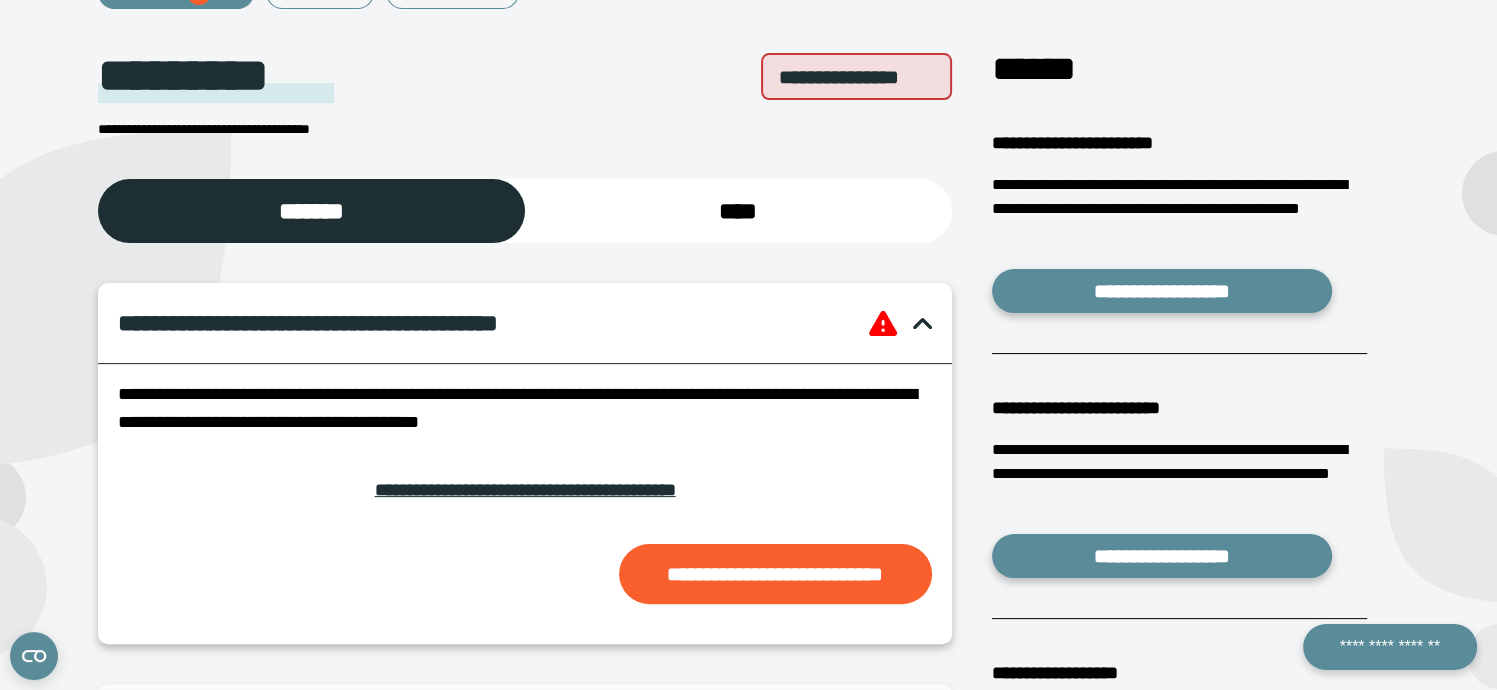 scroll, scrollTop: 300, scrollLeft: 0, axis: vertical 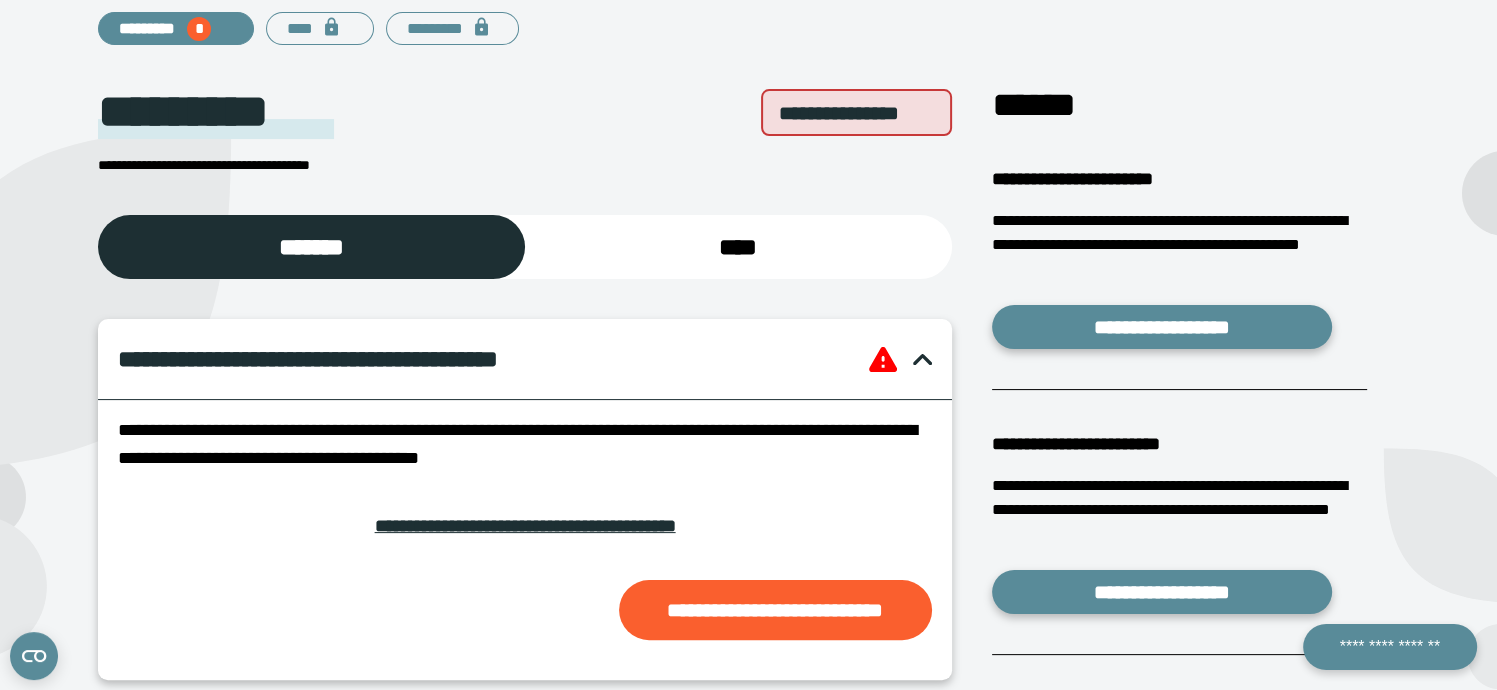 click at bounding box center [883, 359] 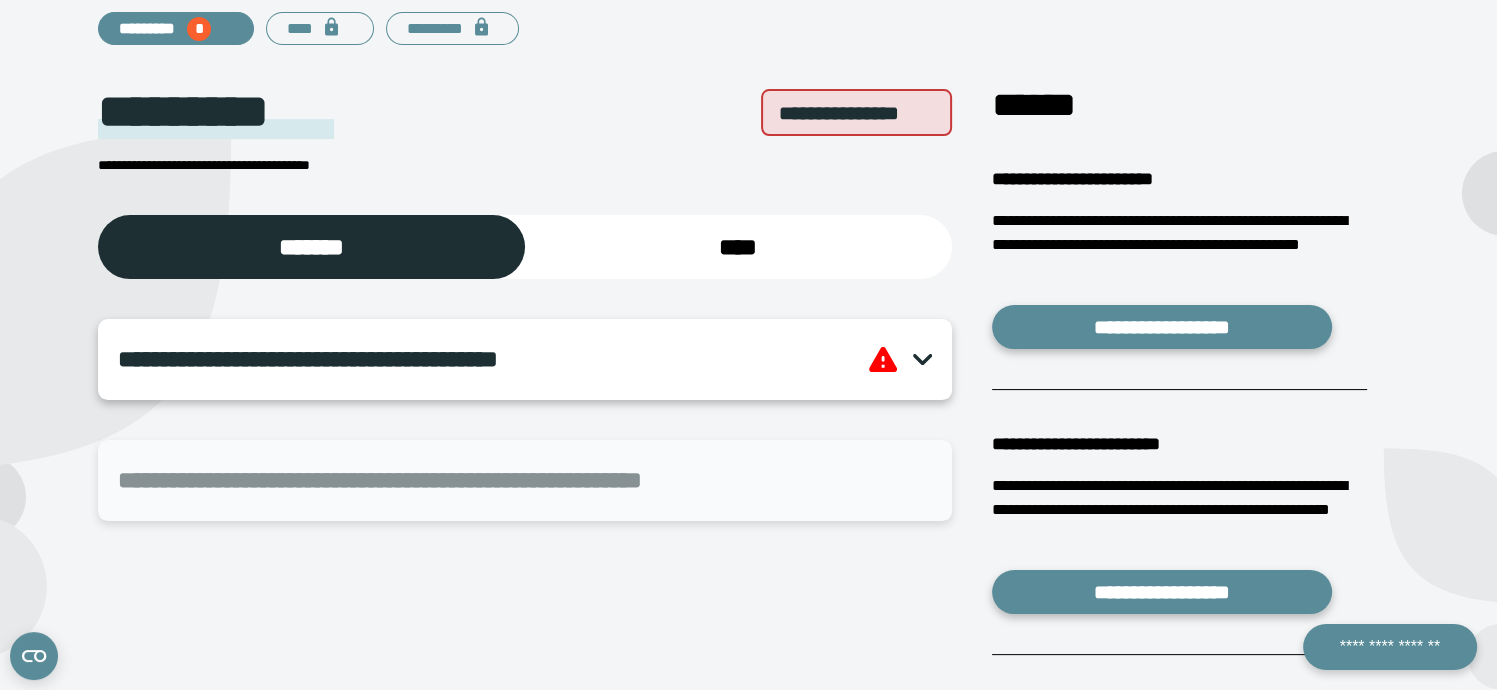 click at bounding box center (922, 359) 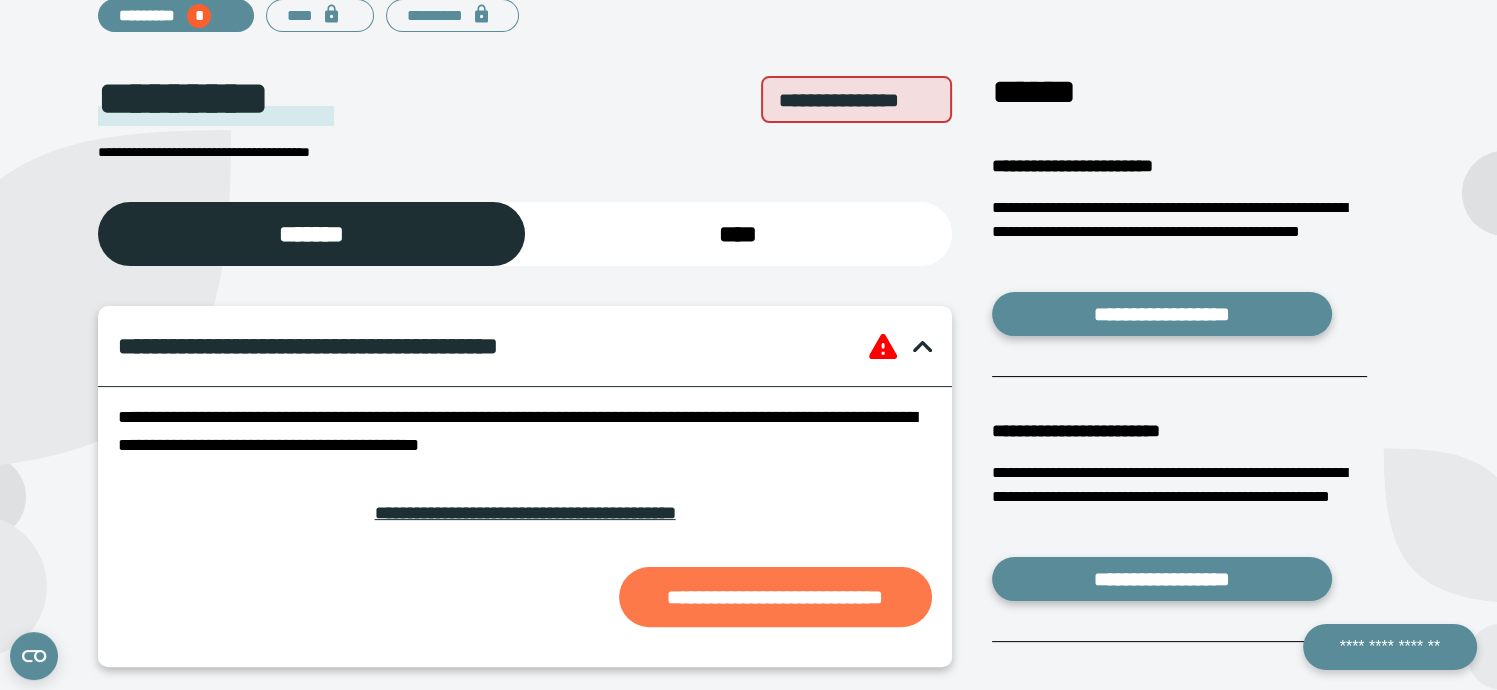 scroll, scrollTop: 400, scrollLeft: 0, axis: vertical 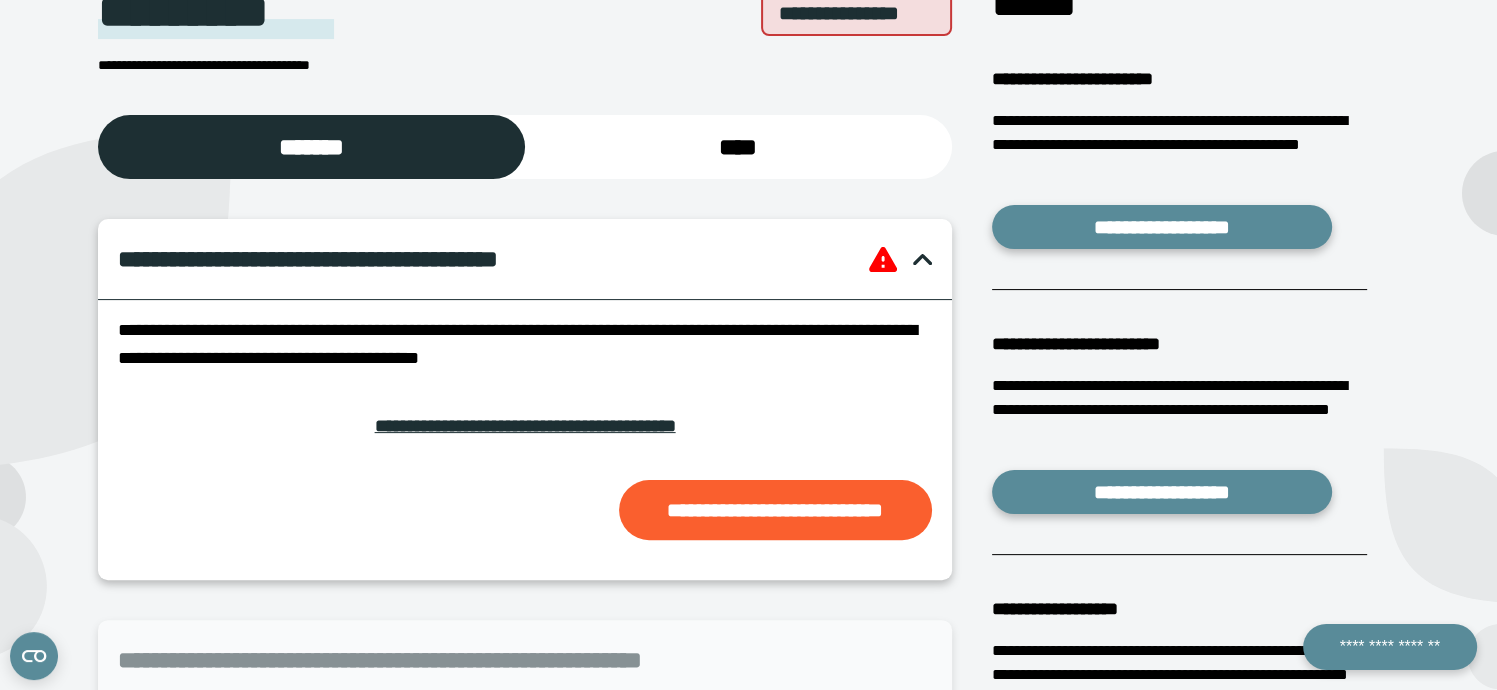 click on "**********" at bounding box center (524, 426) 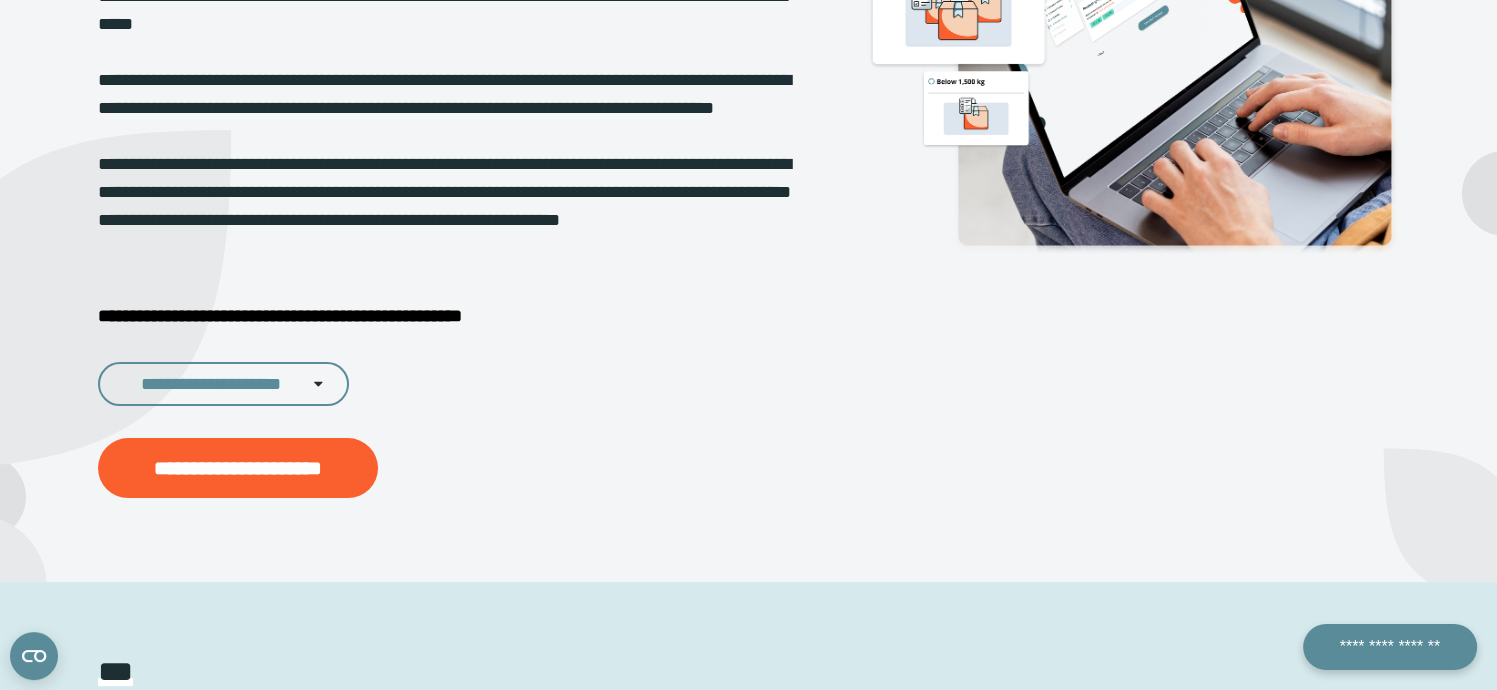 click on "**********" at bounding box center [223, 384] 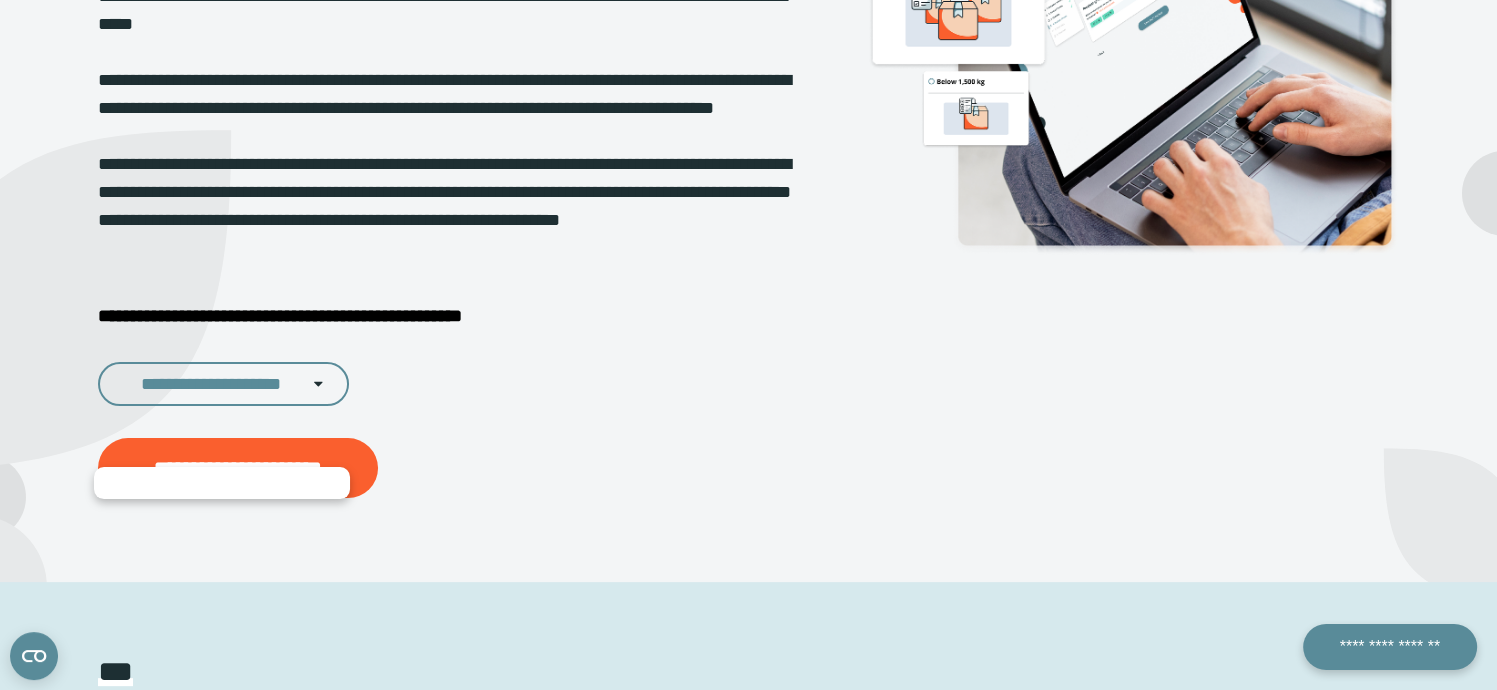 click on "**********" at bounding box center (458, 384) 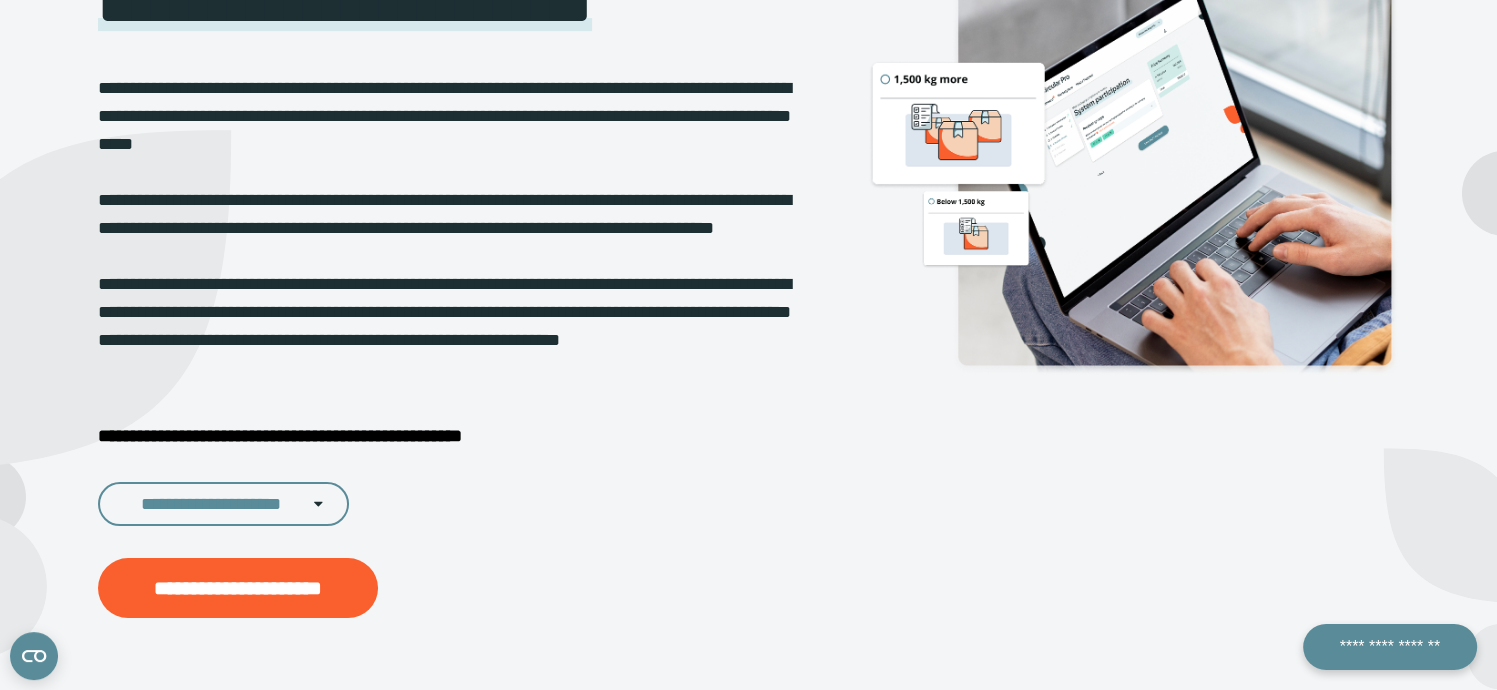 scroll, scrollTop: 400, scrollLeft: 0, axis: vertical 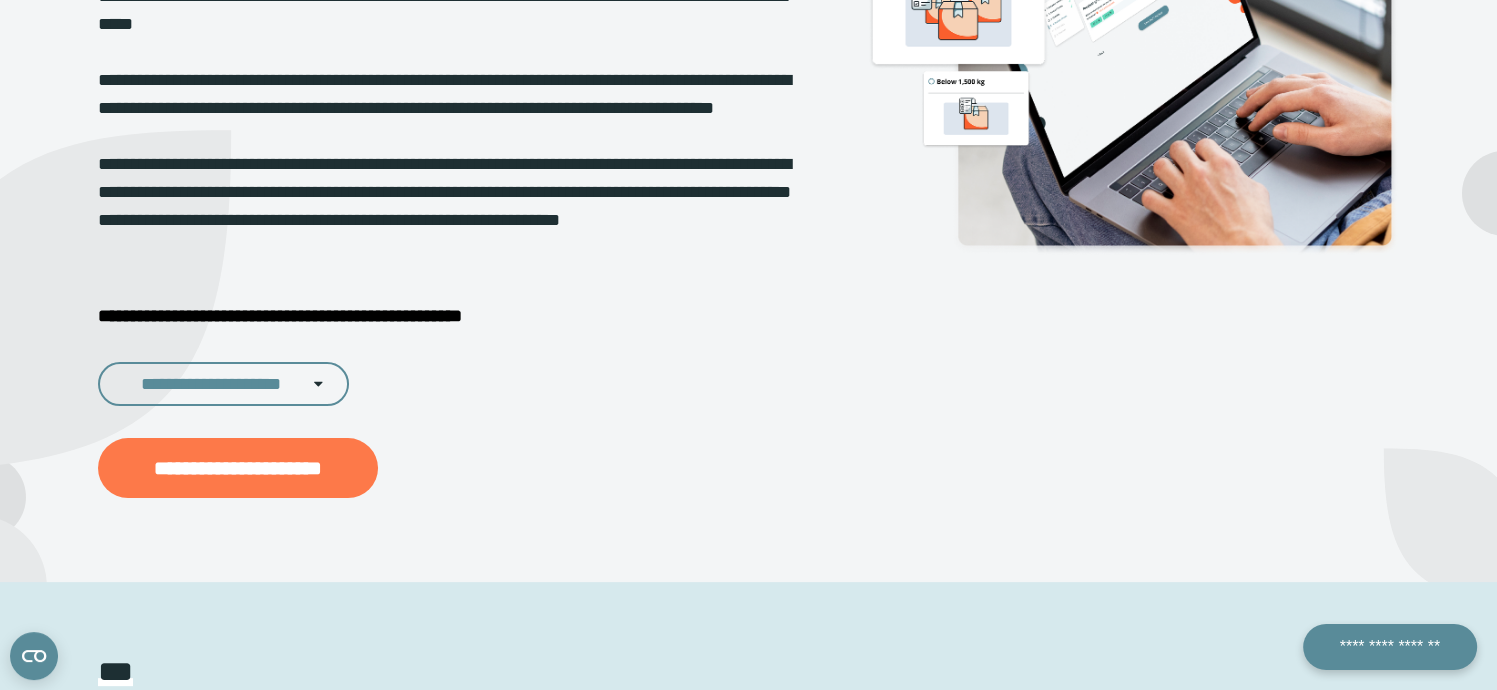 click on "**********" at bounding box center [238, 468] 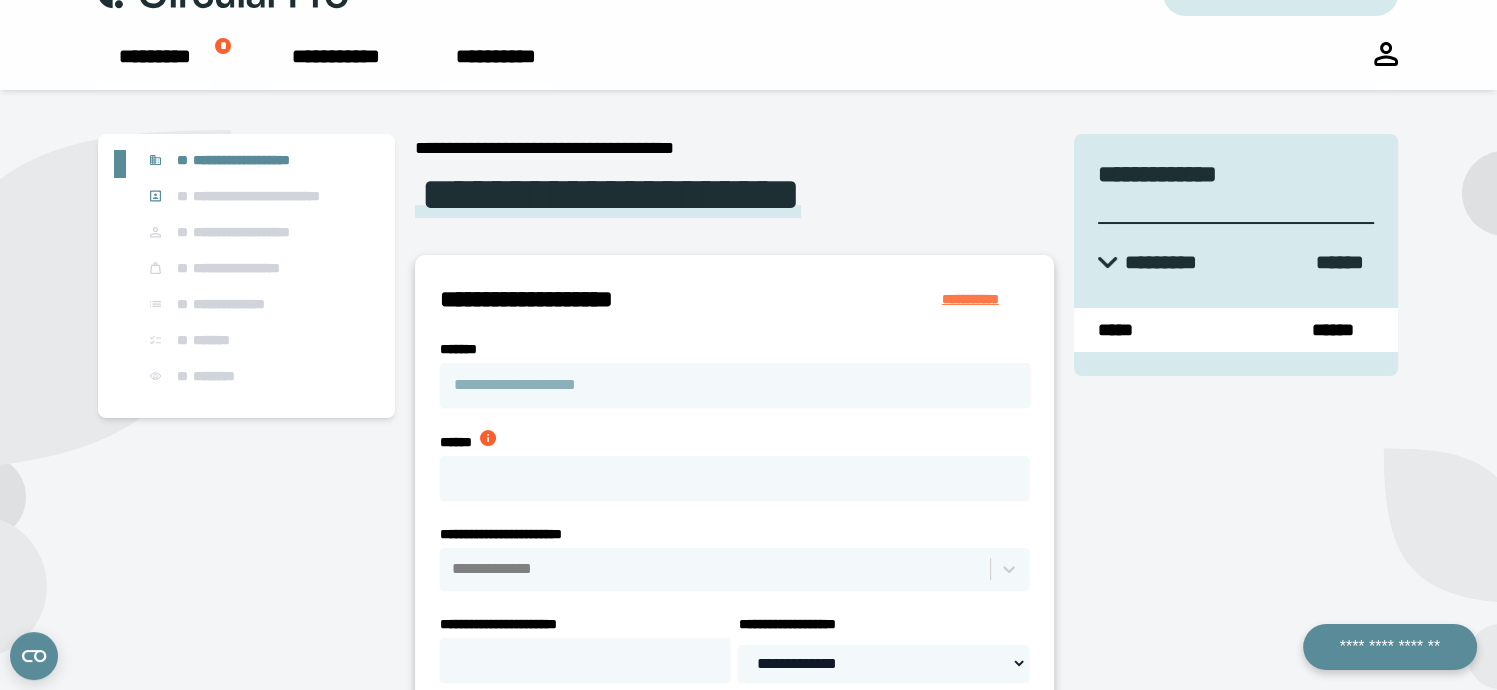 scroll, scrollTop: 200, scrollLeft: 0, axis: vertical 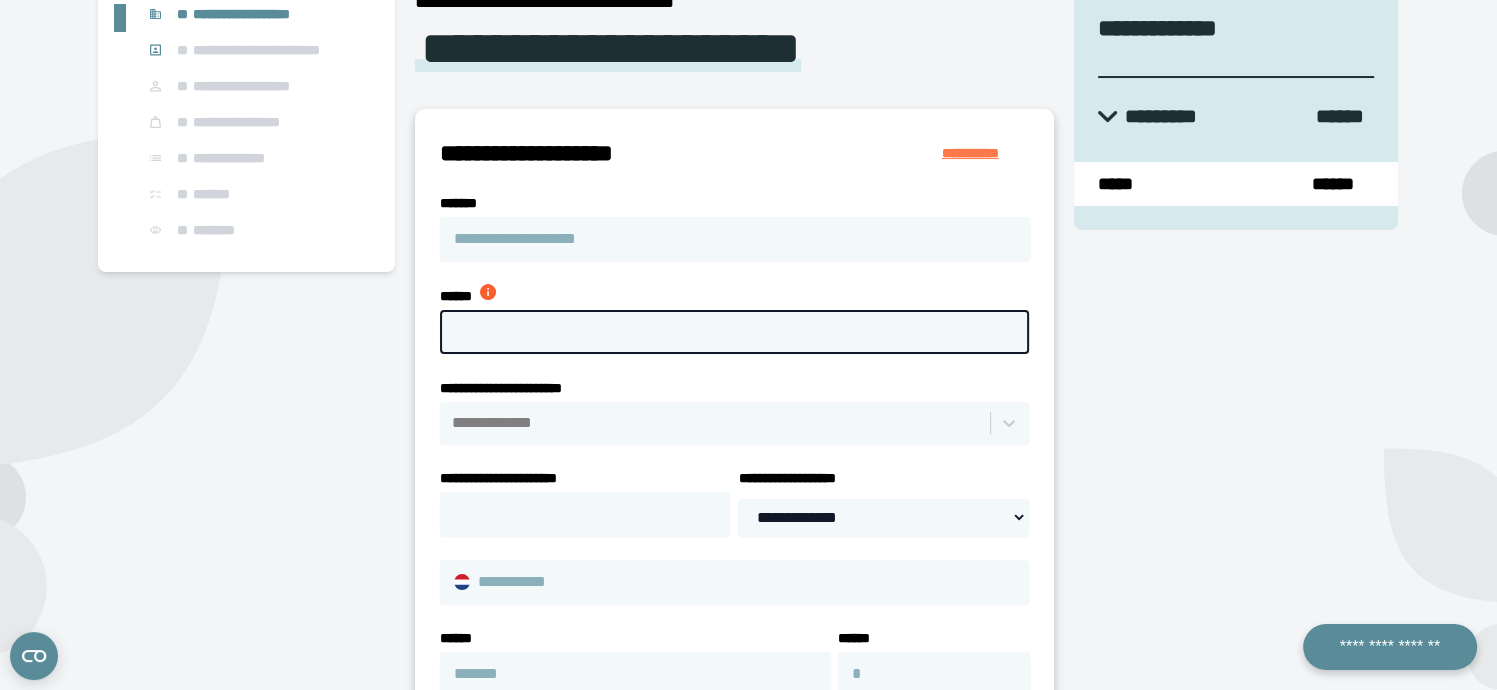 click on "******" at bounding box center (734, 332) 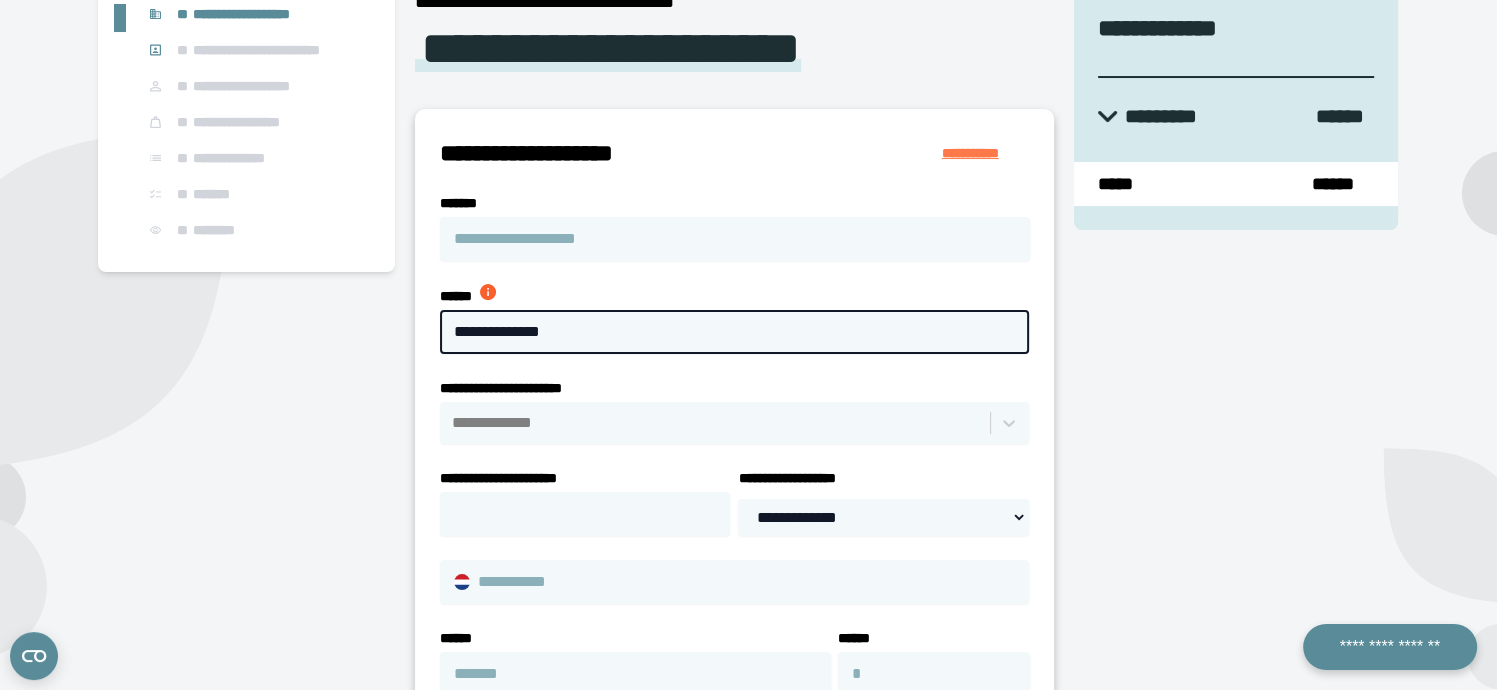 type on "**********" 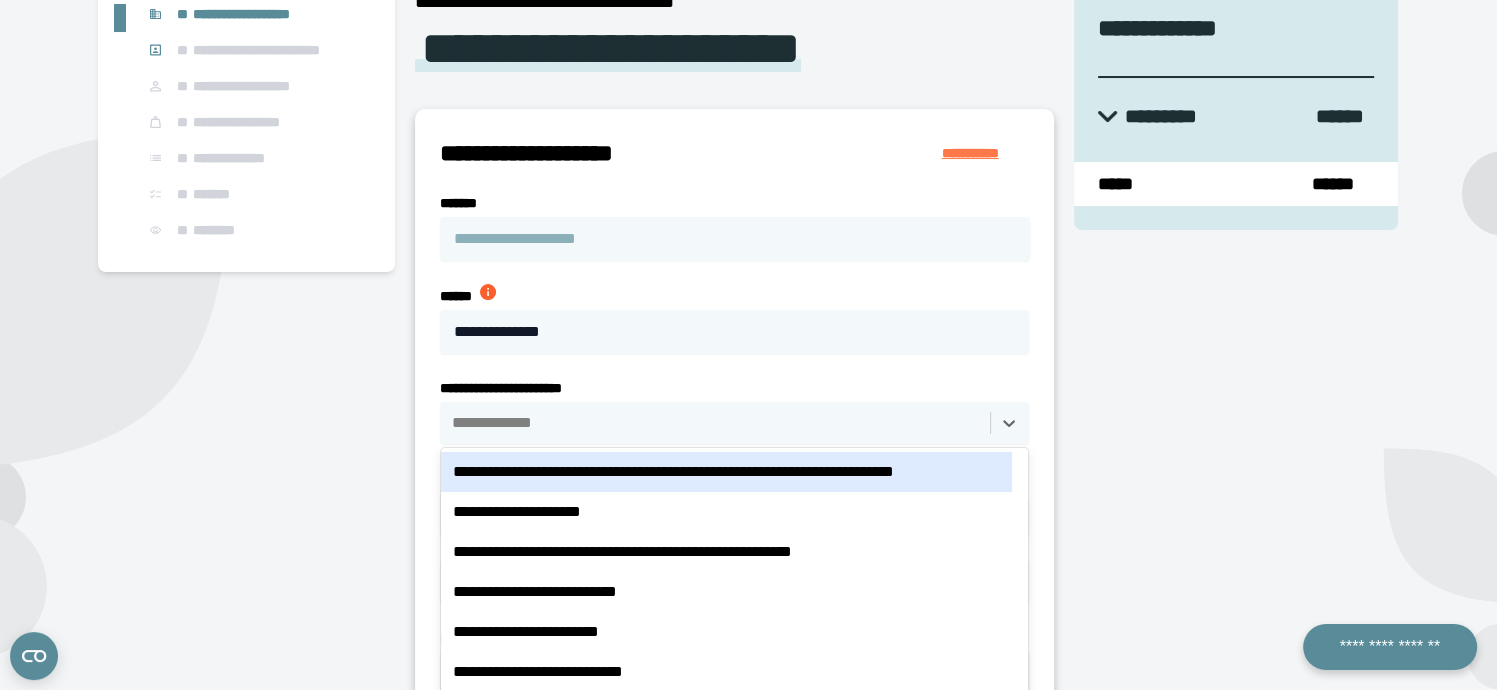 click on "**********" at bounding box center [748, 535] 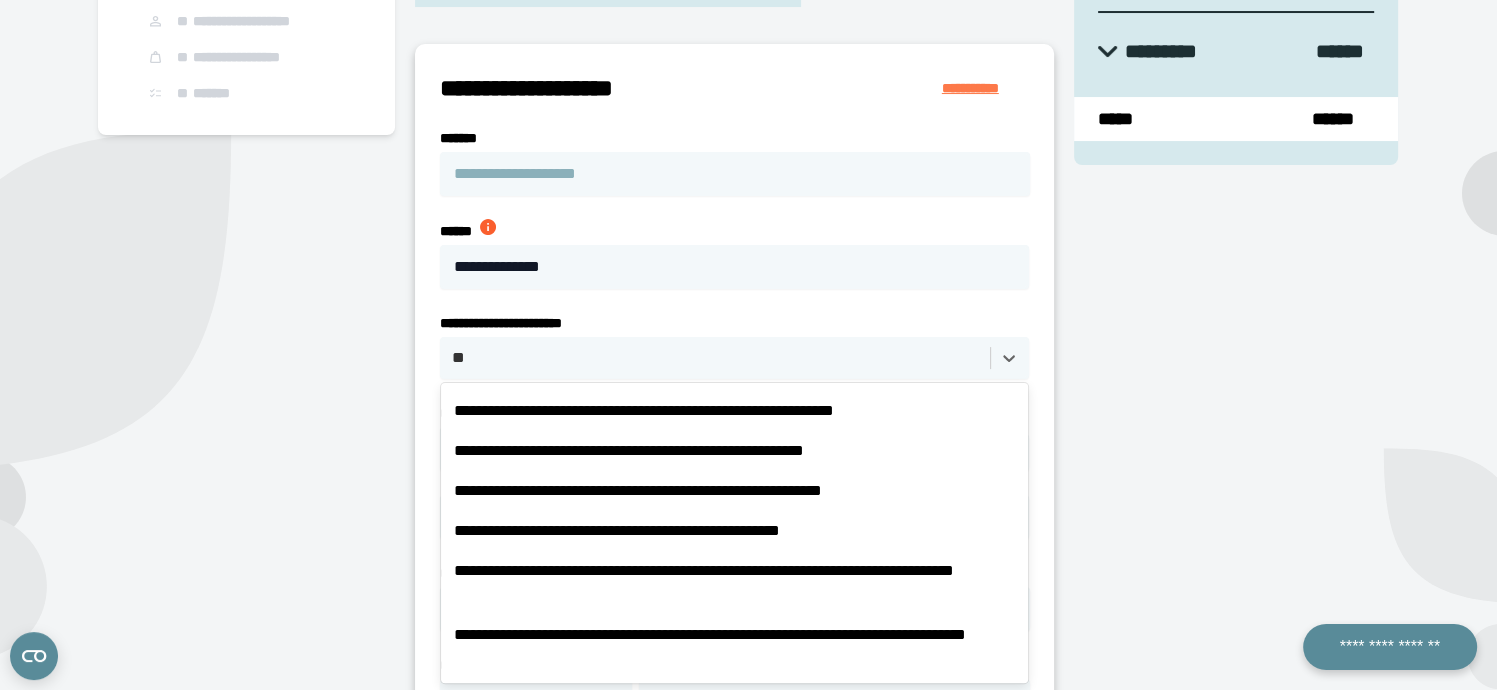 scroll, scrollTop: 1892, scrollLeft: 0, axis: vertical 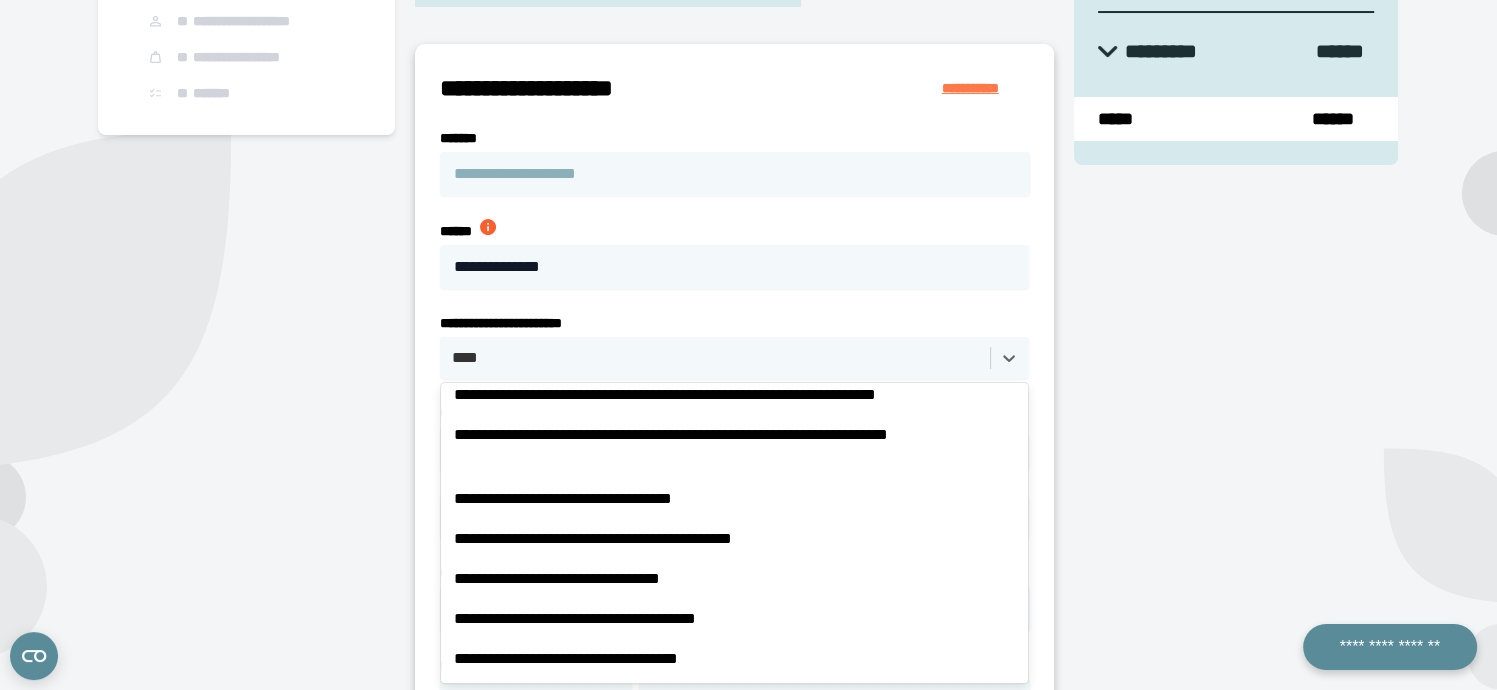 type on "*****" 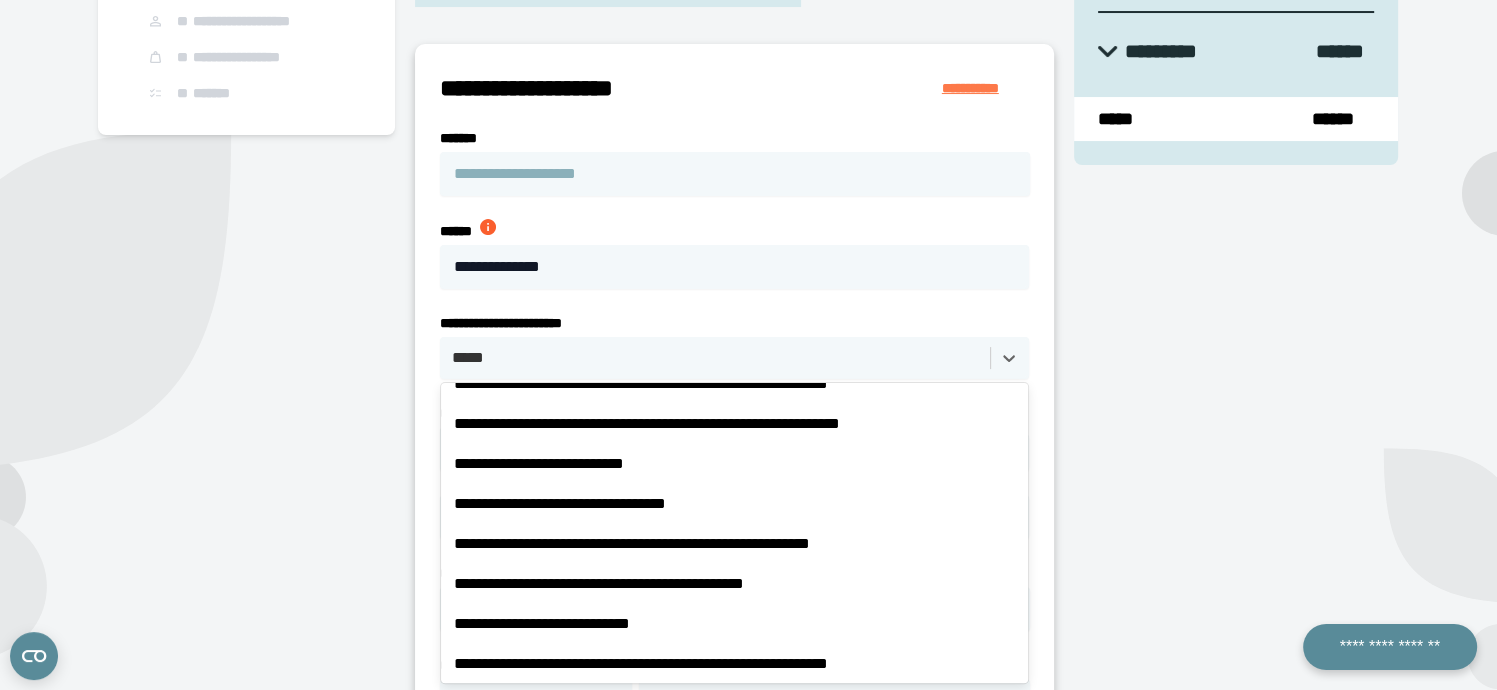 scroll, scrollTop: 785, scrollLeft: 0, axis: vertical 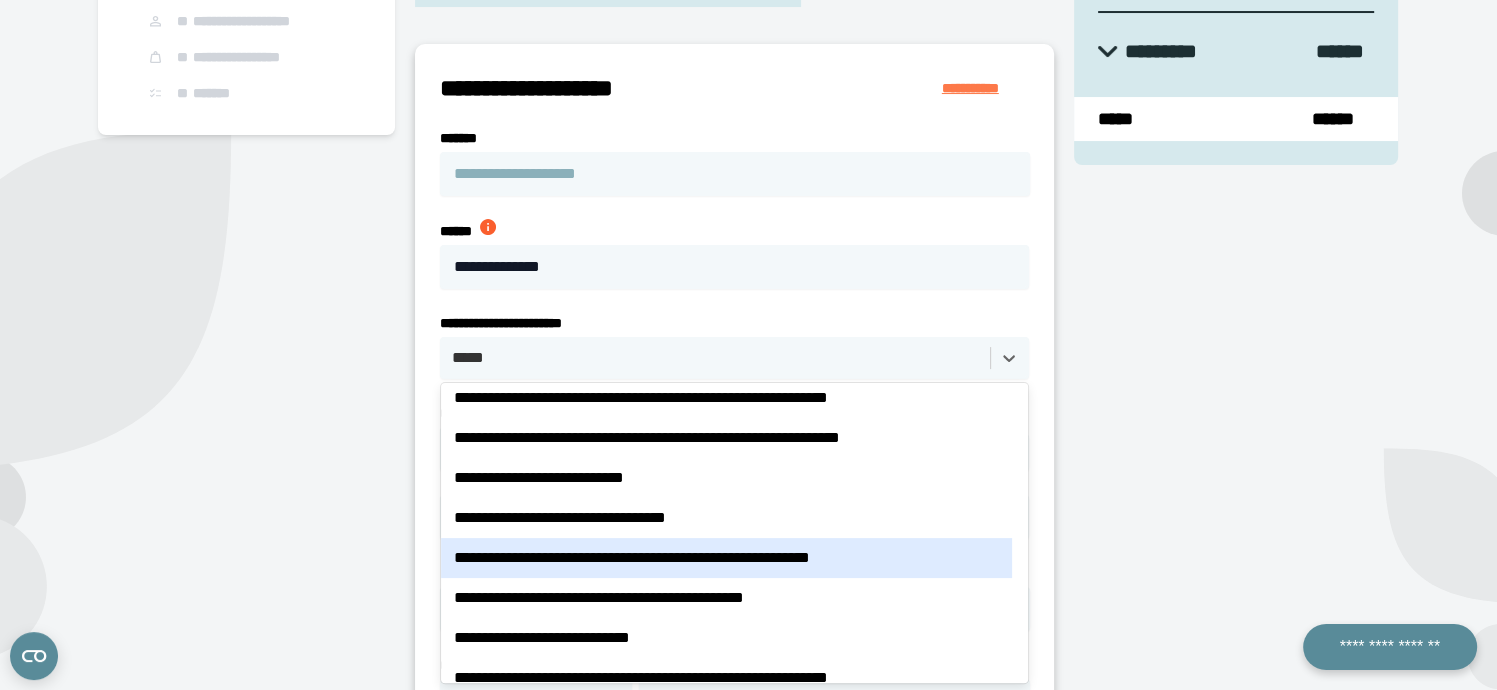 click on "**********" at bounding box center (726, 558) 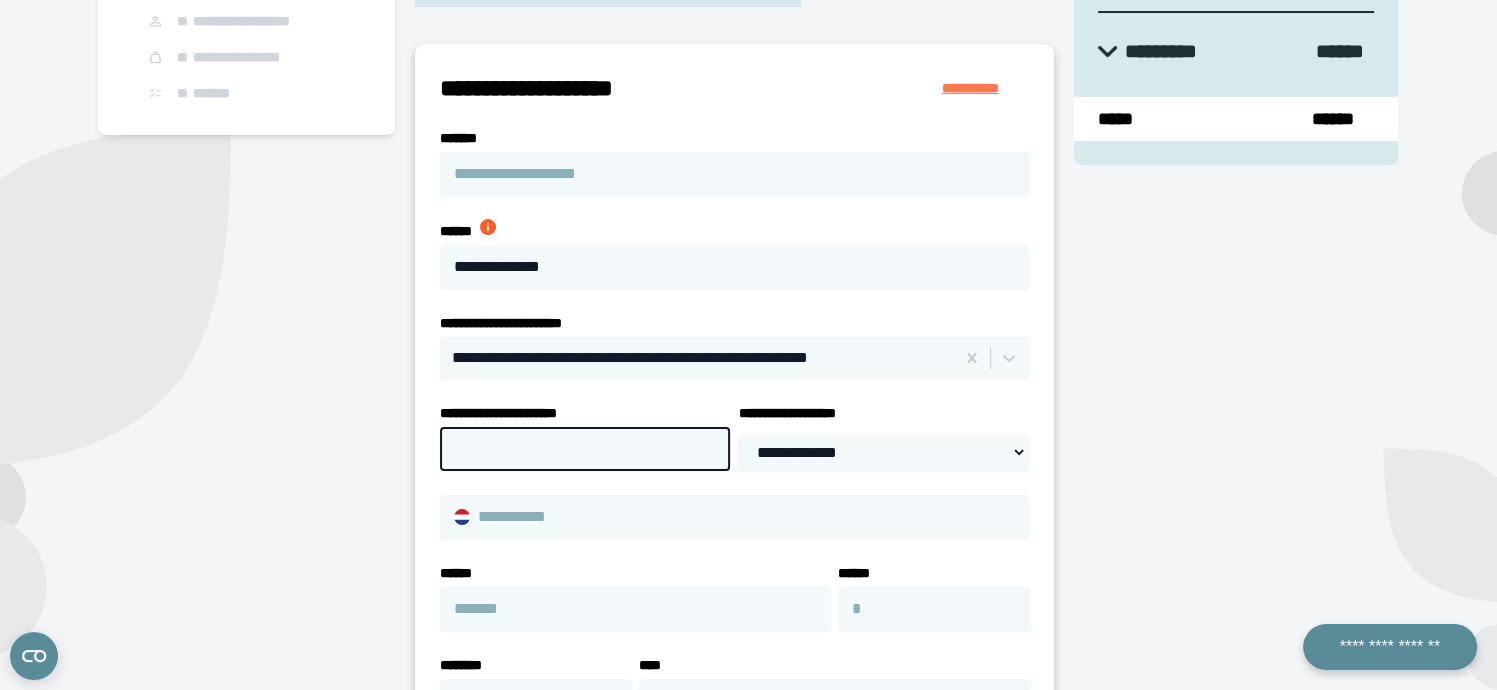 click on "**********" at bounding box center (585, 449) 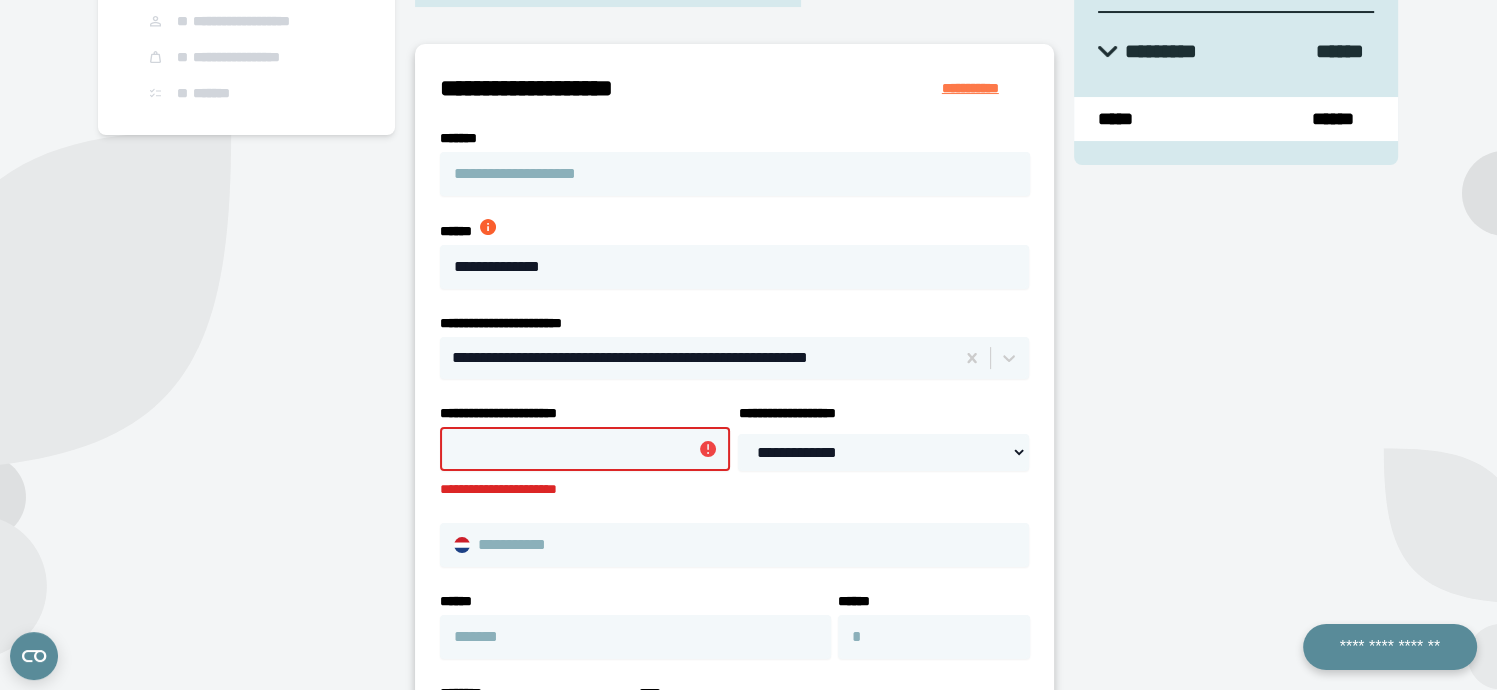 paste on "********" 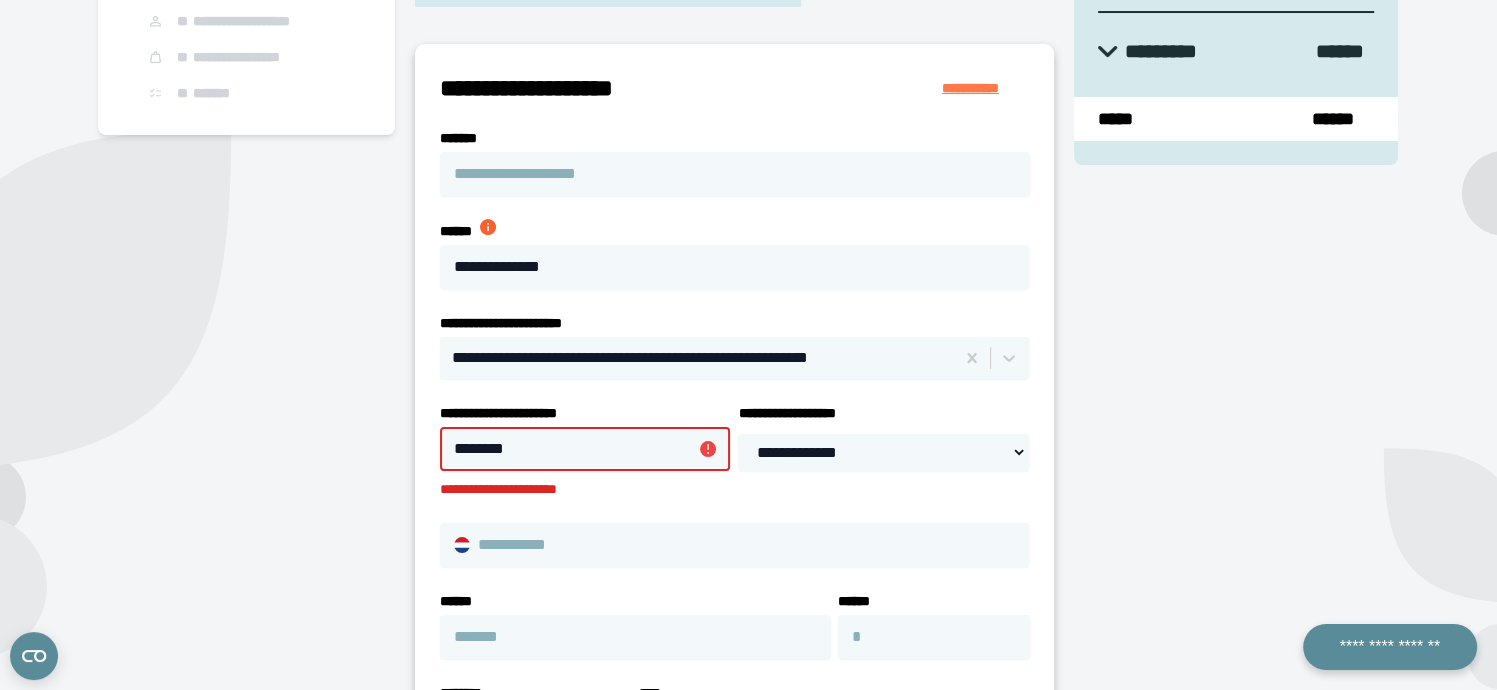 type on "********" 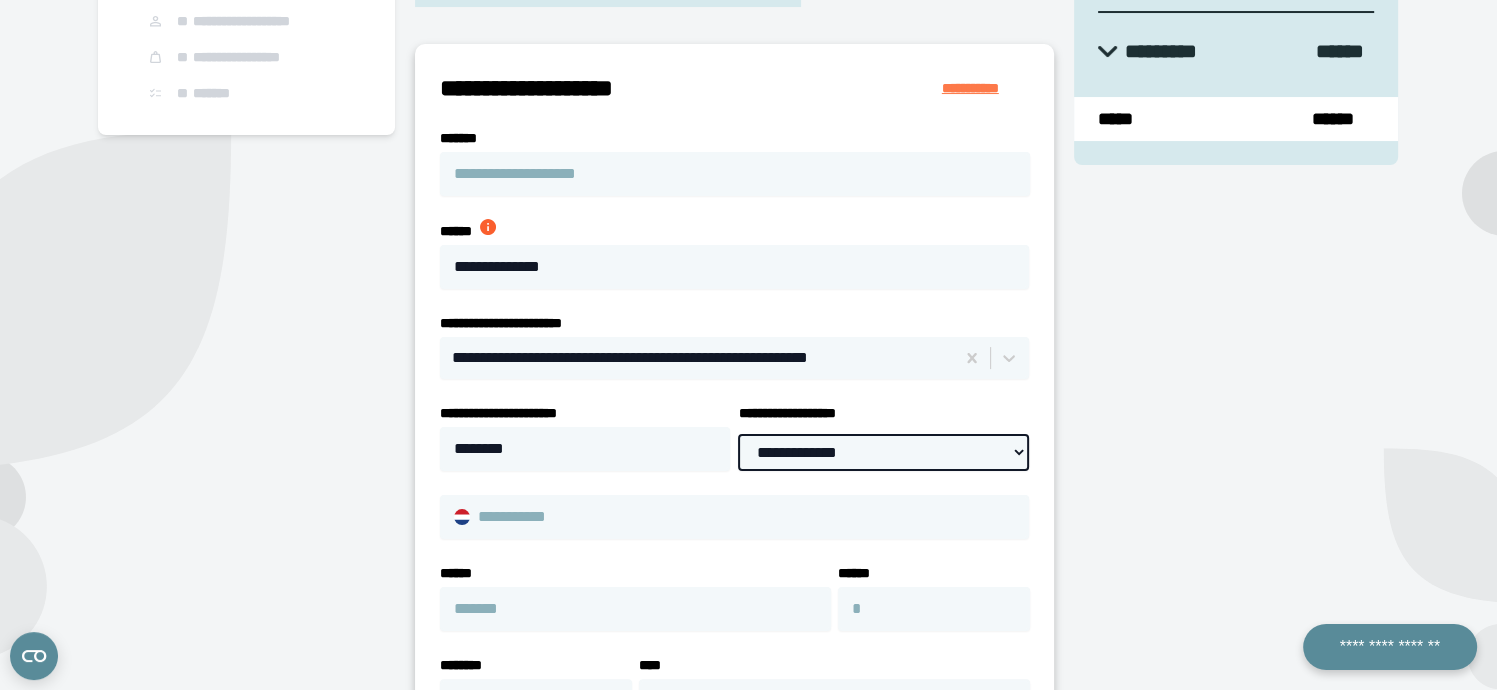 click on "**********" at bounding box center [883, 452] 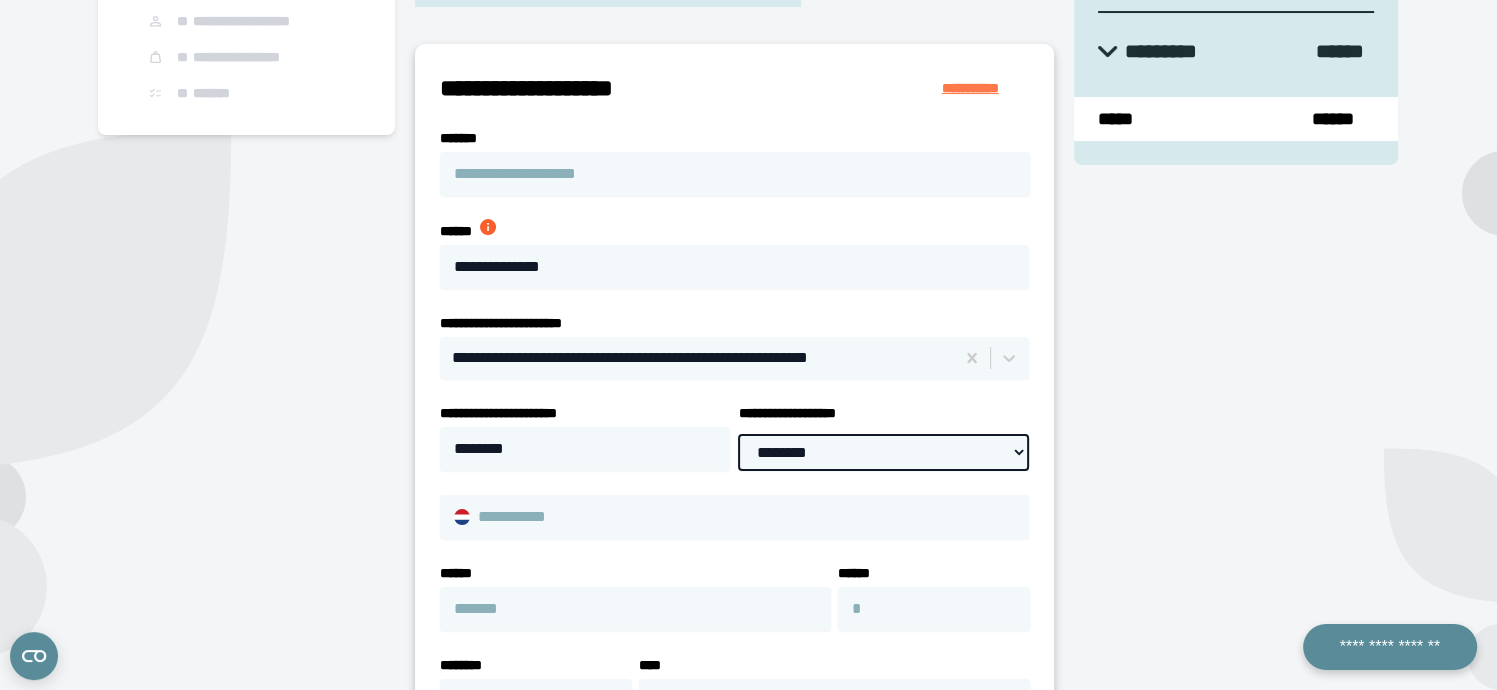 click on "**********" at bounding box center (883, 452) 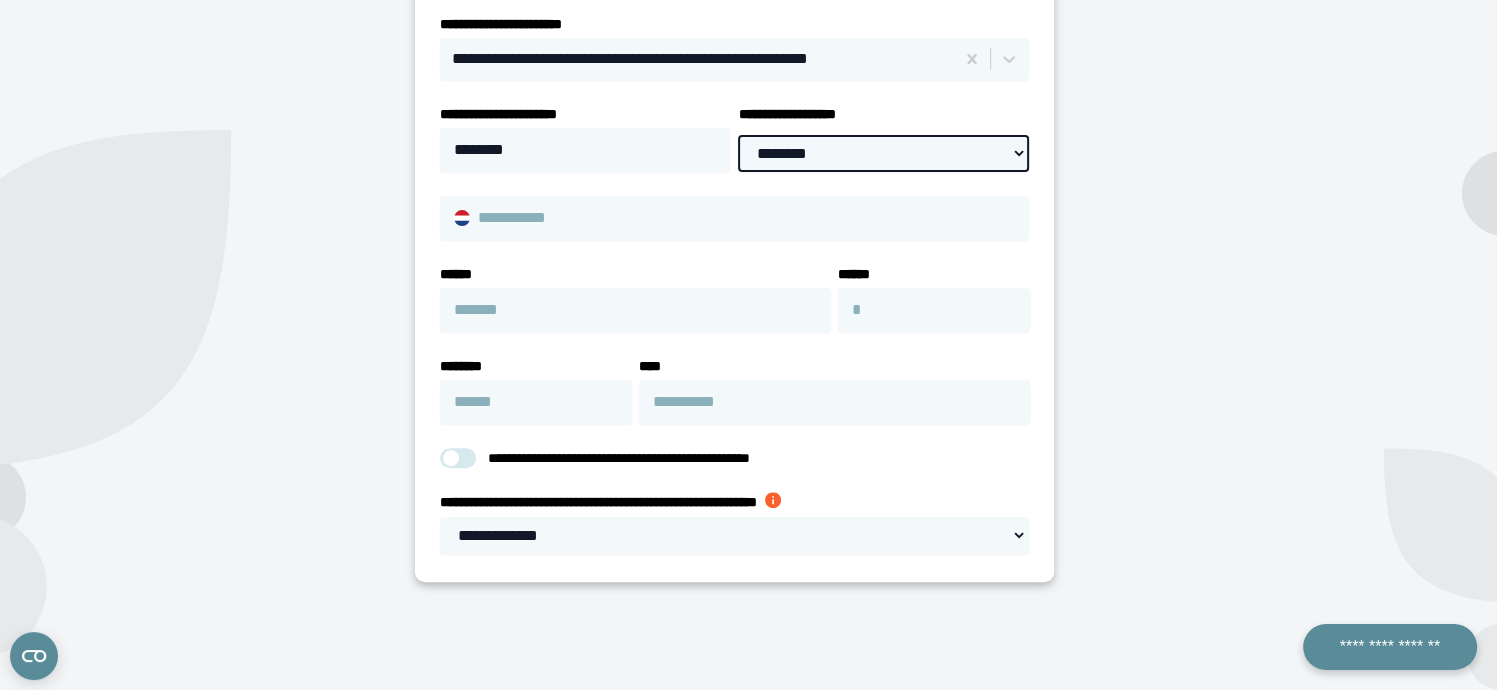 scroll, scrollTop: 565, scrollLeft: 0, axis: vertical 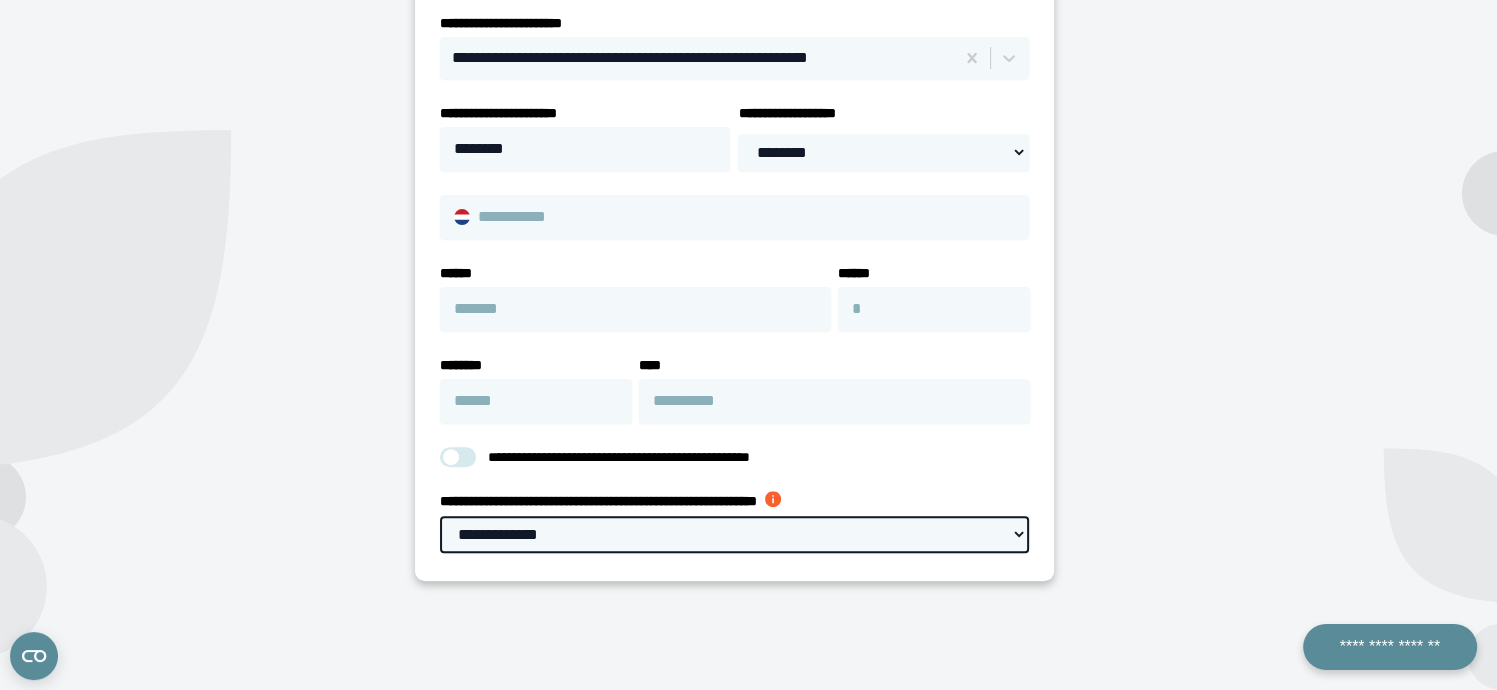 click on "**********" at bounding box center (734, 534) 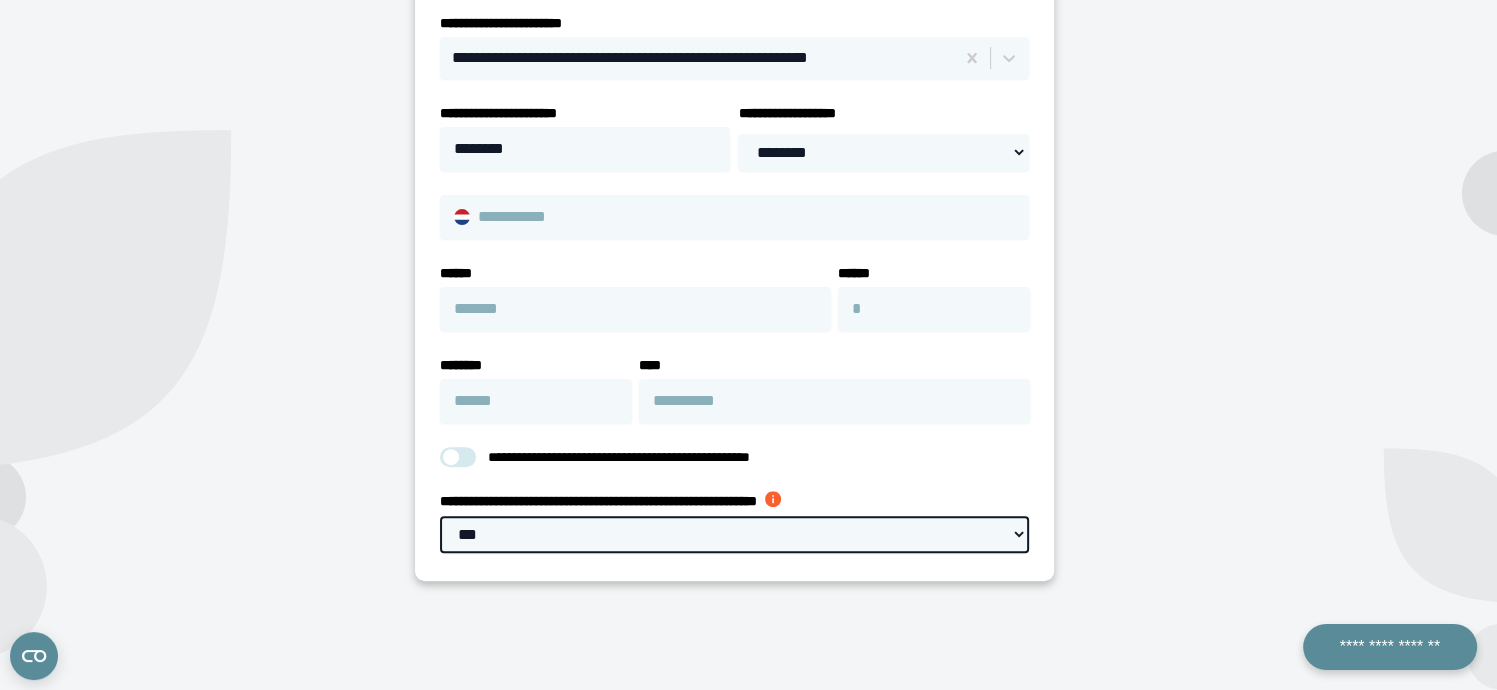 click on "**********" at bounding box center [734, 534] 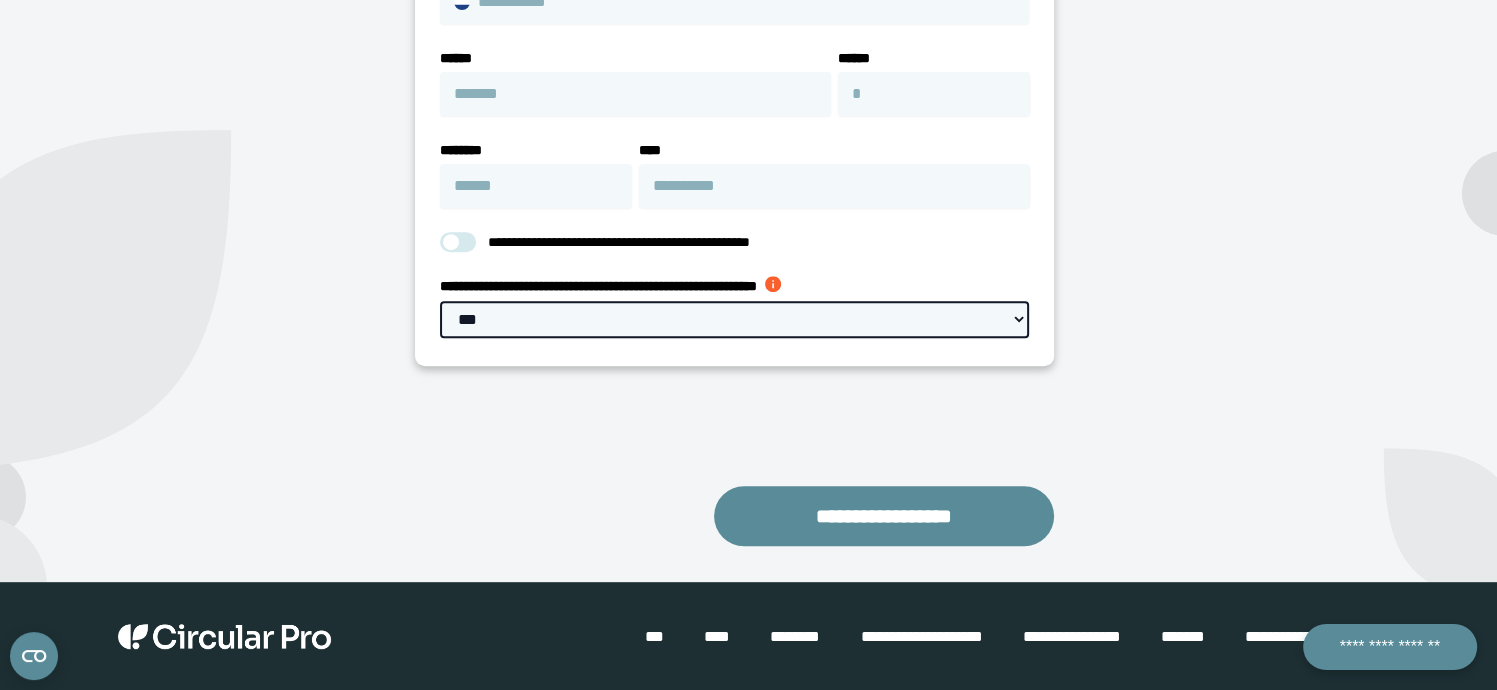 scroll, scrollTop: 781, scrollLeft: 0, axis: vertical 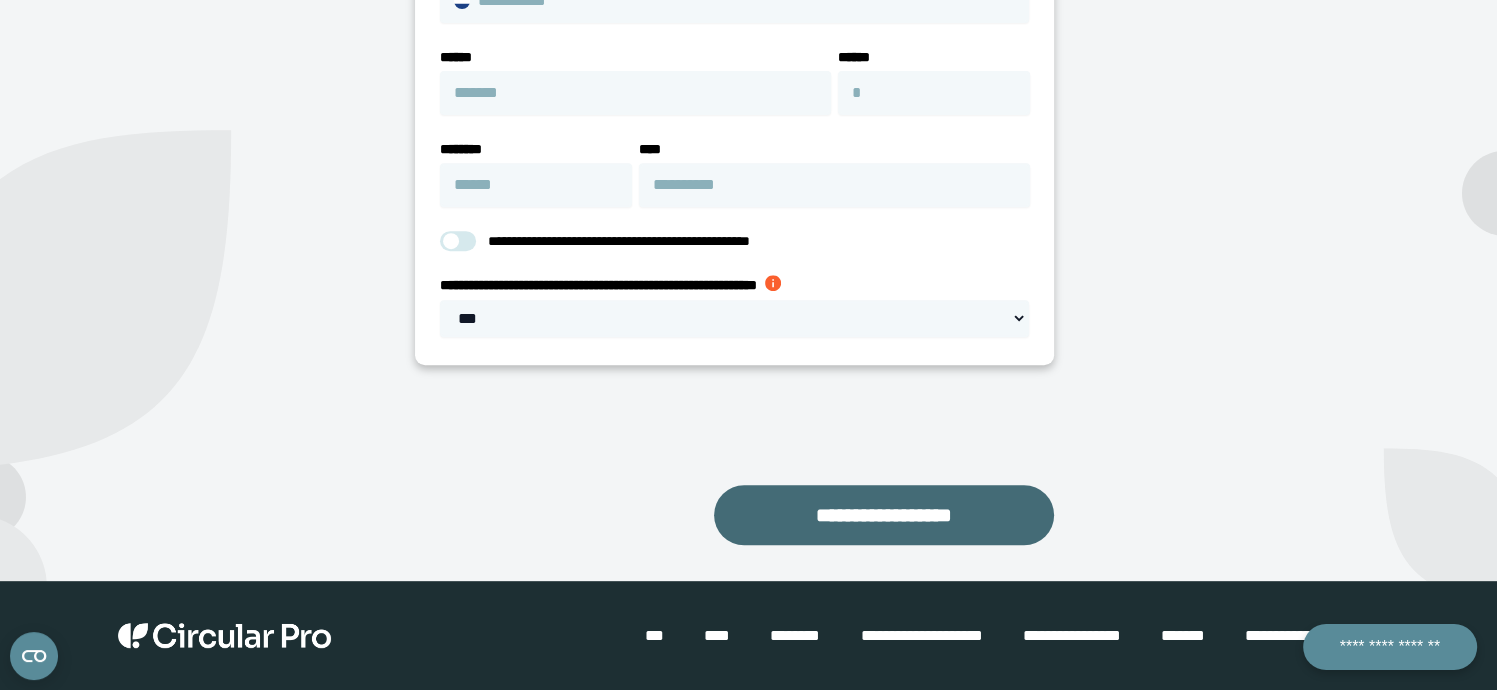 click on "**********" at bounding box center [884, 515] 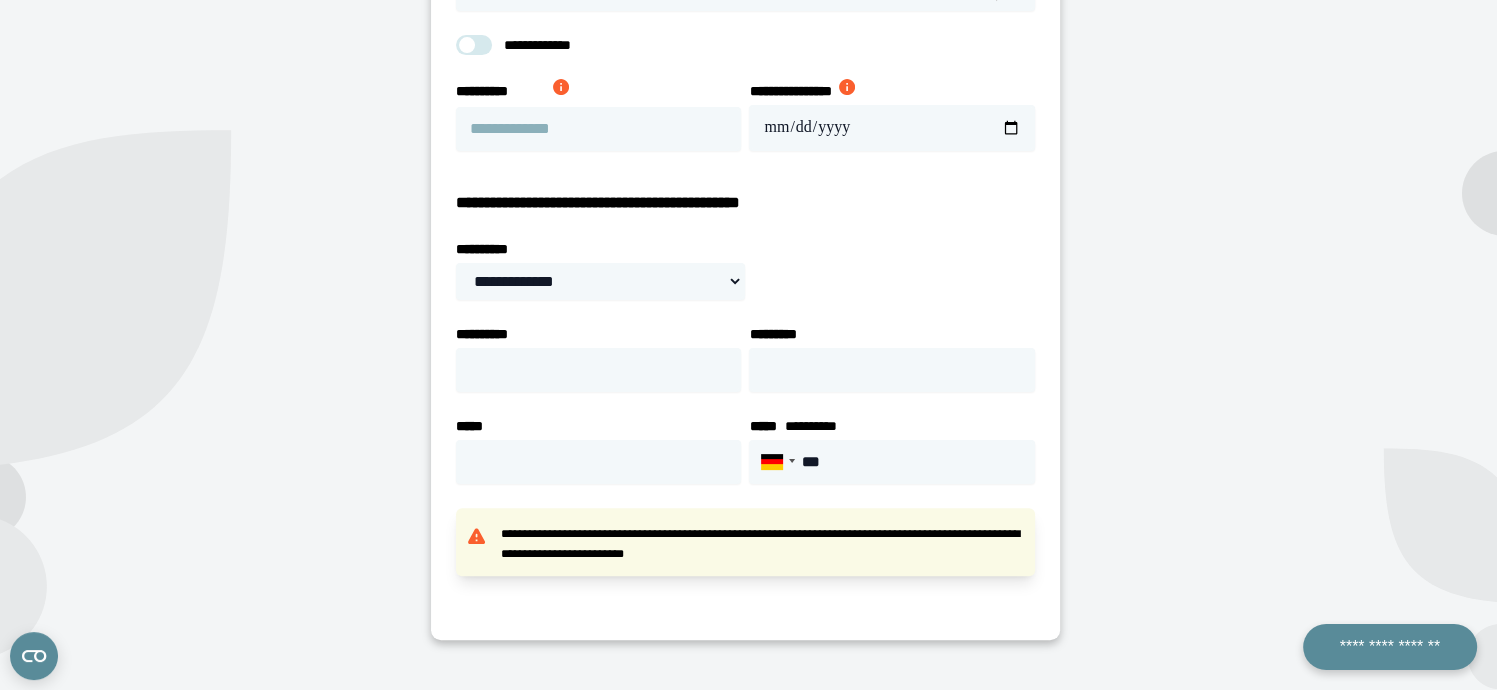 scroll, scrollTop: 326, scrollLeft: 0, axis: vertical 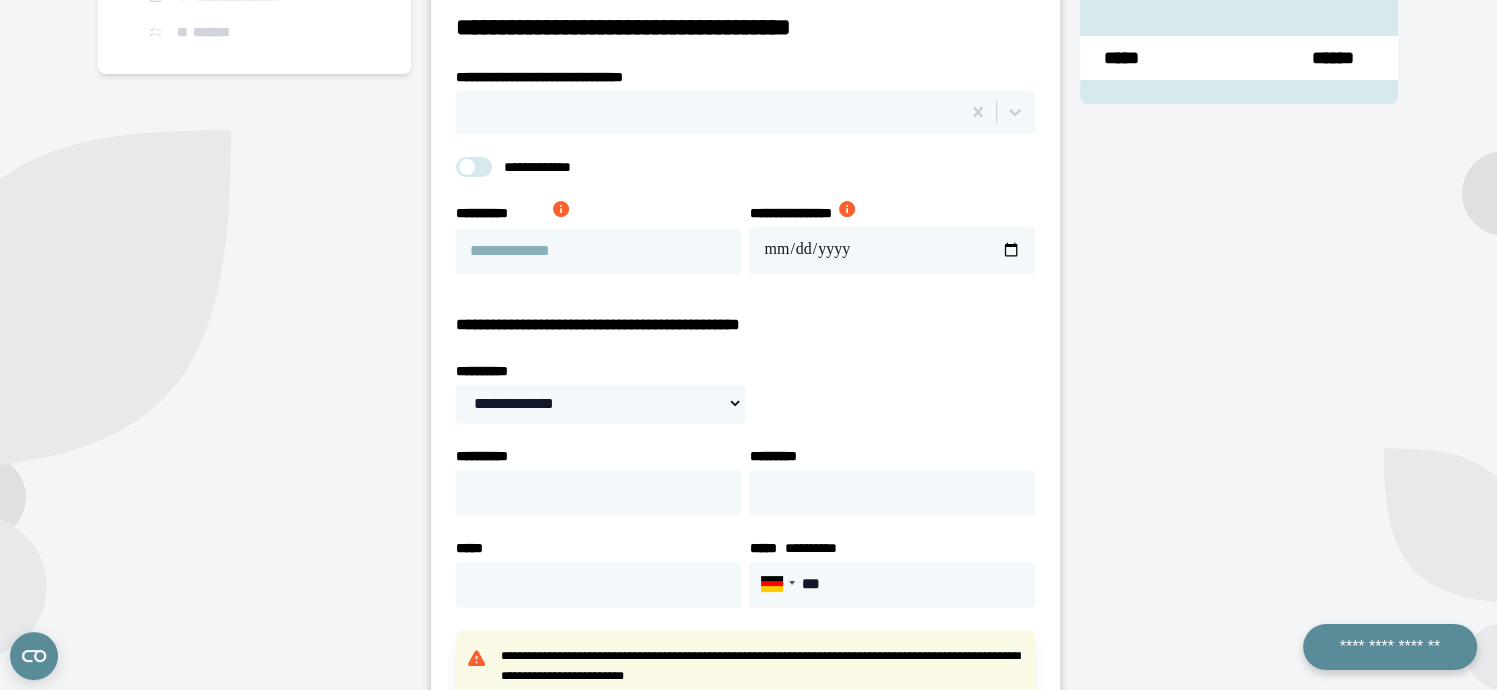 click at bounding box center (708, 112) 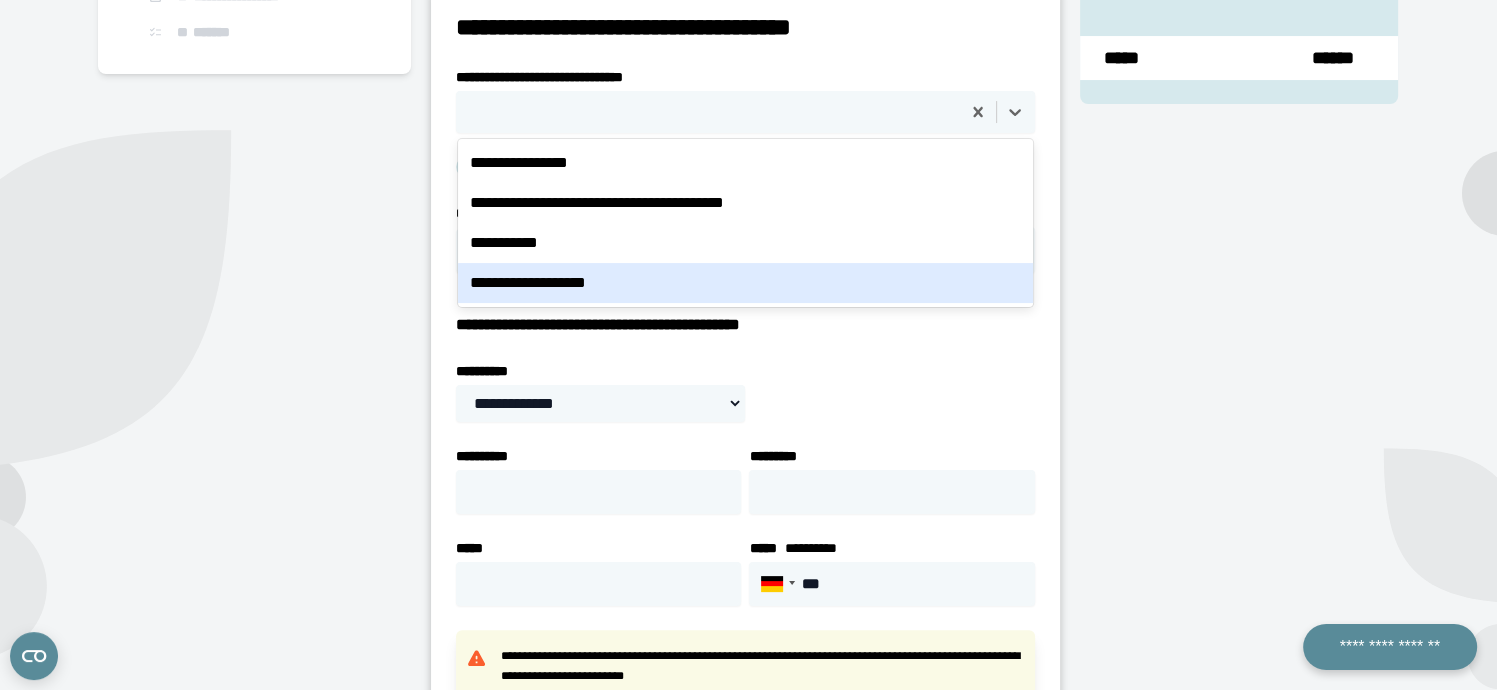 click on "**********" at bounding box center [745, 283] 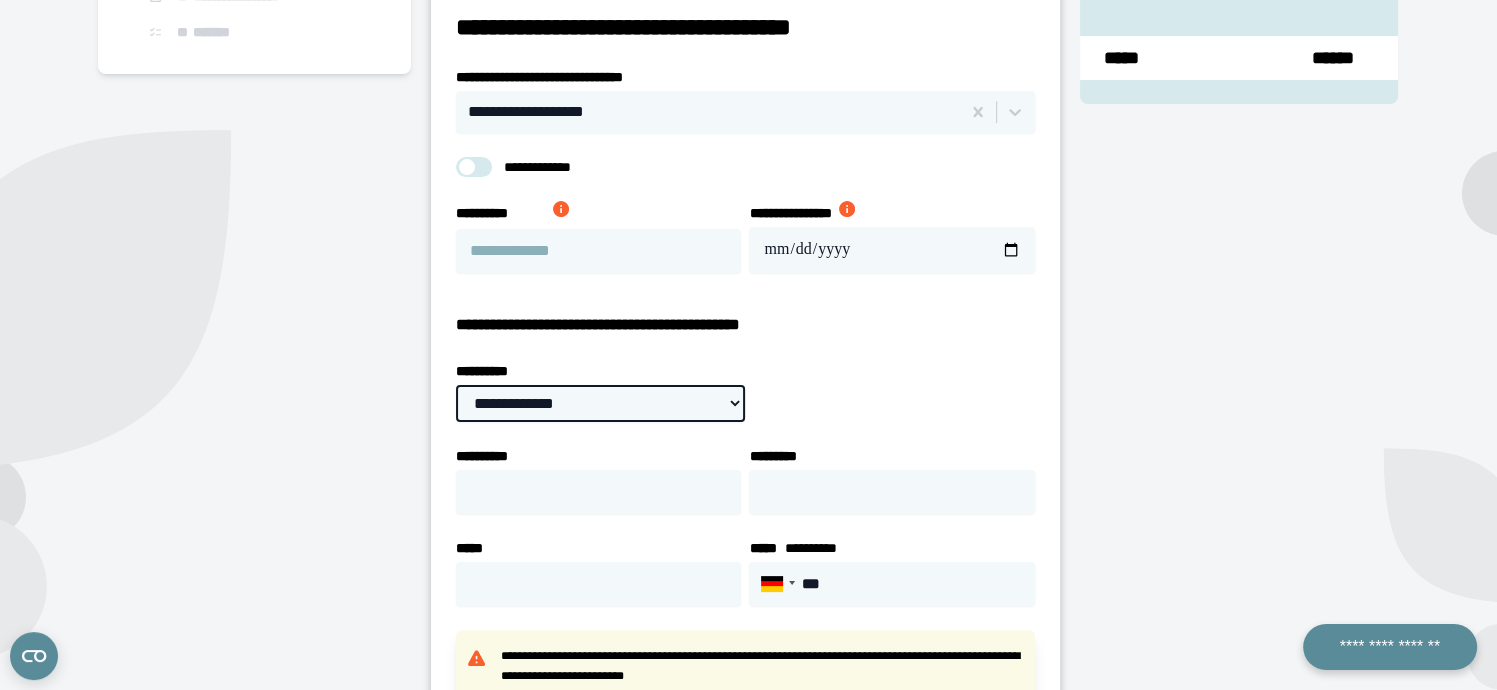 click on "**********" at bounding box center [600, 403] 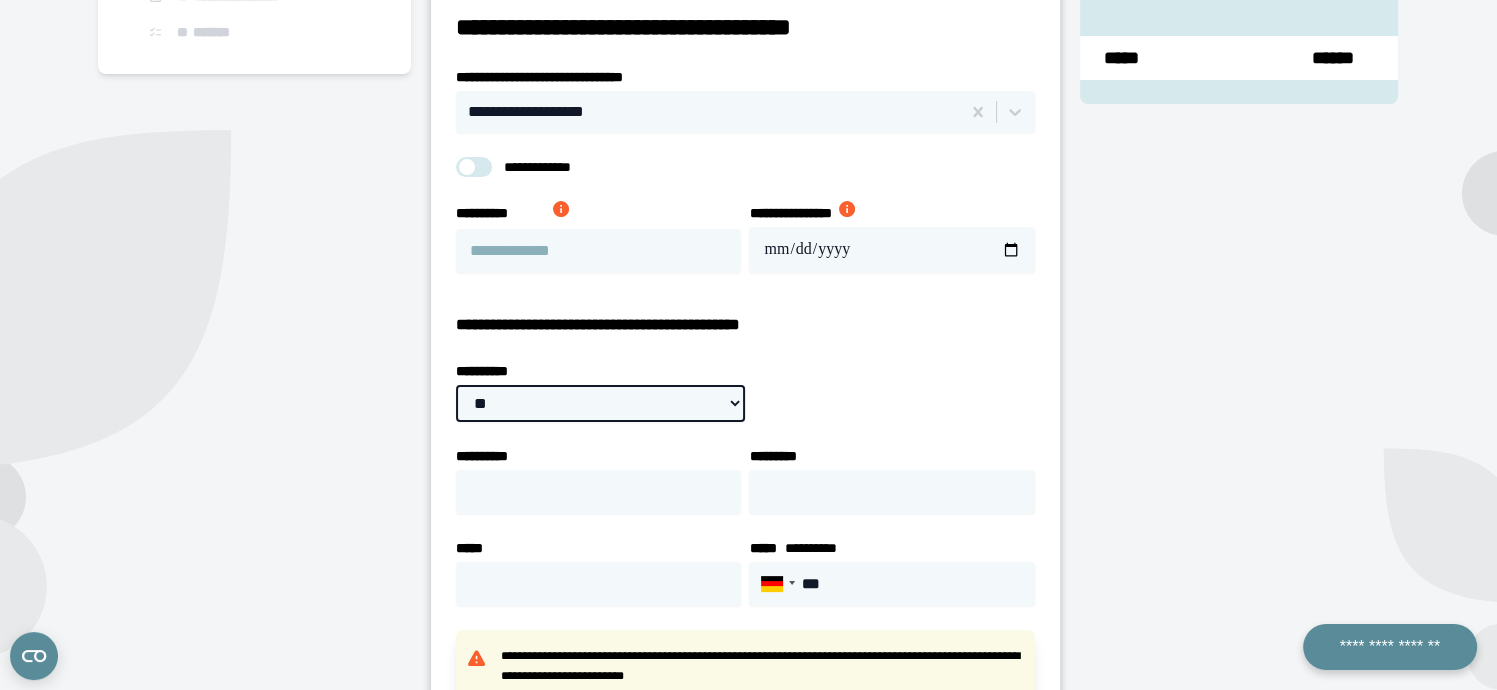 click on "**********" at bounding box center (600, 403) 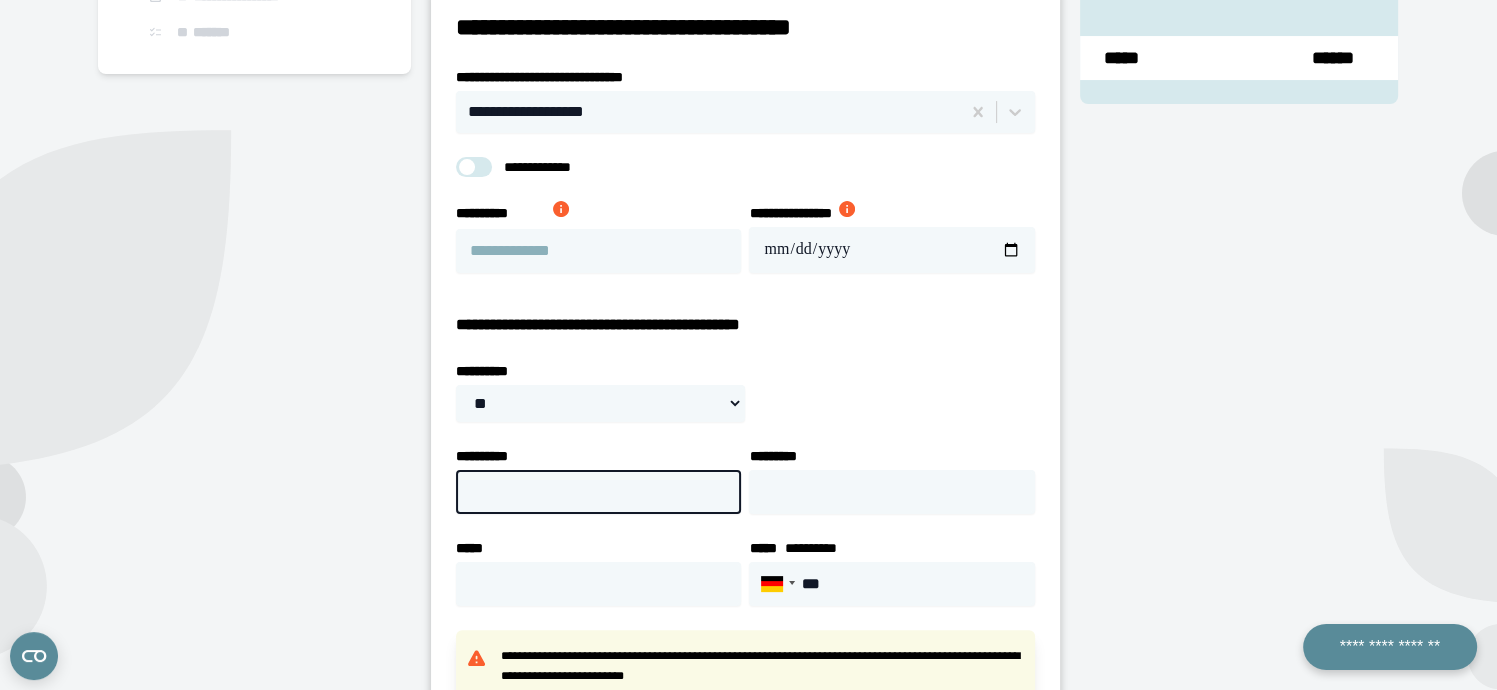 click on "**********" at bounding box center (598, 492) 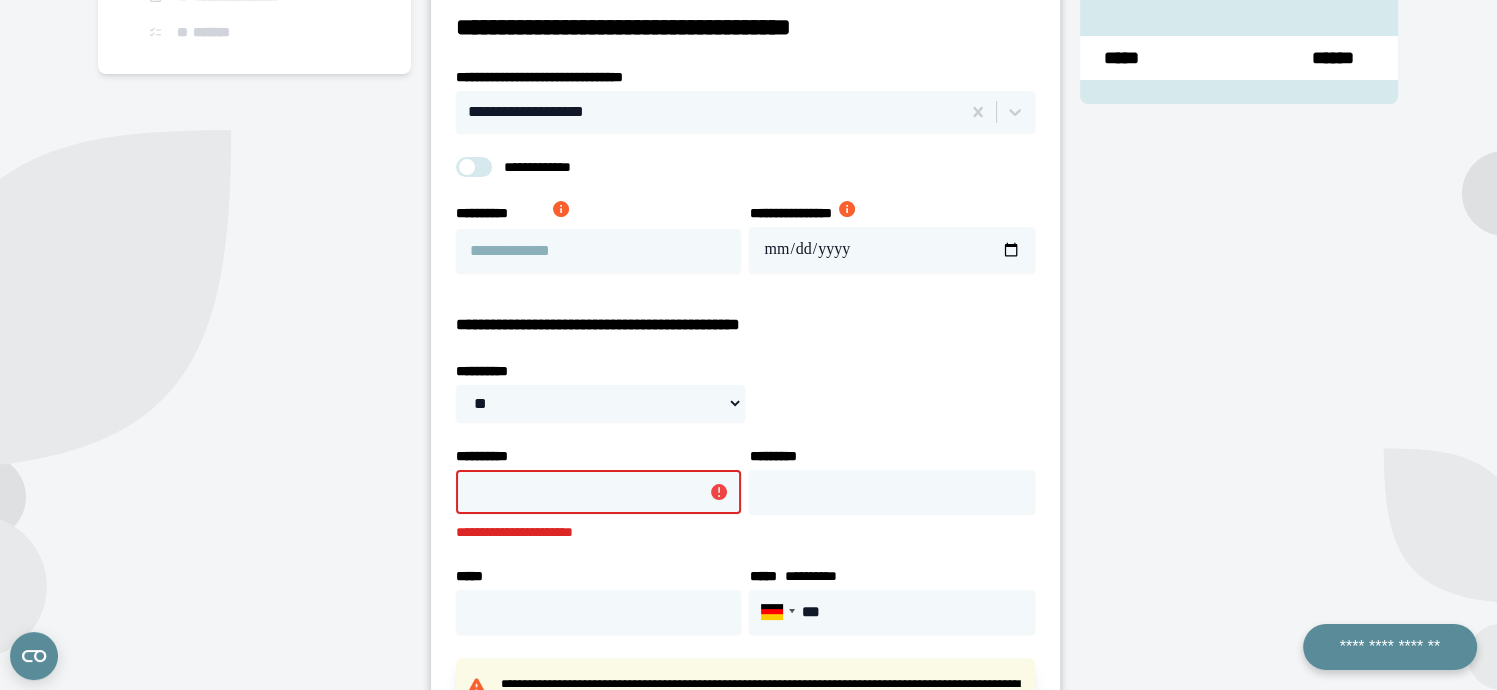 paste on "**********" 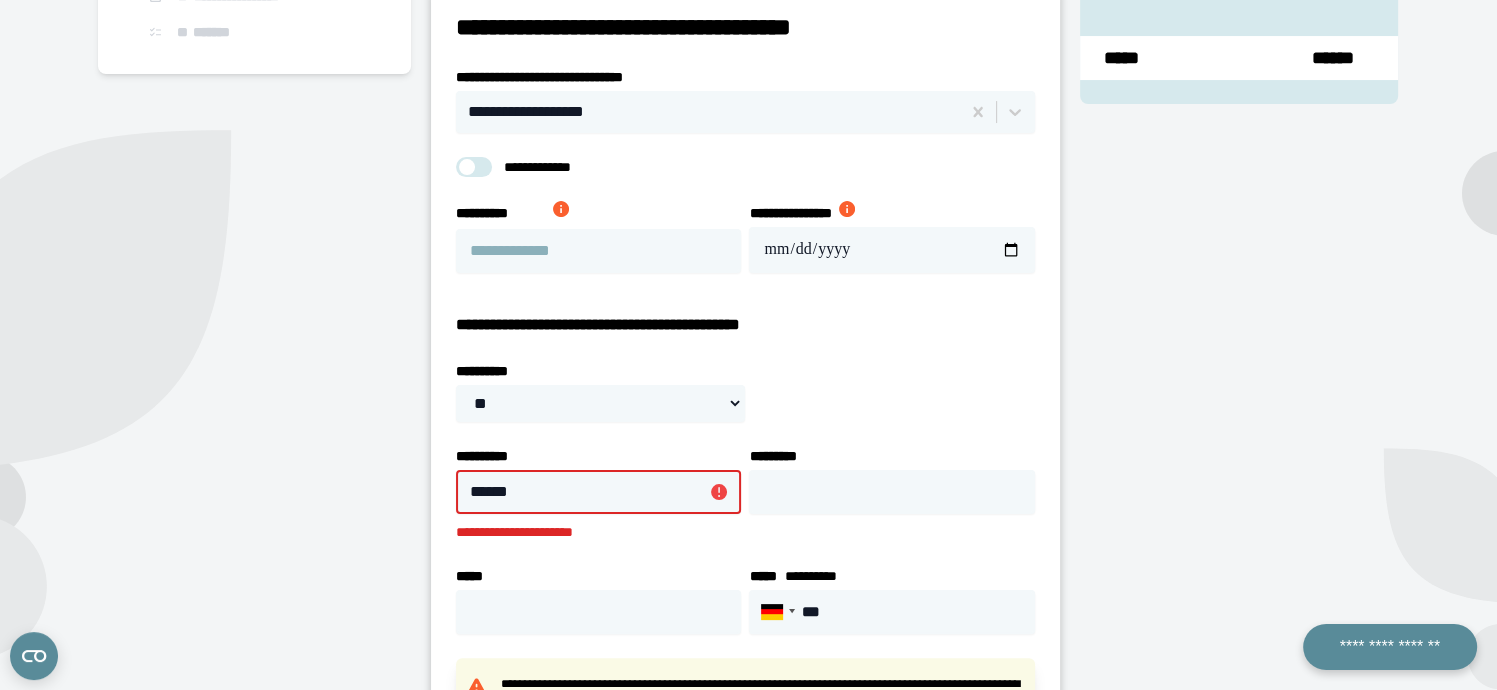 type on "*****" 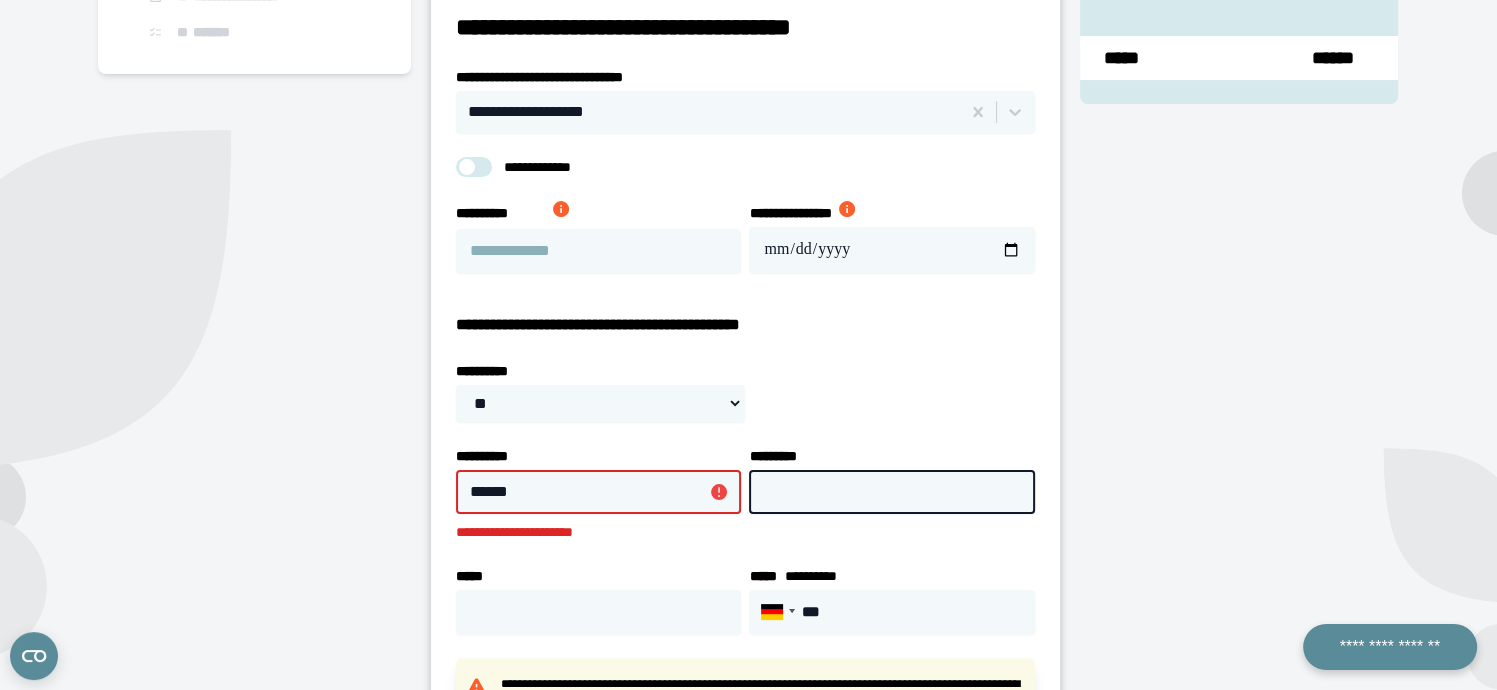 click on "*********" at bounding box center [891, 492] 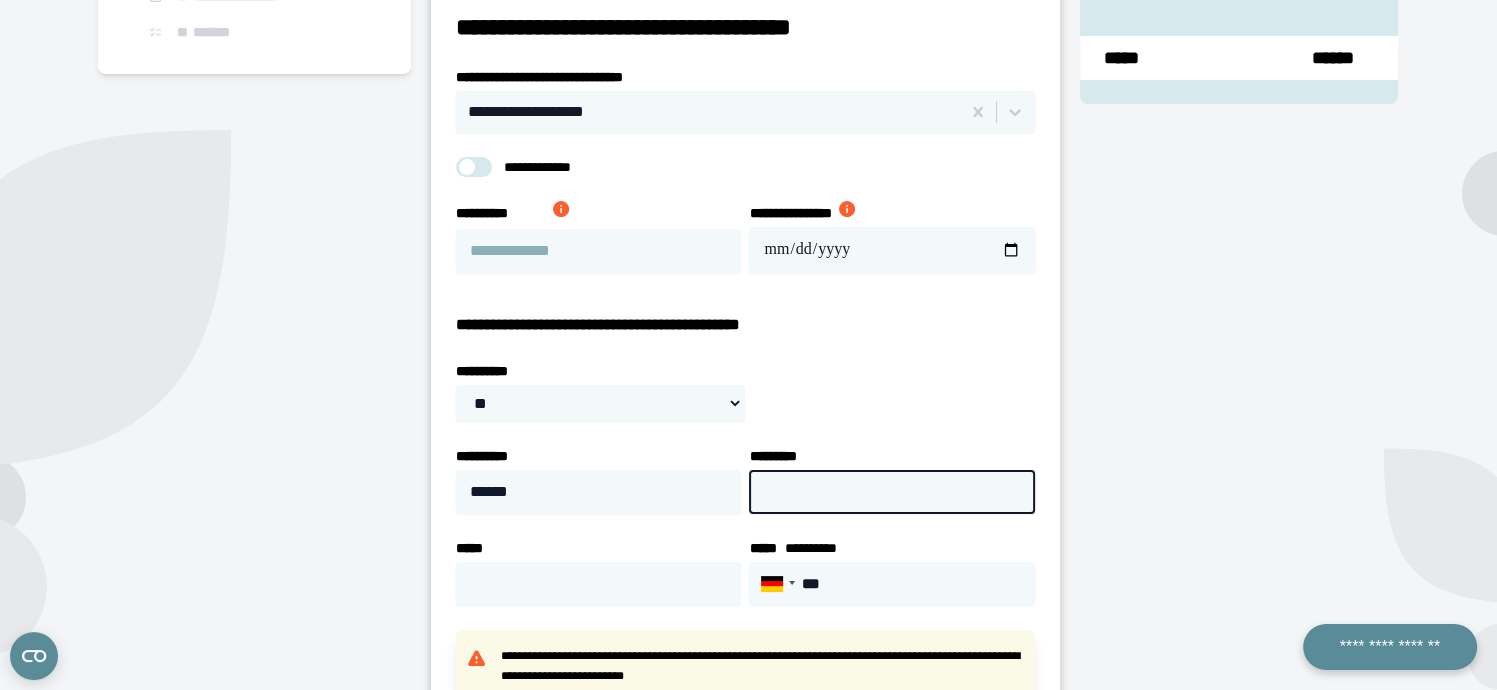 paste on "*******" 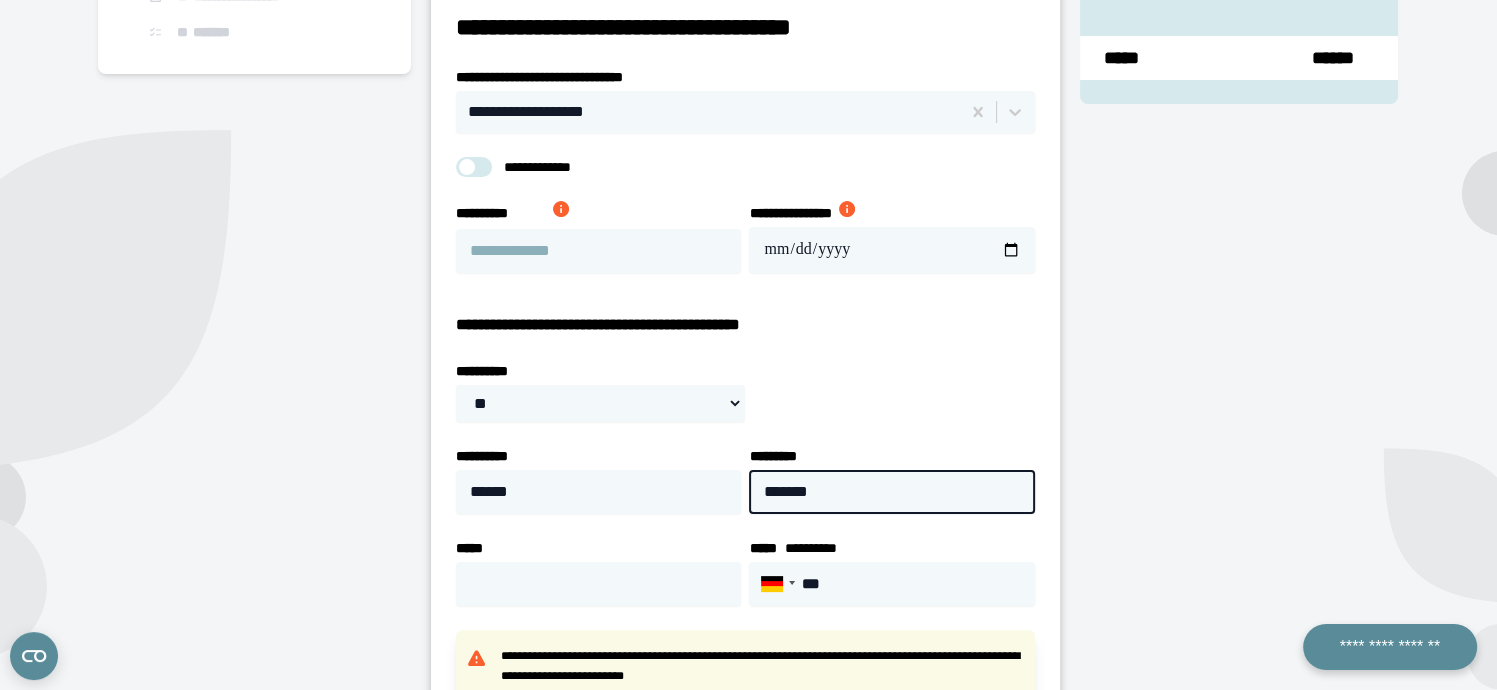 type on "*******" 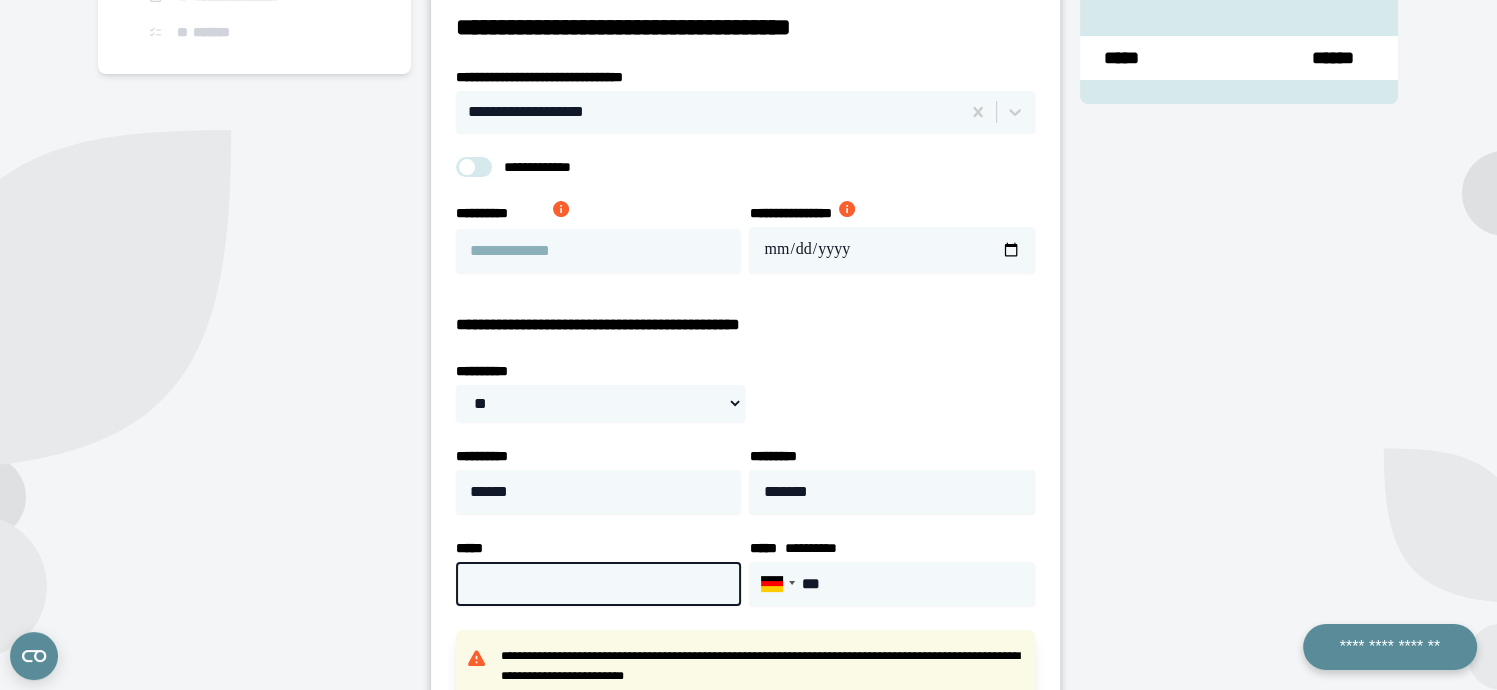 click on "*****" at bounding box center (598, 584) 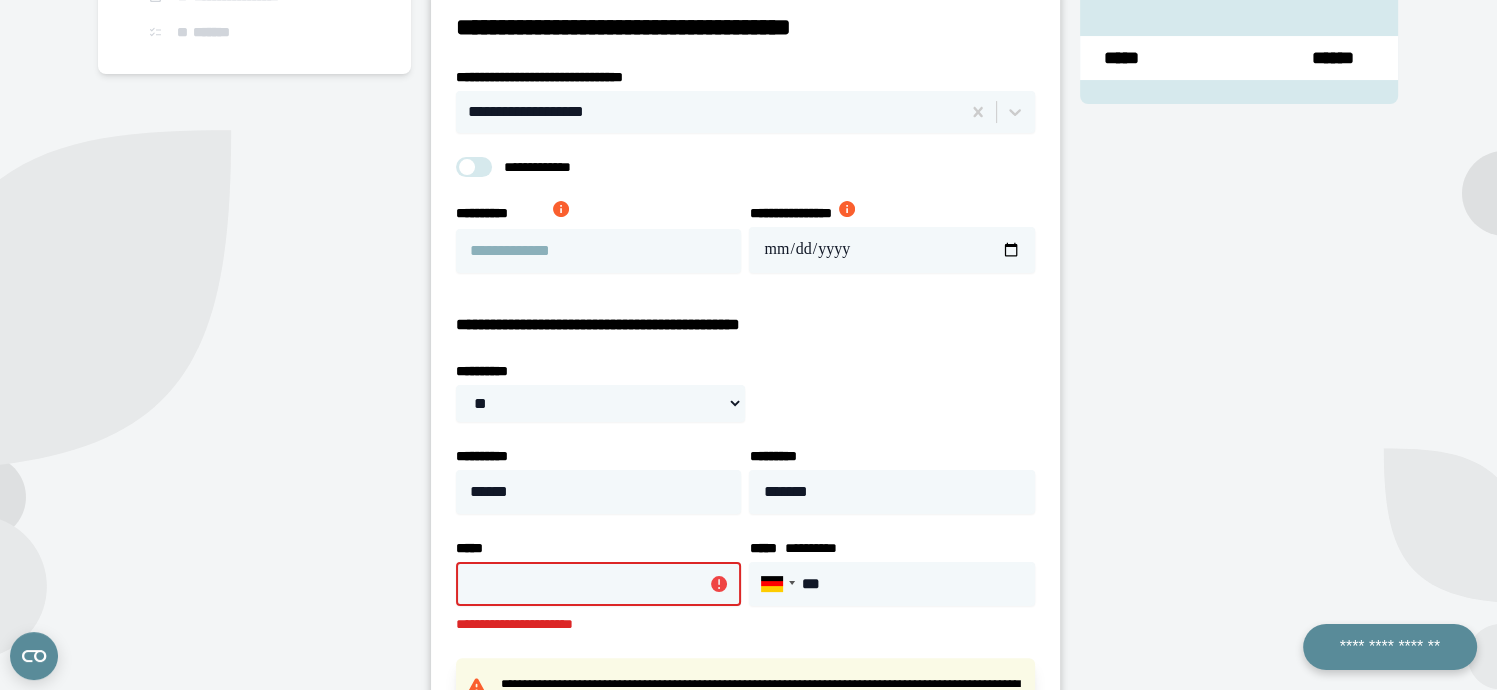 paste on "**********" 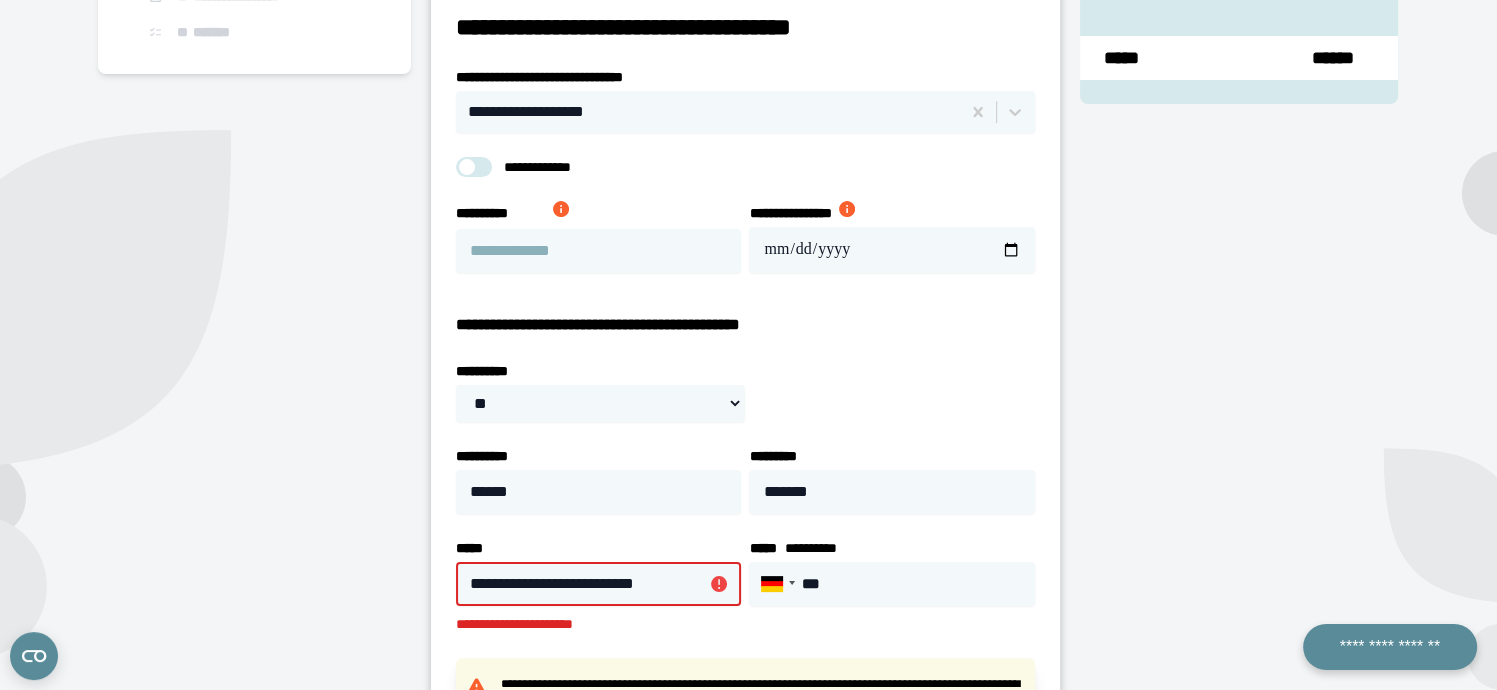 type on "**********" 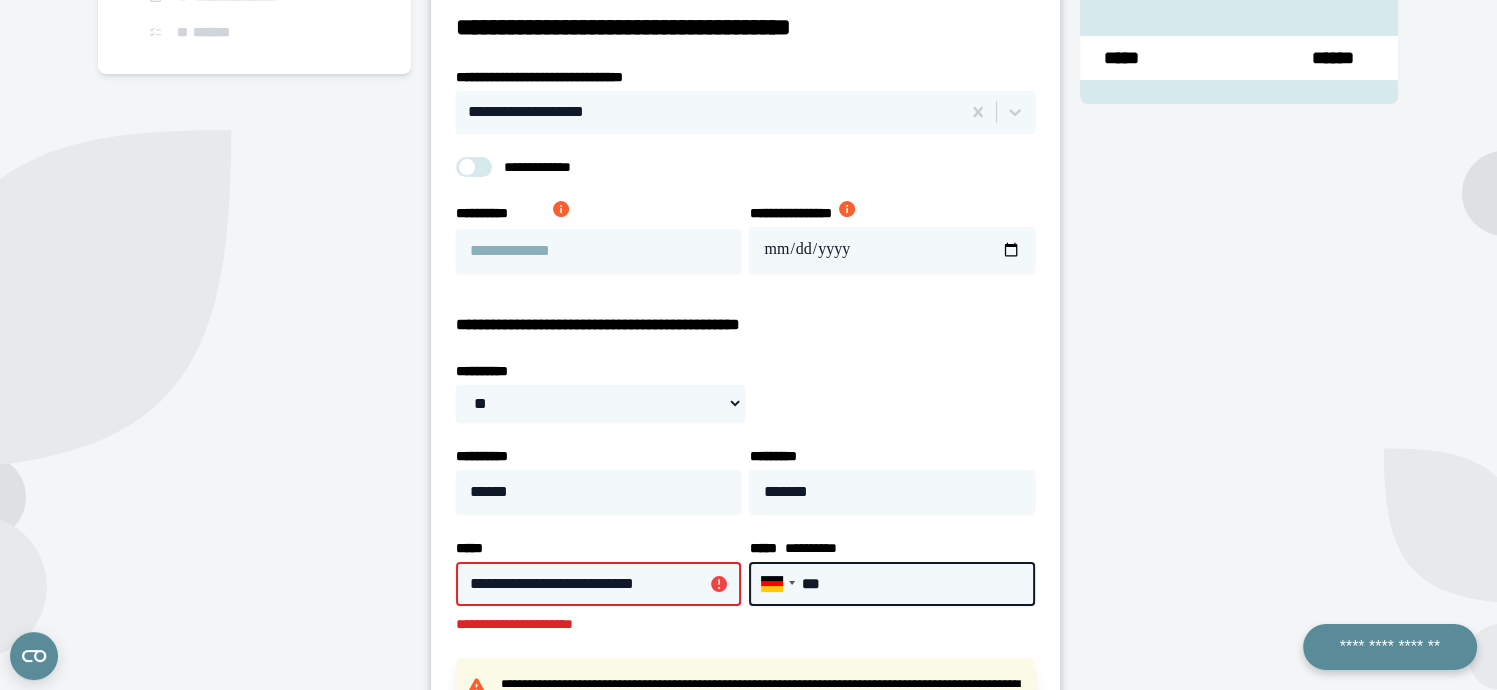 click on "***" at bounding box center [891, 584] 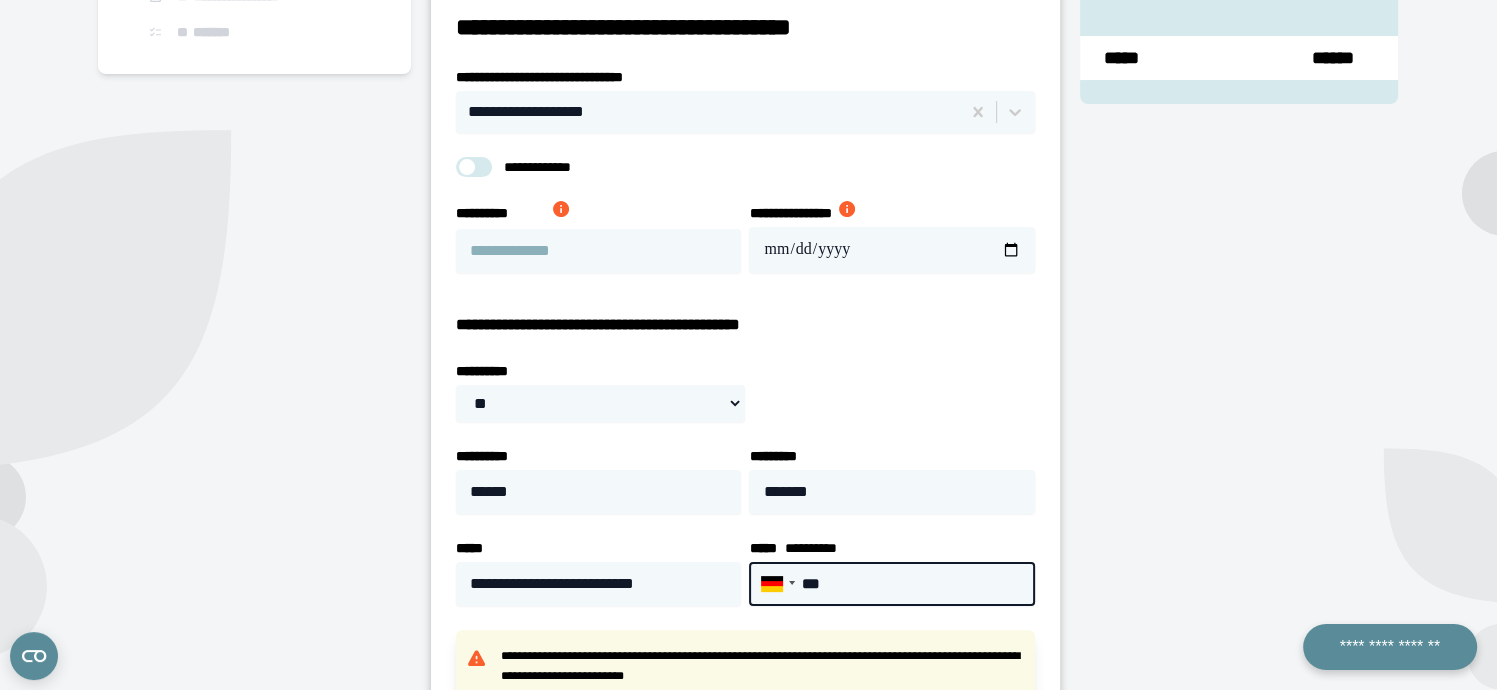 paste on "**********" 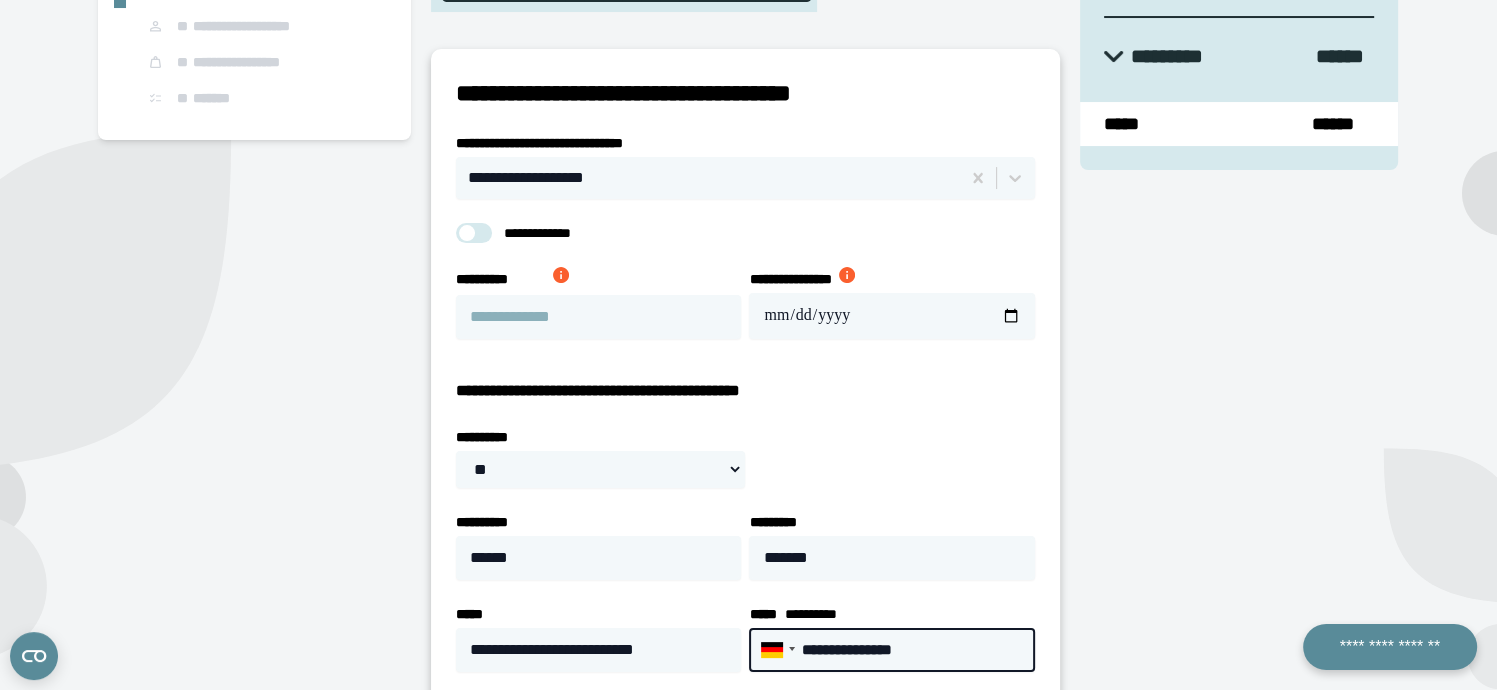 scroll, scrollTop: 226, scrollLeft: 0, axis: vertical 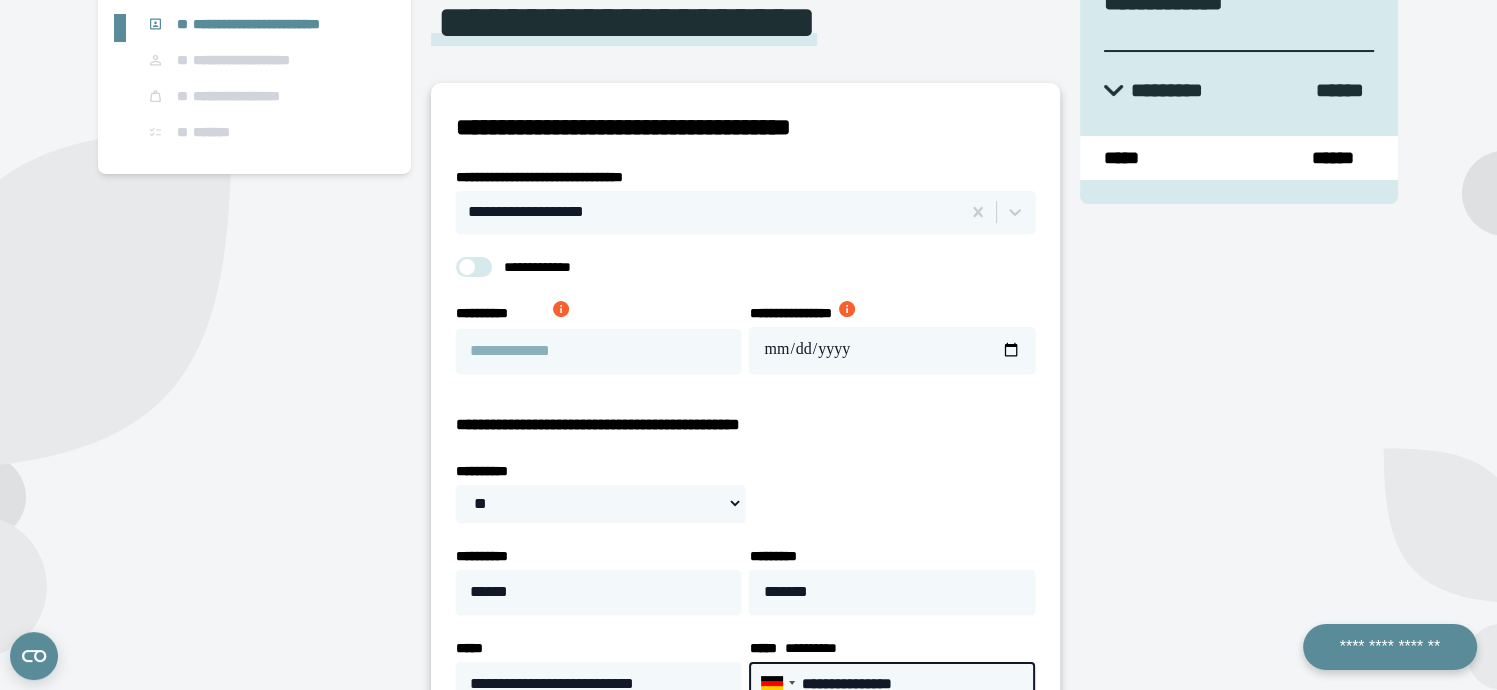 type on "**********" 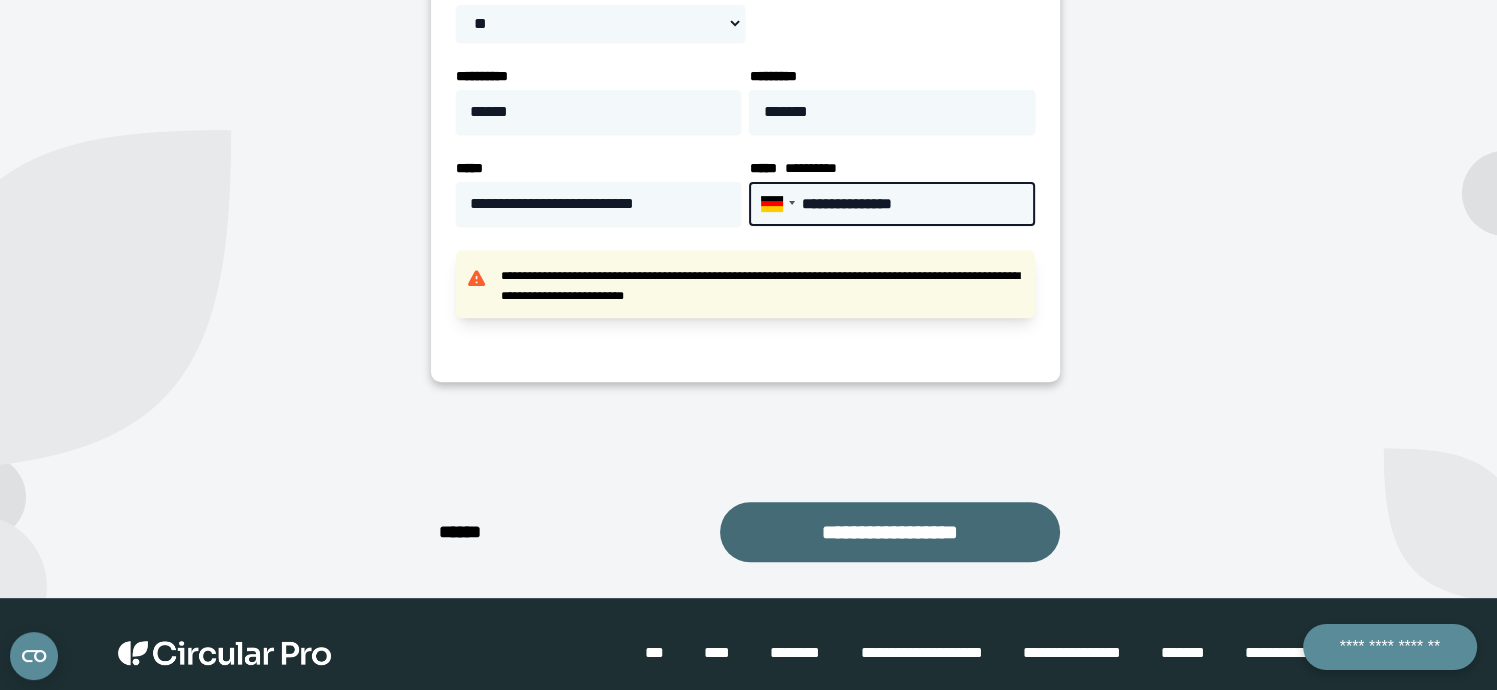 scroll, scrollTop: 726, scrollLeft: 0, axis: vertical 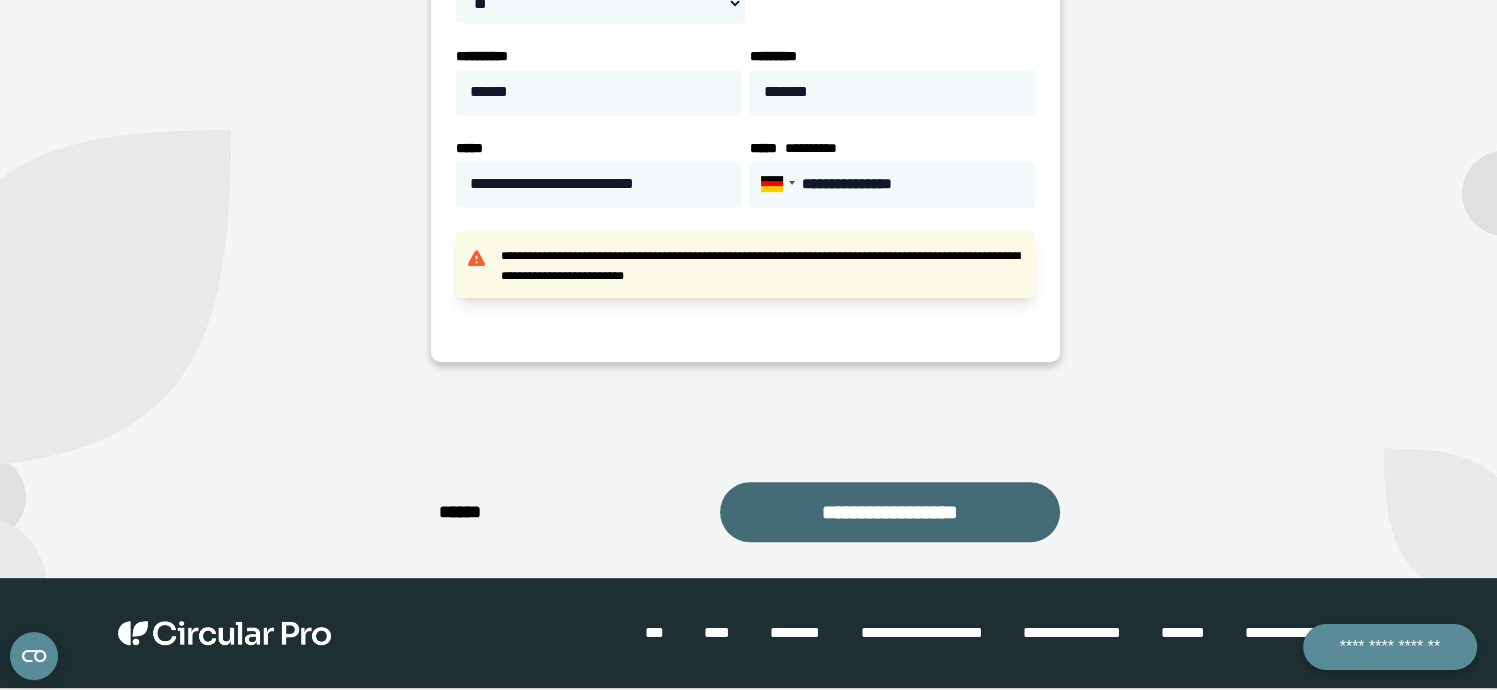 click on "**********" at bounding box center (890, 512) 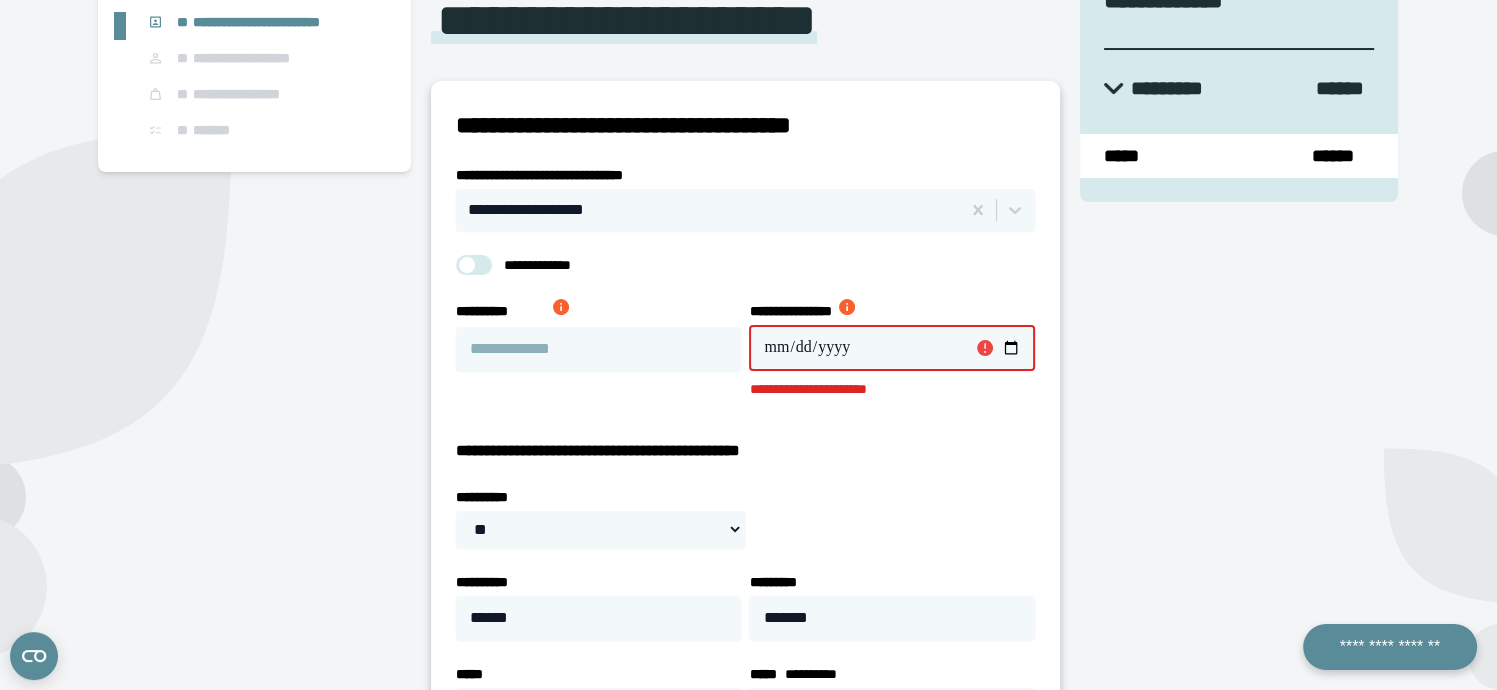 click on "**********" at bounding box center [891, 348] 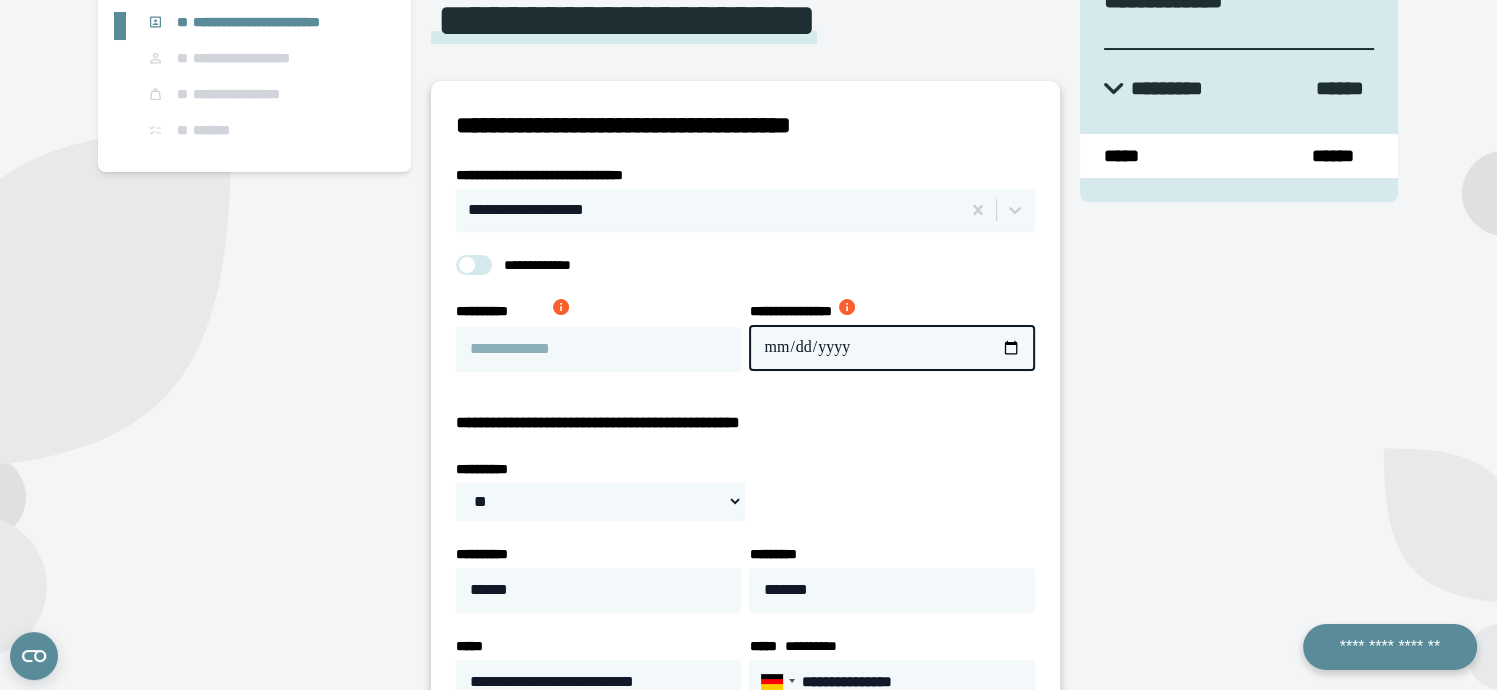 type on "**********" 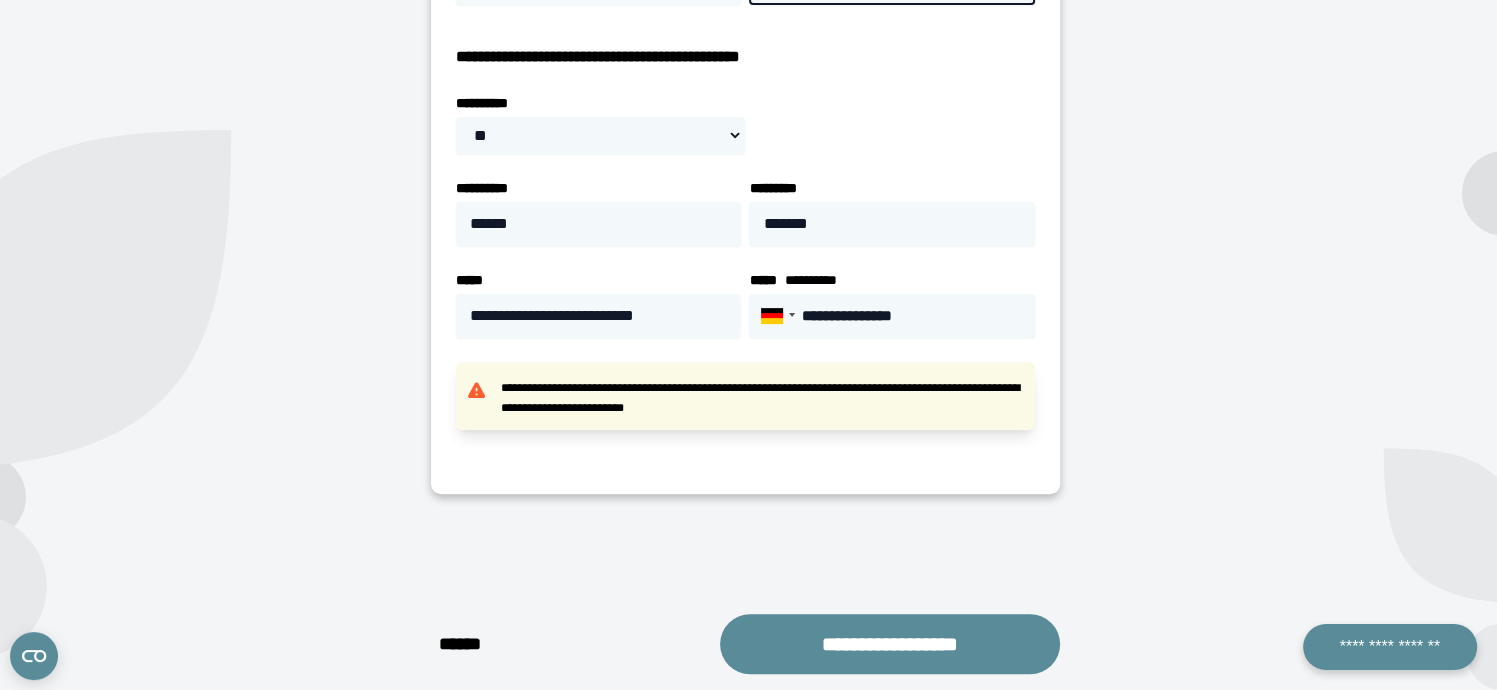 scroll, scrollTop: 628, scrollLeft: 0, axis: vertical 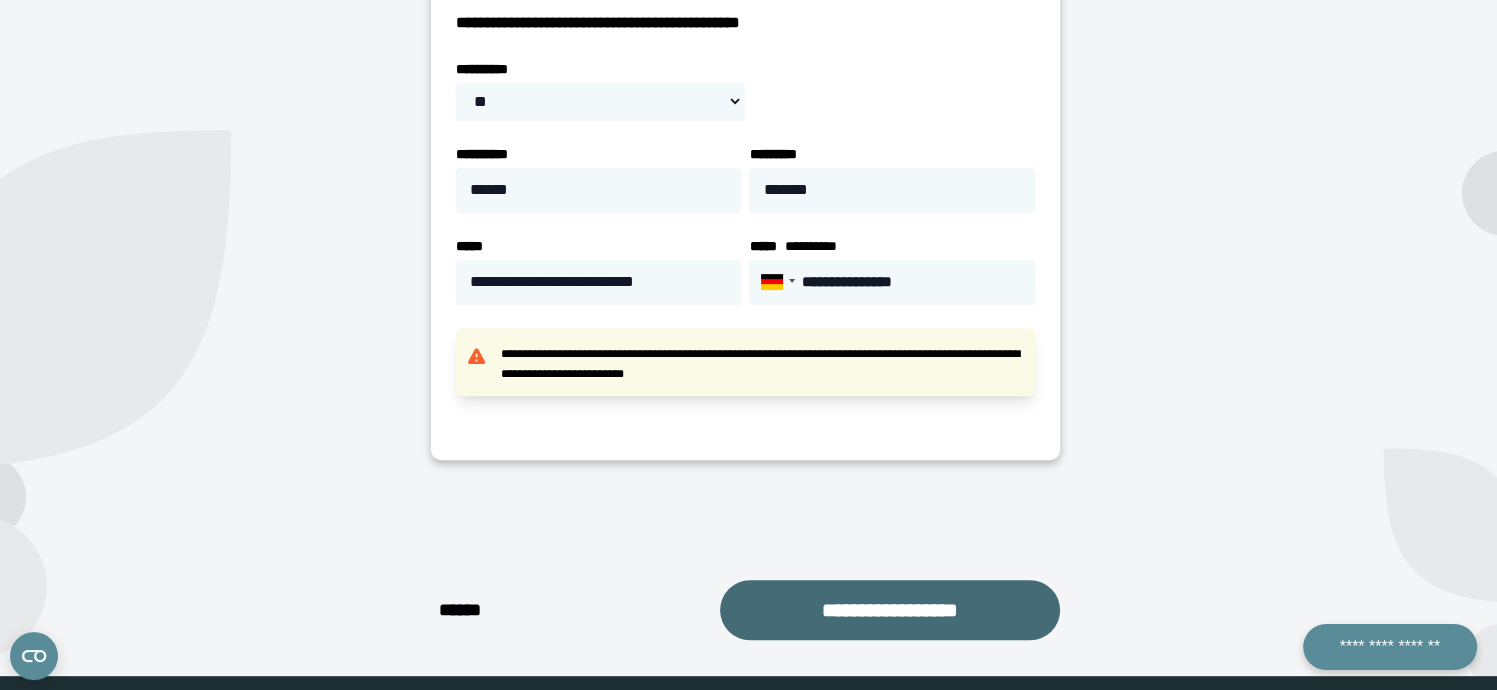 click on "**********" at bounding box center (890, 610) 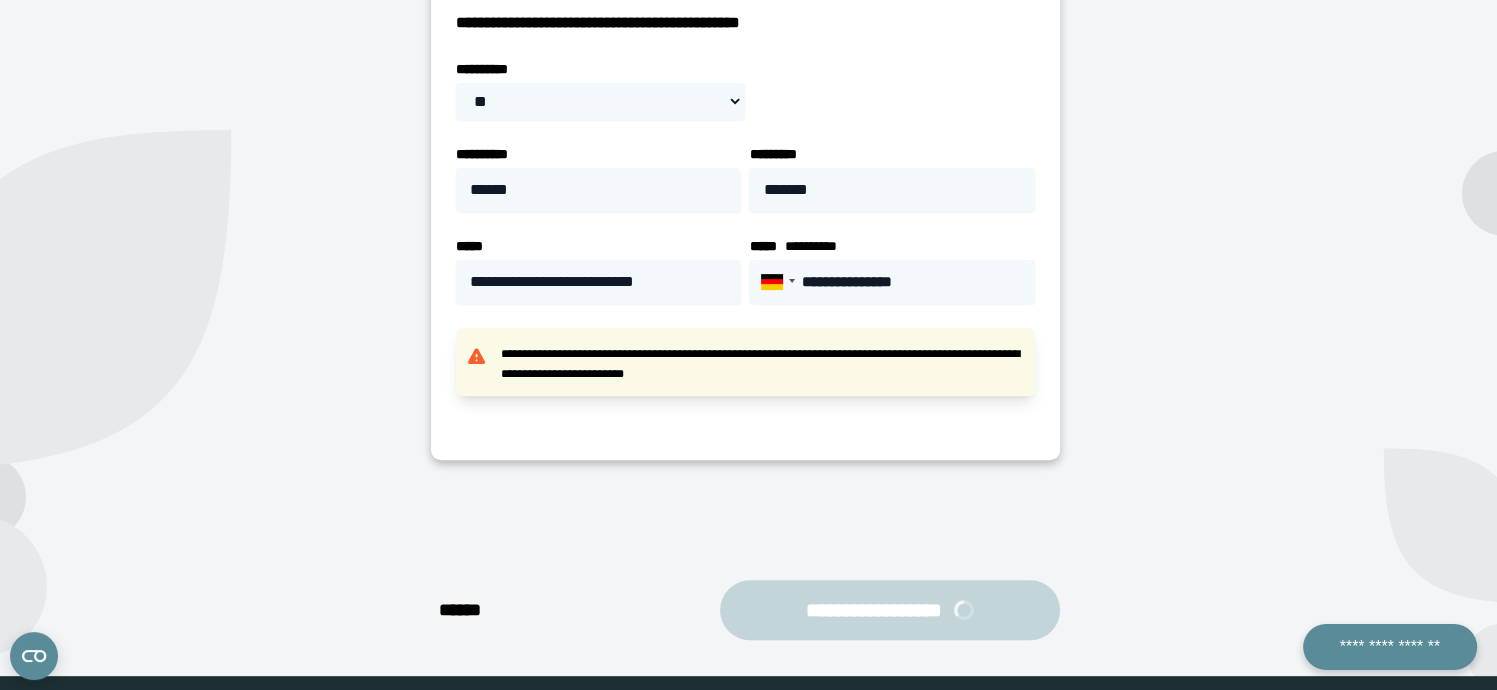 select on "**" 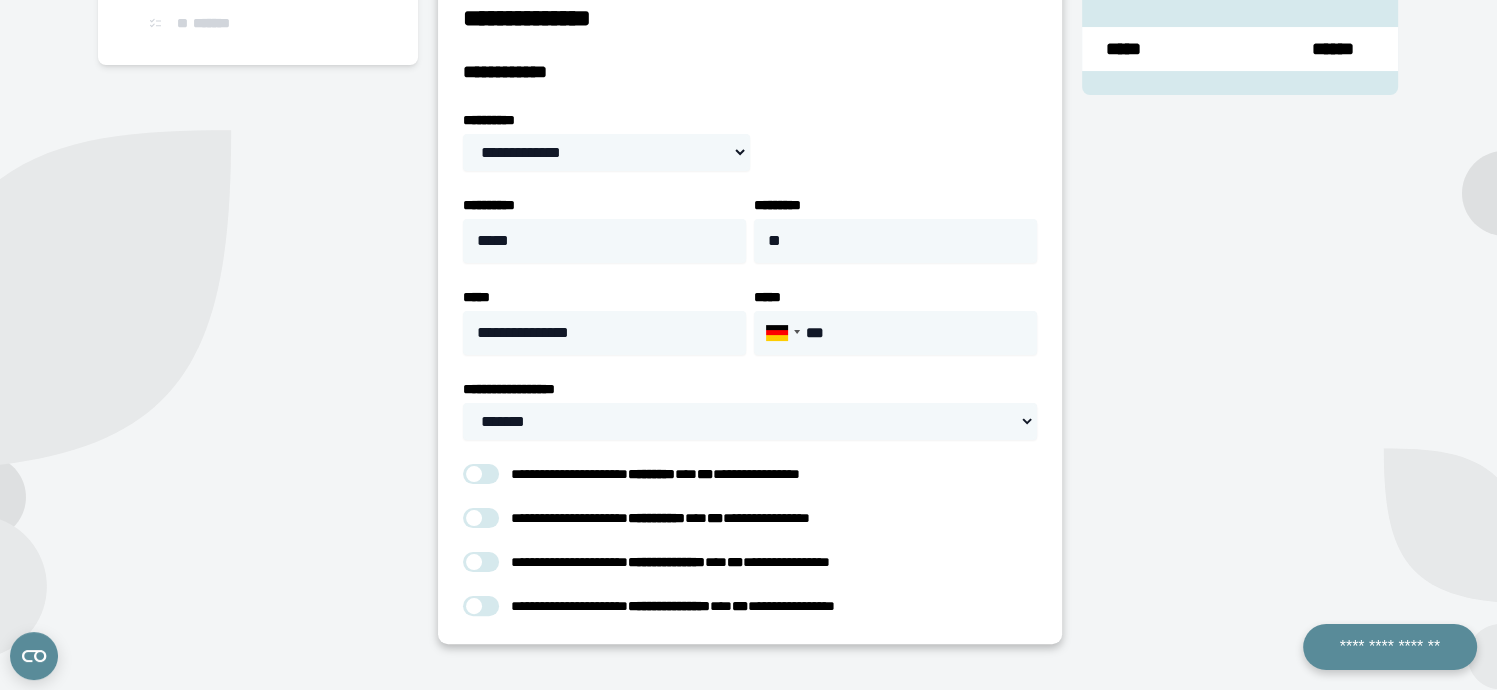 scroll, scrollTop: 325, scrollLeft: 0, axis: vertical 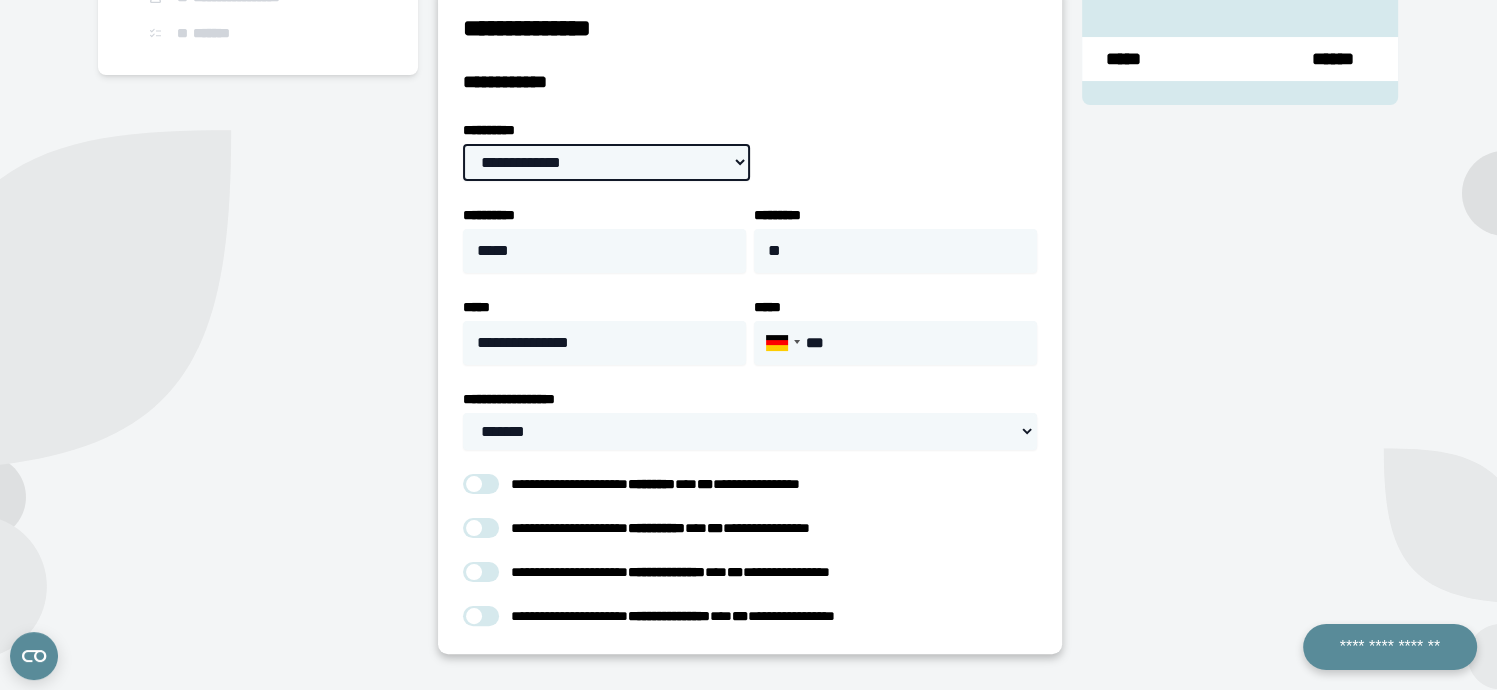 click on "**********" at bounding box center (606, 162) 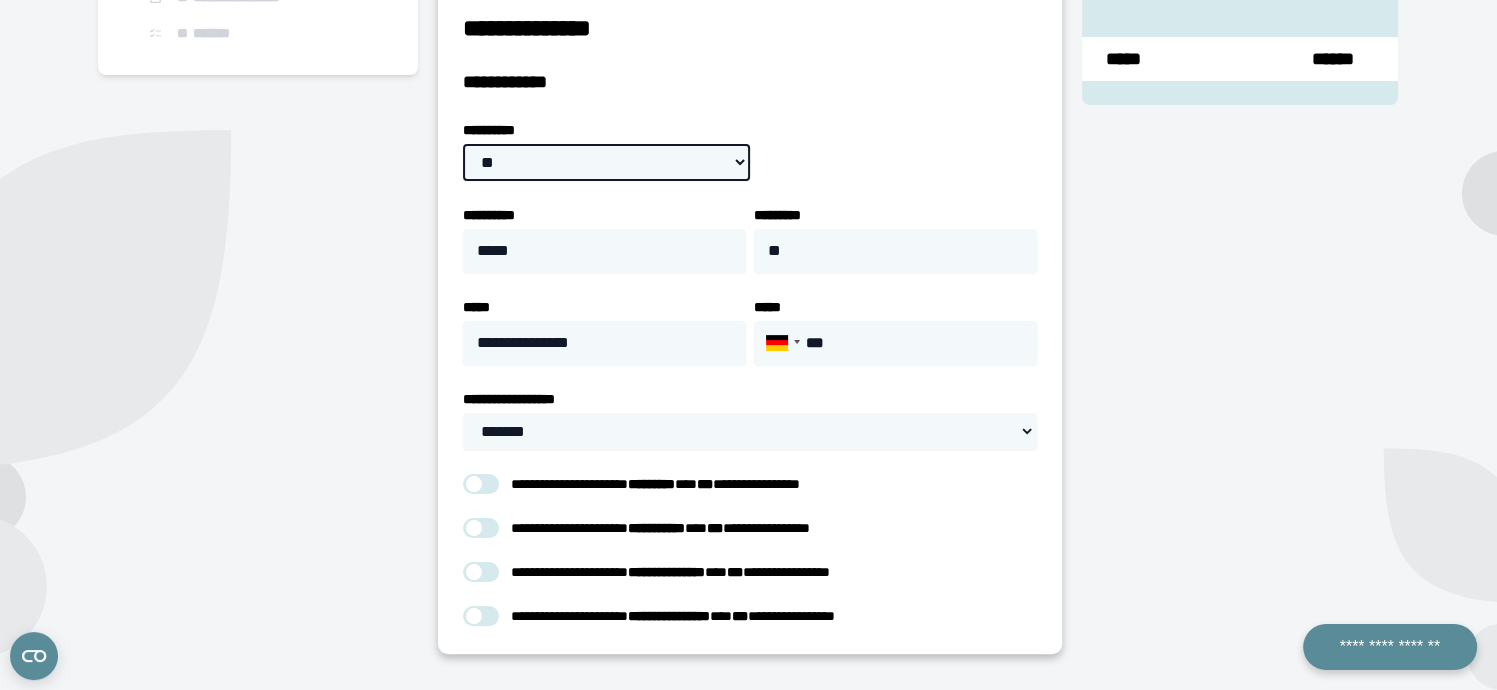 click on "**********" at bounding box center (606, 162) 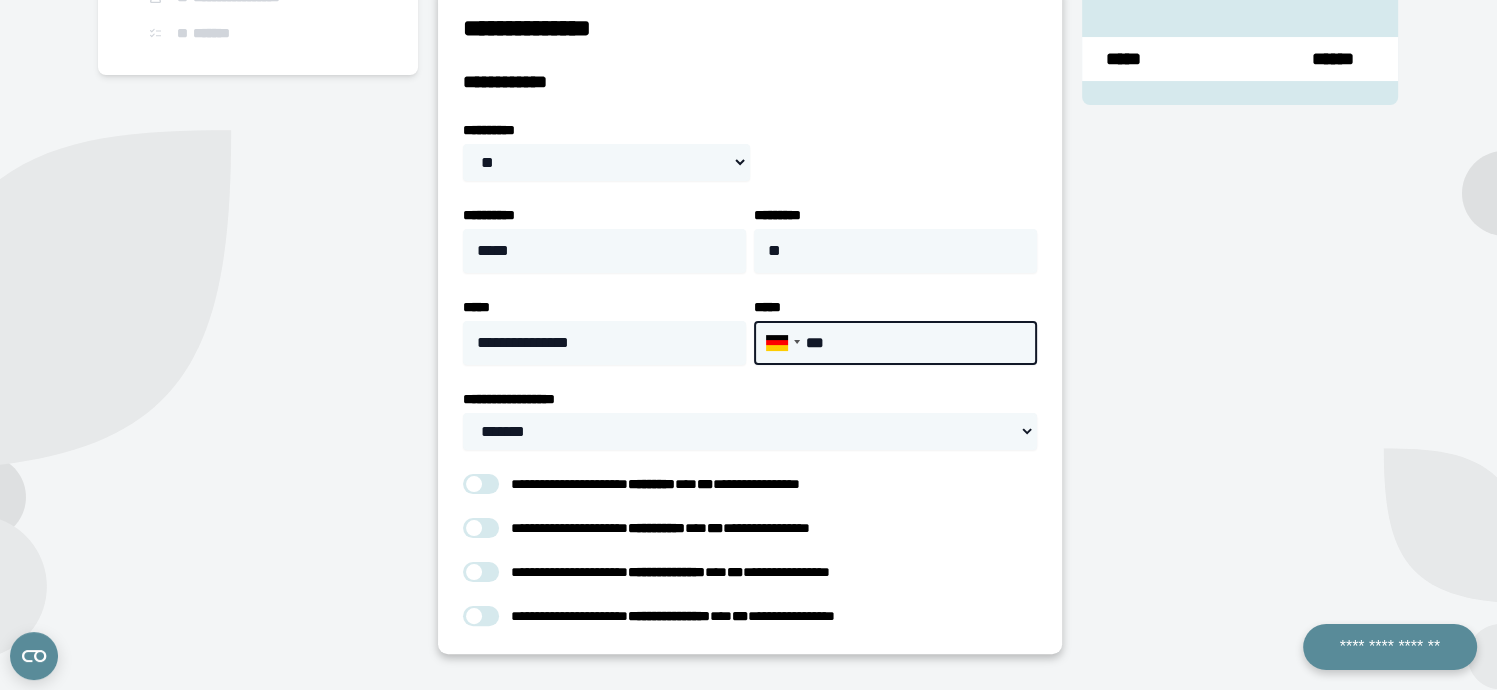 click on "***" at bounding box center [895, 343] 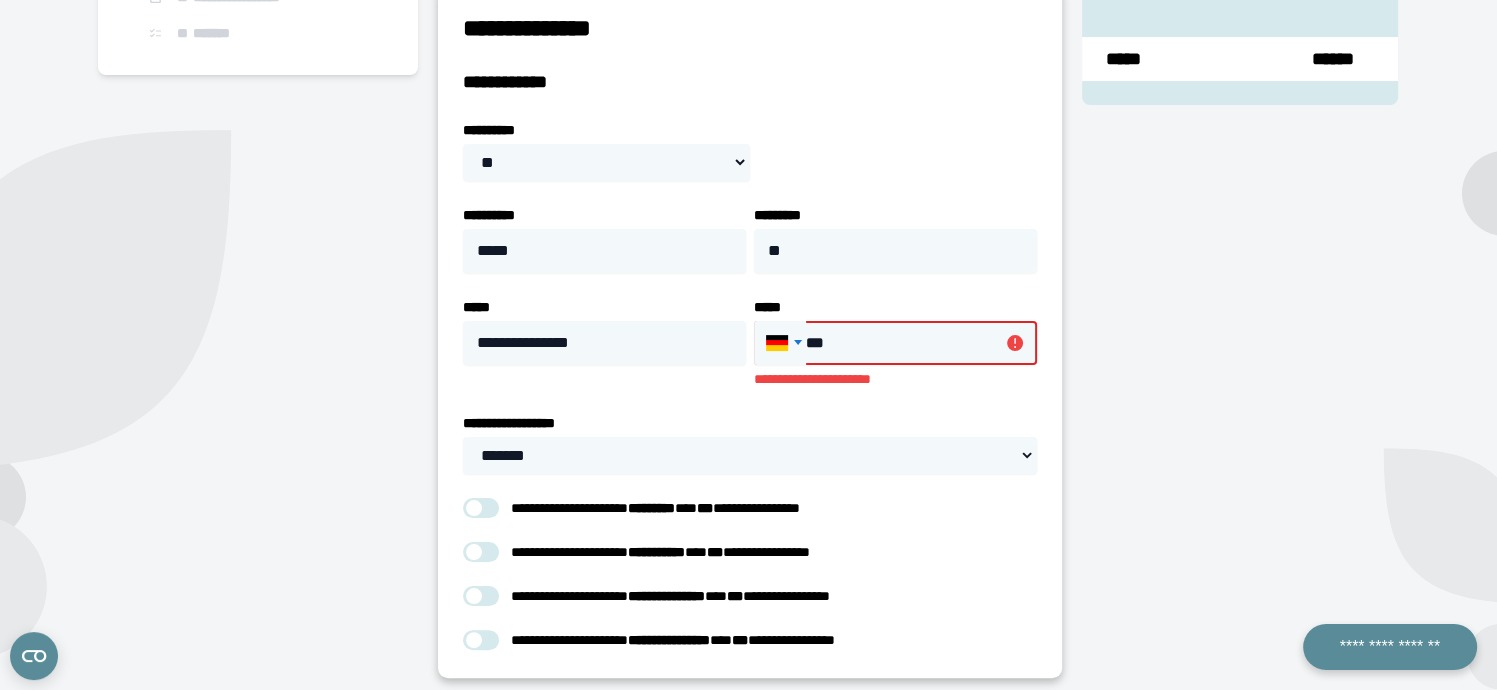 click at bounding box center (798, 342) 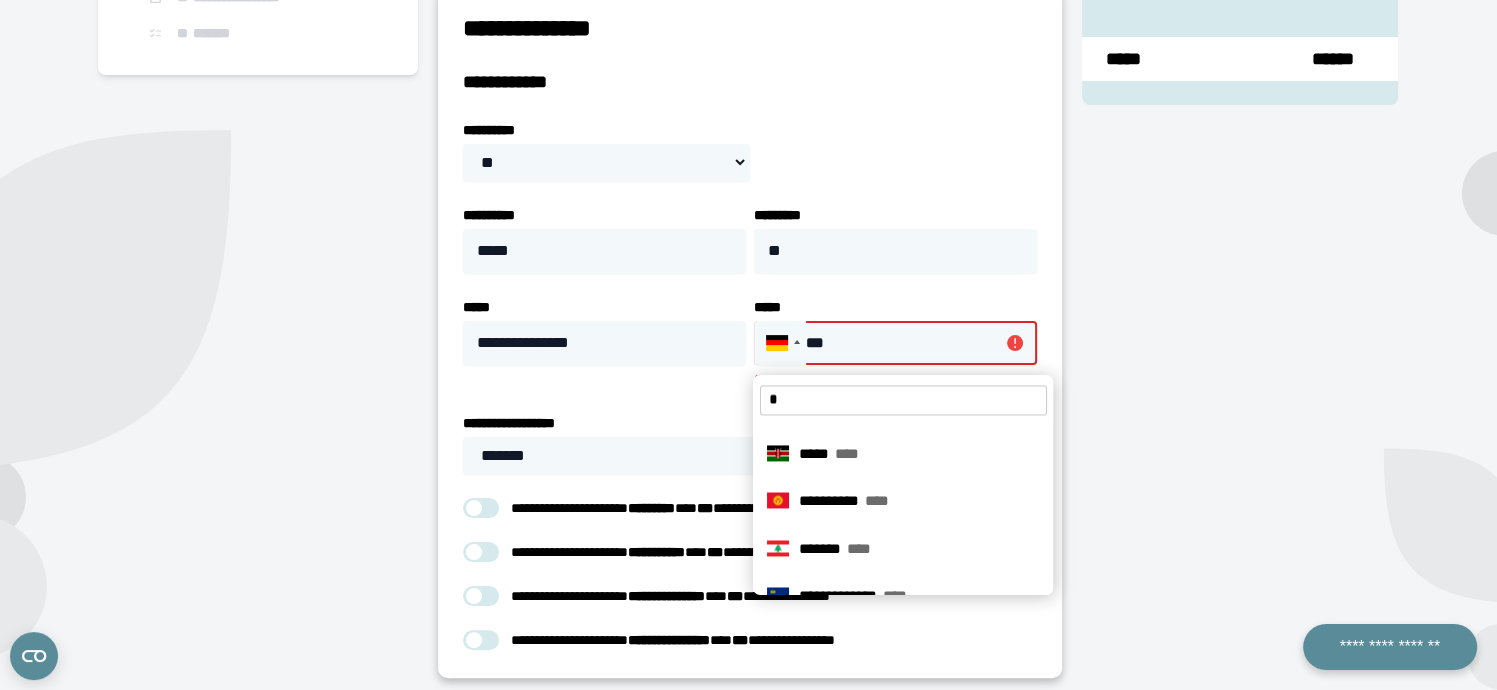 scroll, scrollTop: 0, scrollLeft: 0, axis: both 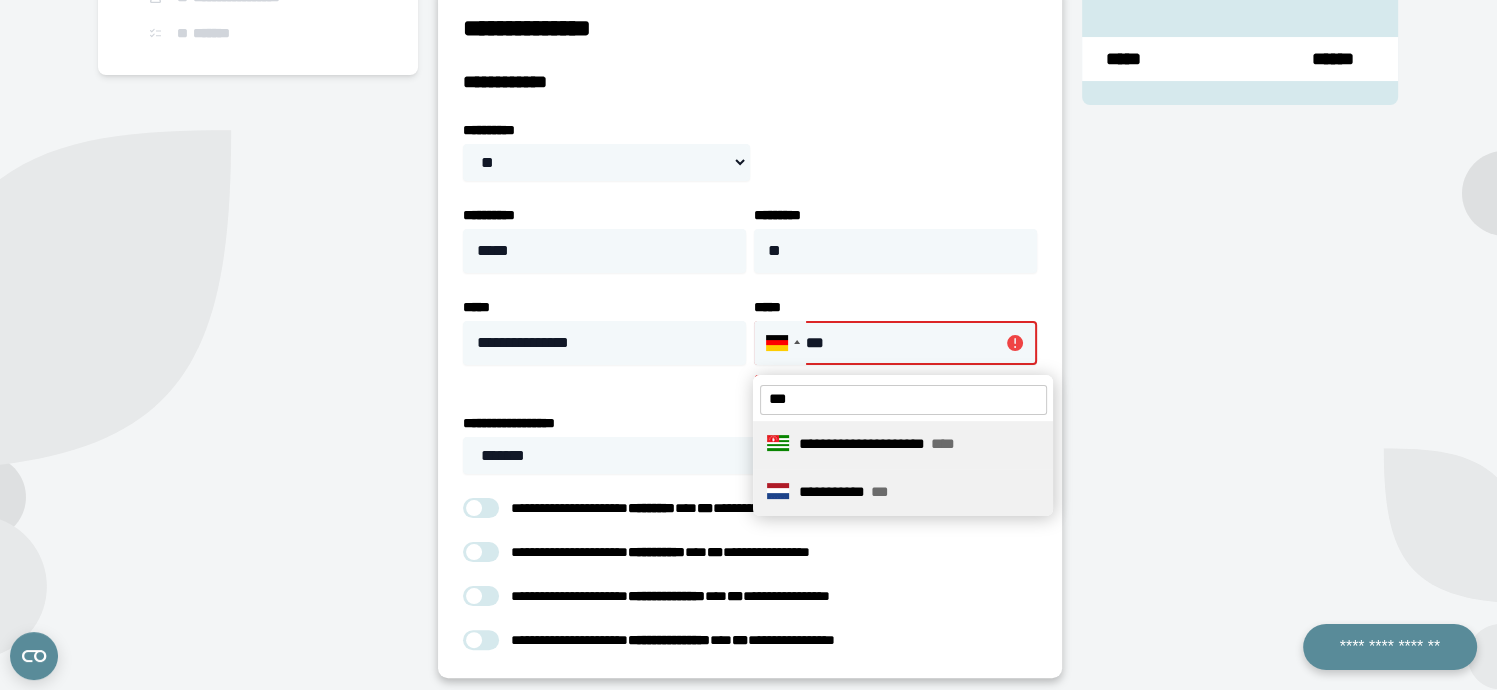 type on "***" 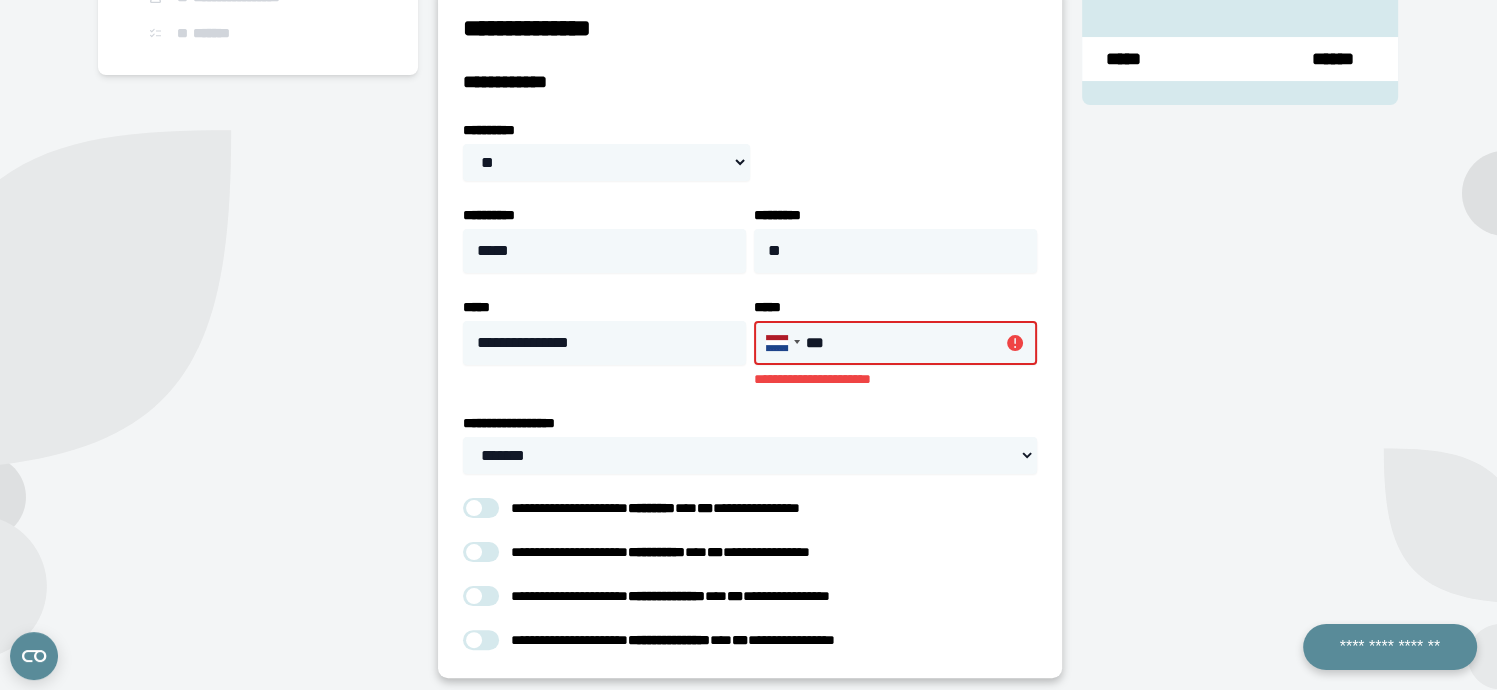 click on "***" at bounding box center [895, 343] 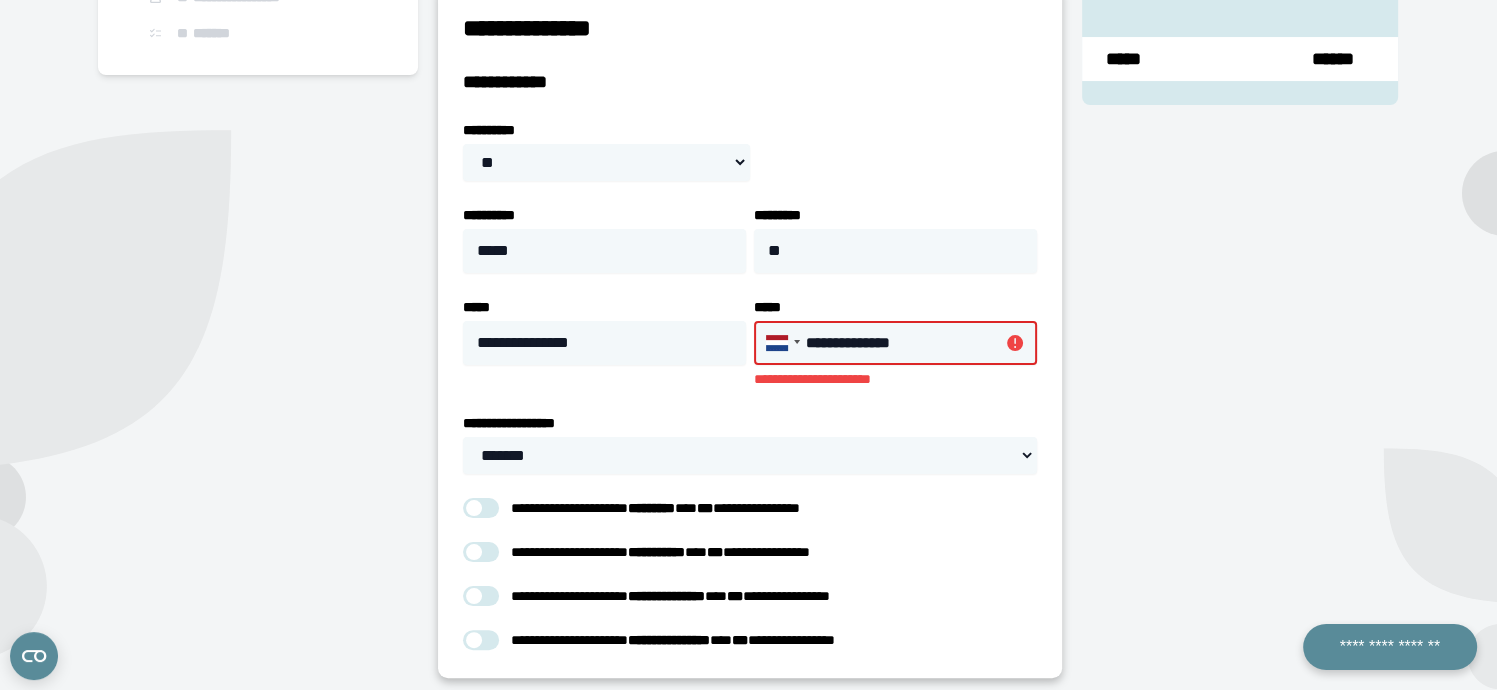 type on "**********" 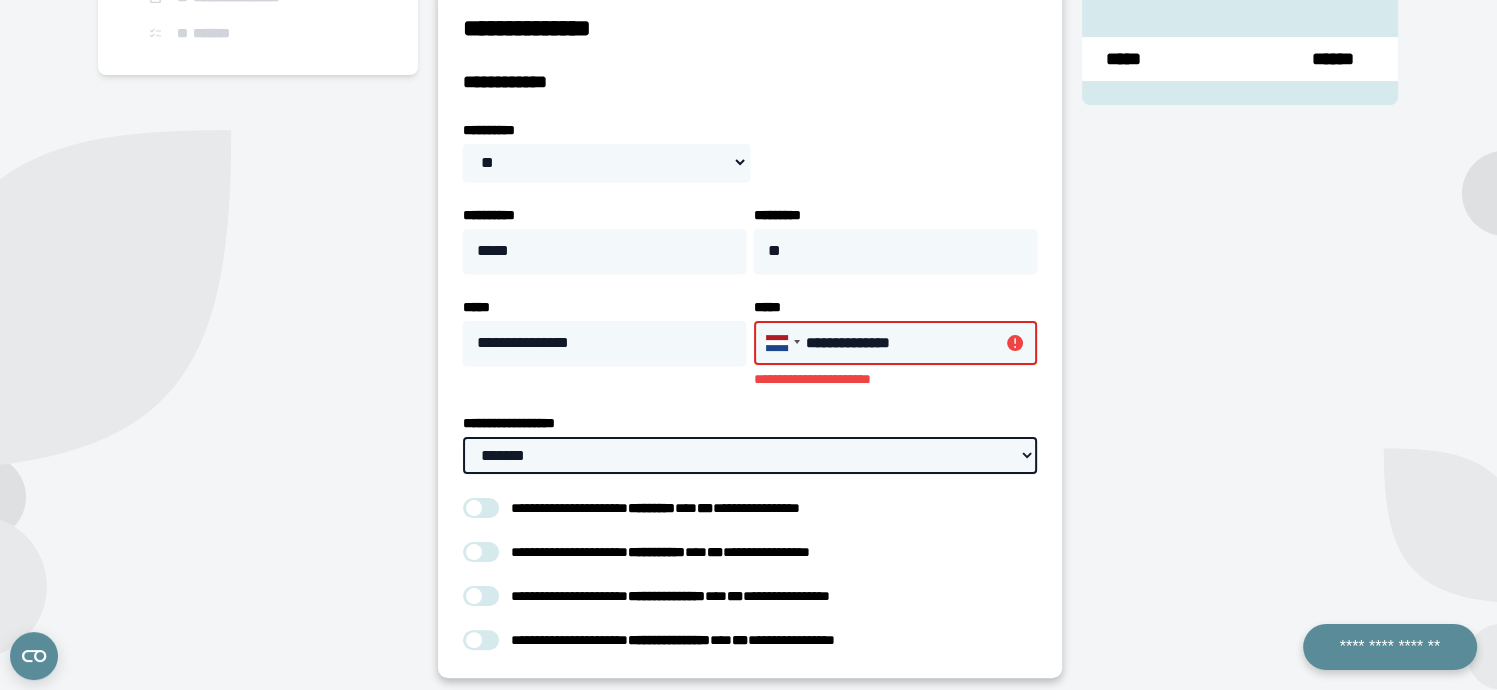 click on "**********" at bounding box center (750, 331) 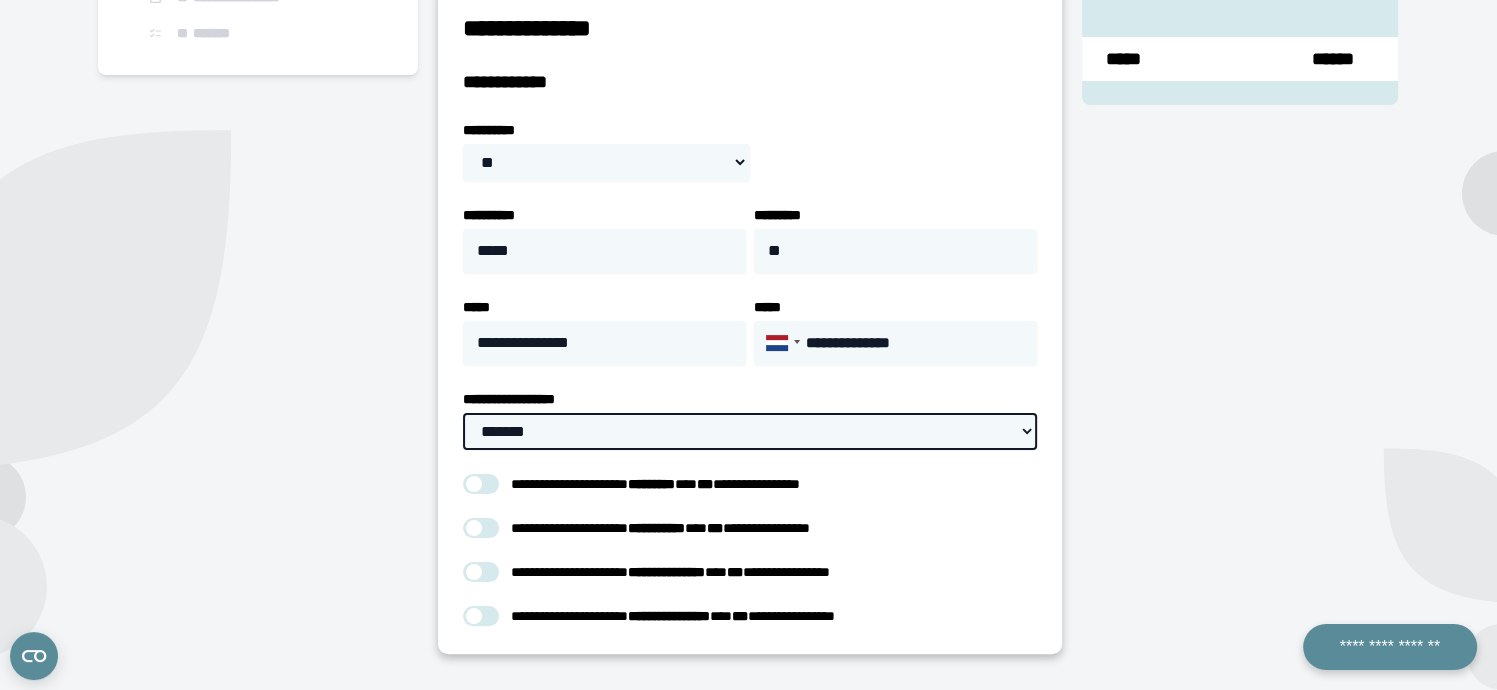 select on "**" 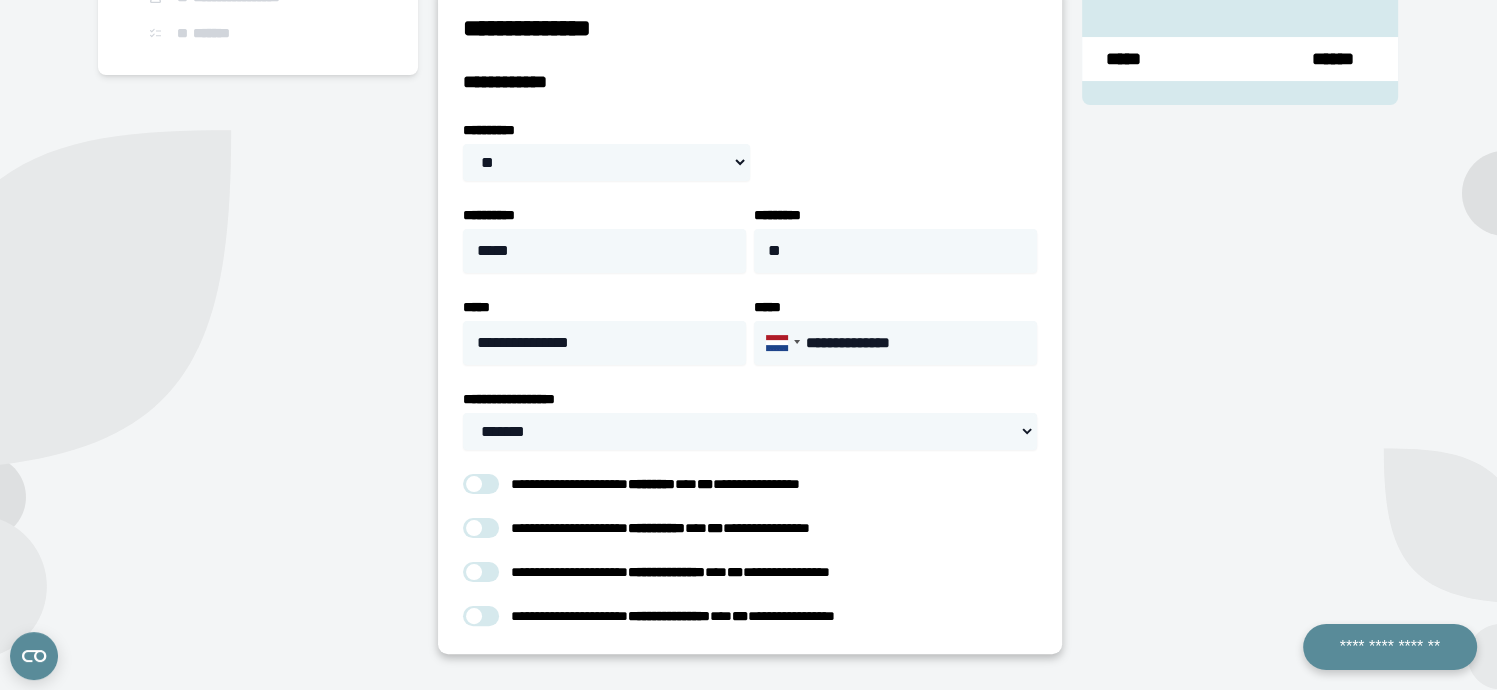 click at bounding box center (481, 572) 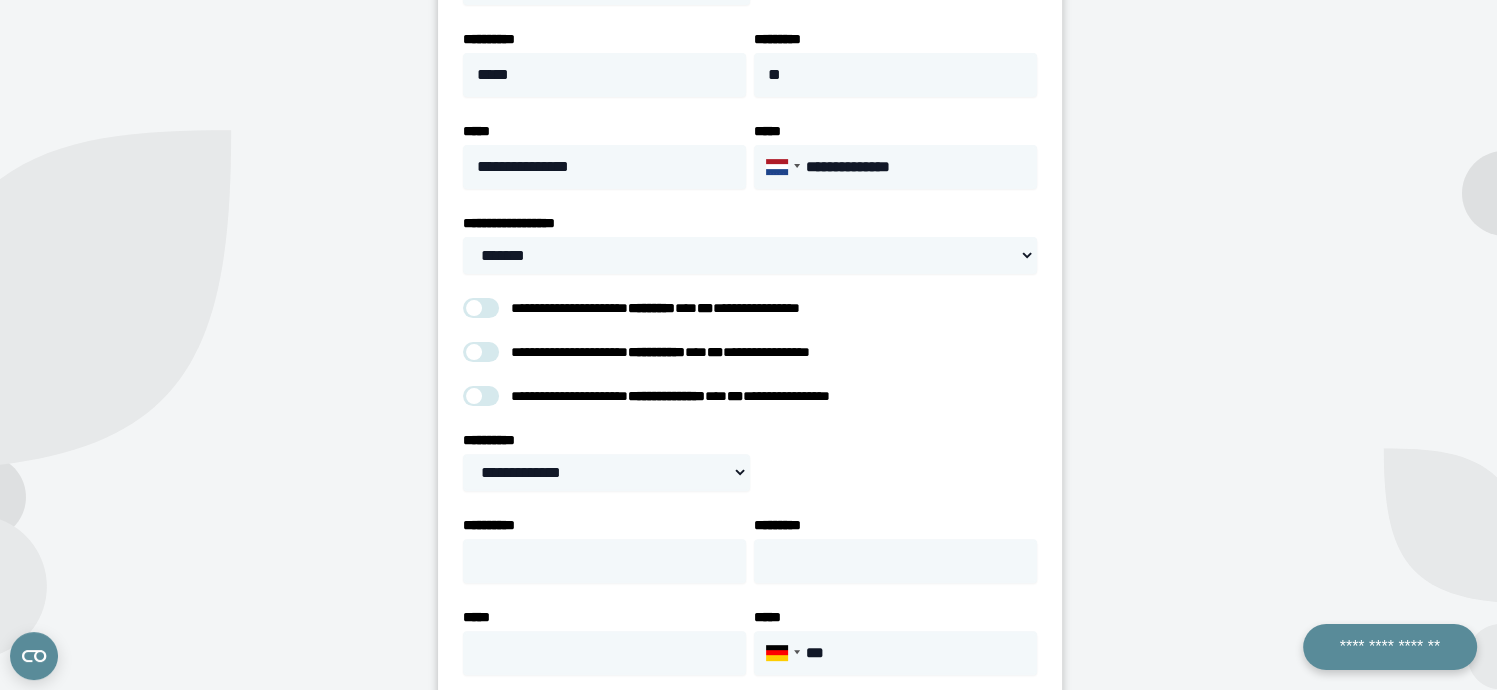 scroll, scrollTop: 525, scrollLeft: 0, axis: vertical 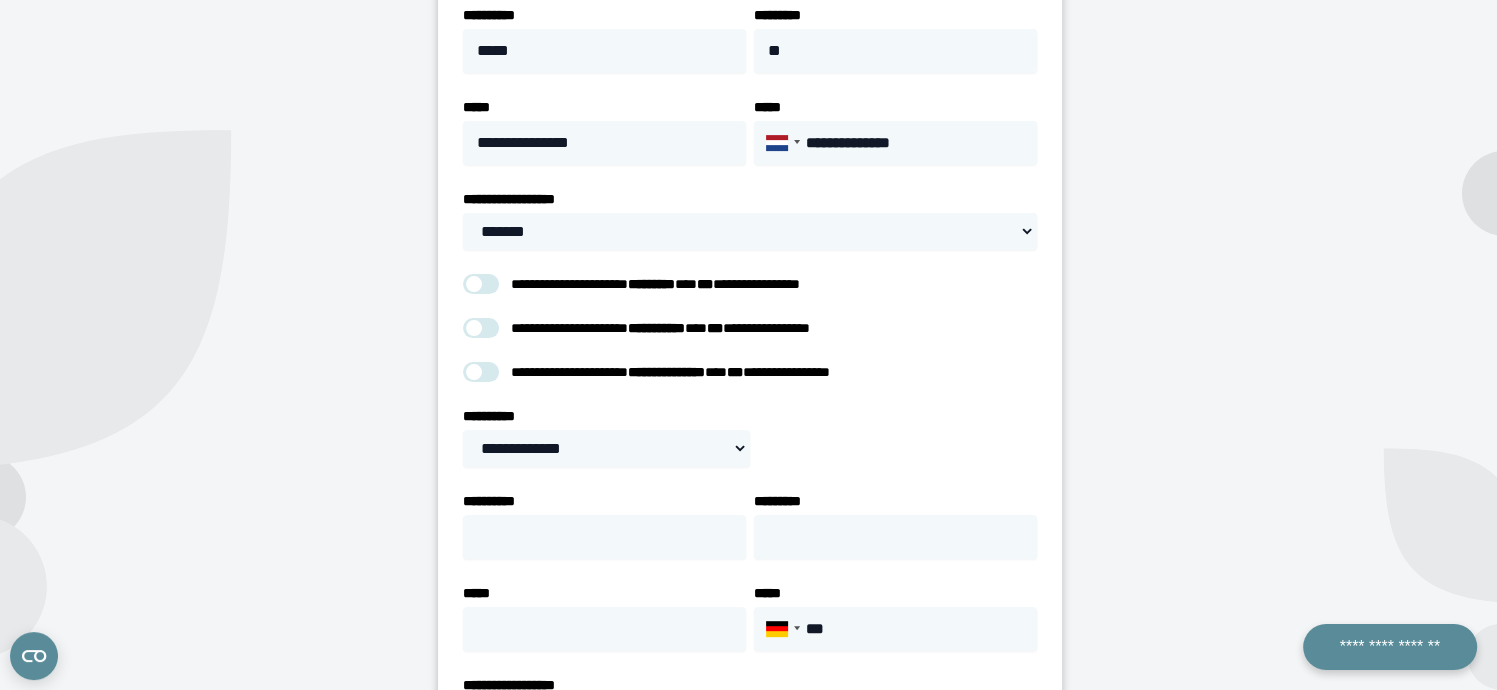 click at bounding box center [481, 372] 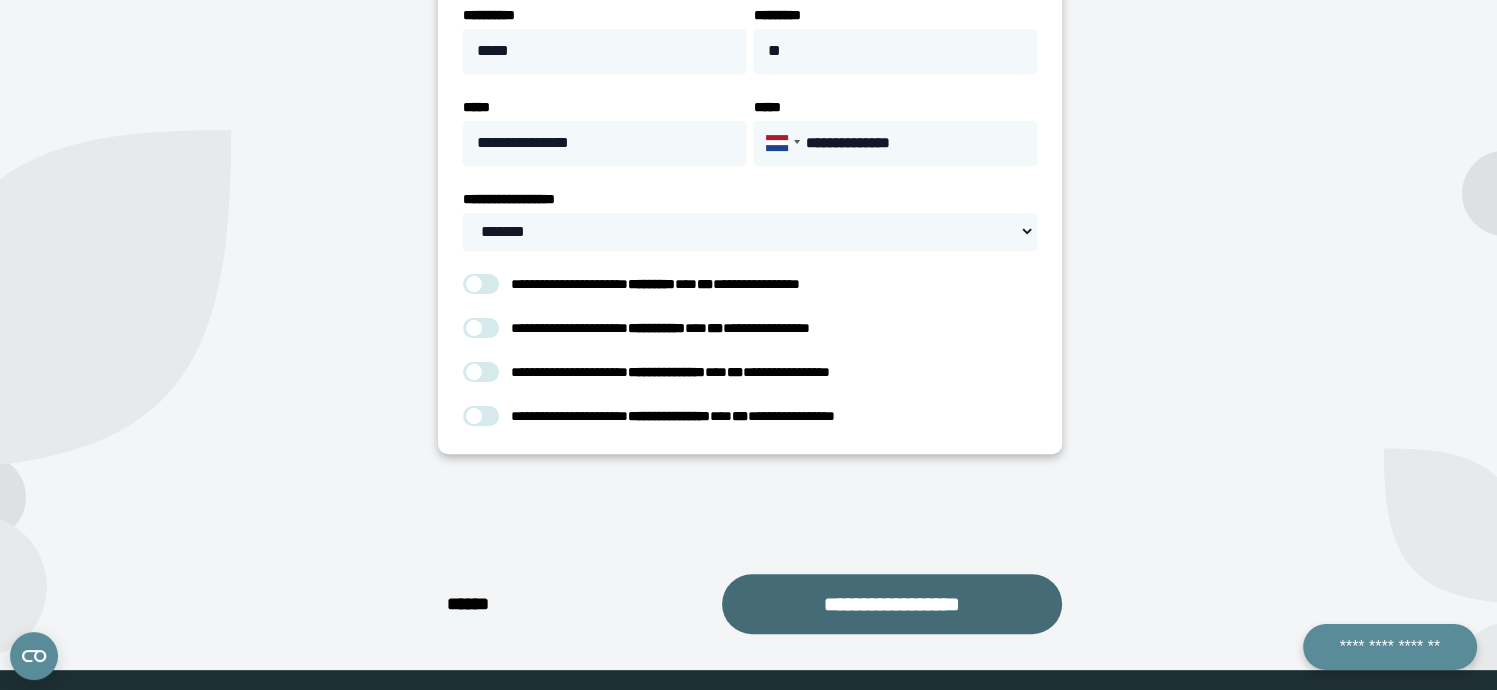 click on "**********" at bounding box center [892, 604] 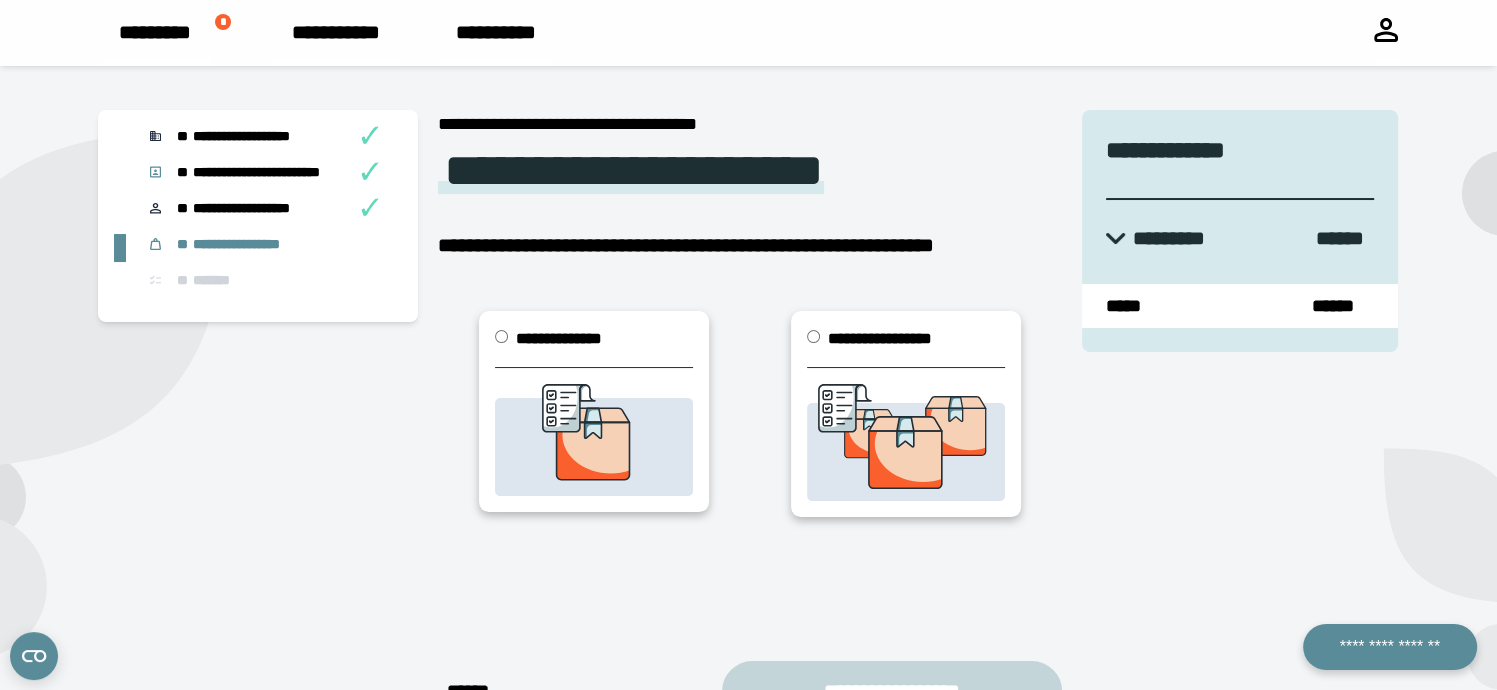 scroll, scrollTop: 55, scrollLeft: 0, axis: vertical 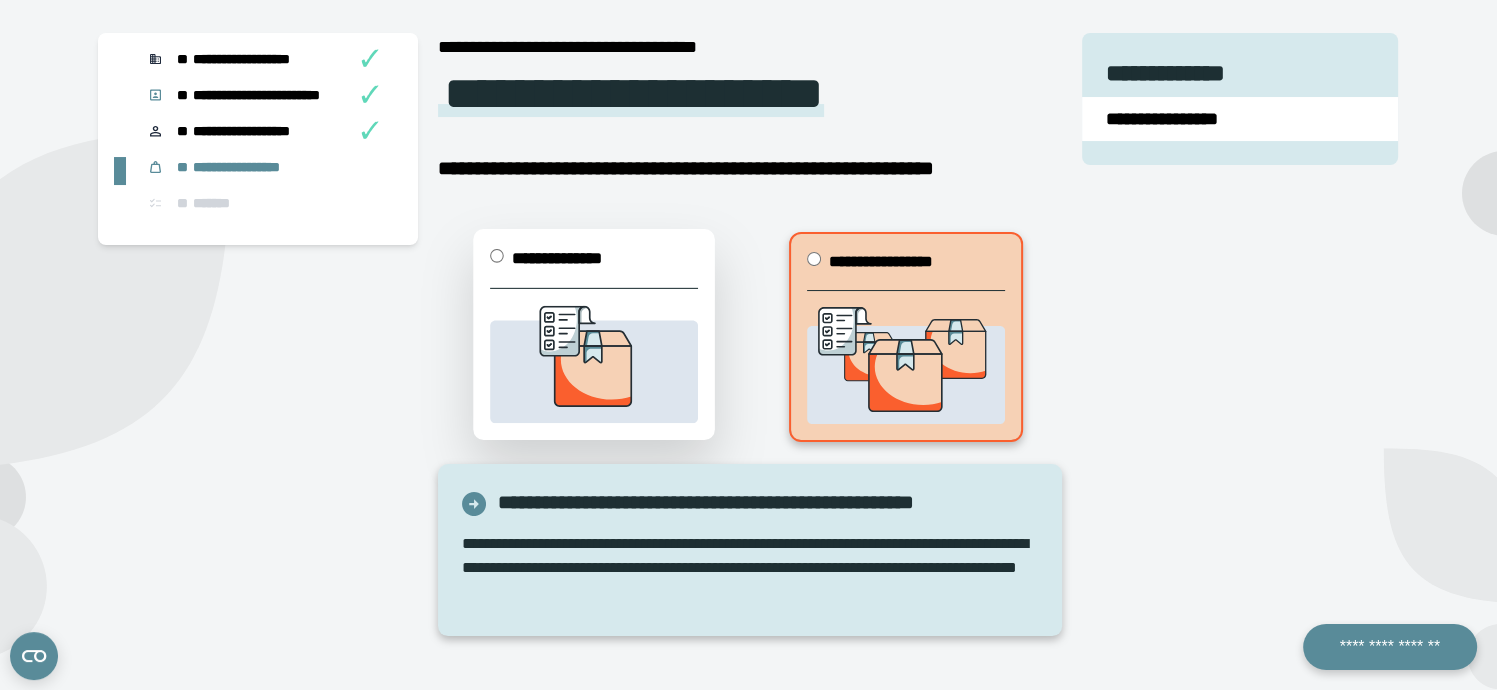 click on "**********" at bounding box center (594, 267) 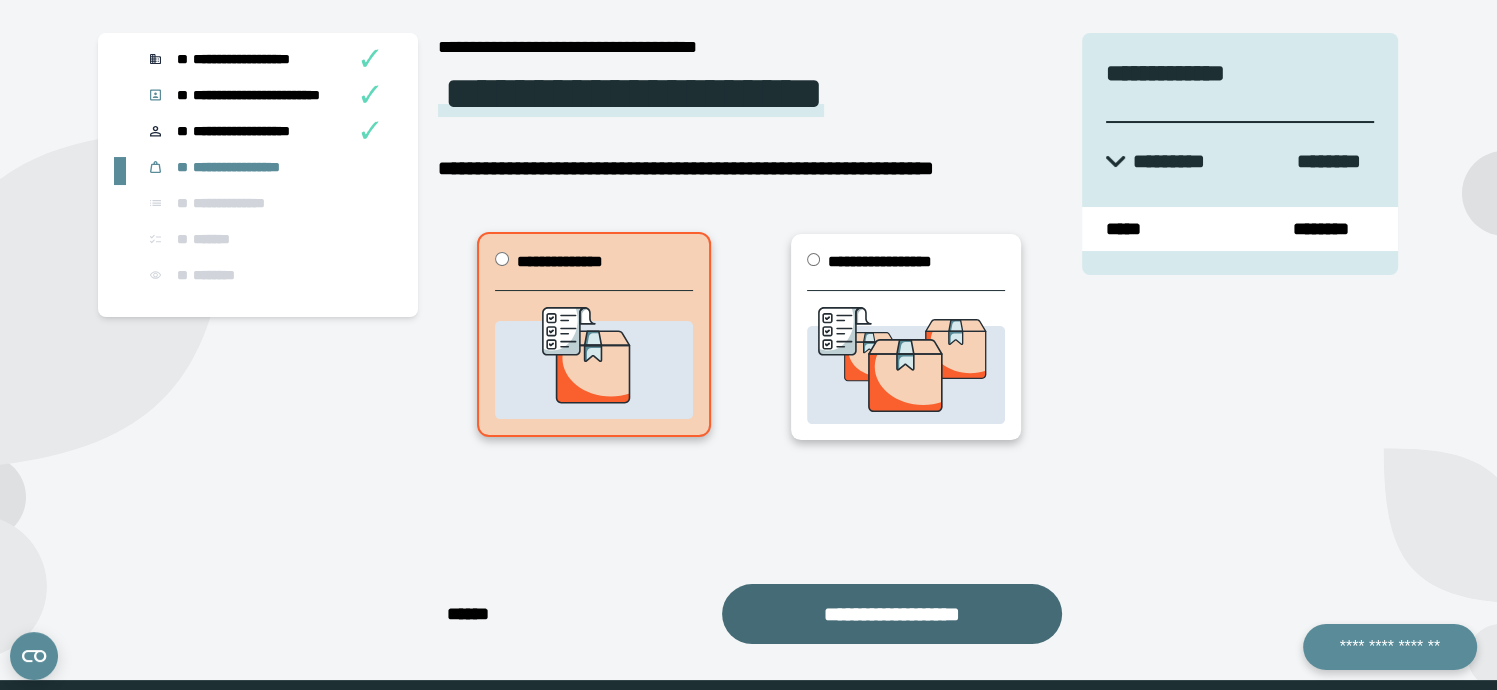 click on "**********" at bounding box center (892, 614) 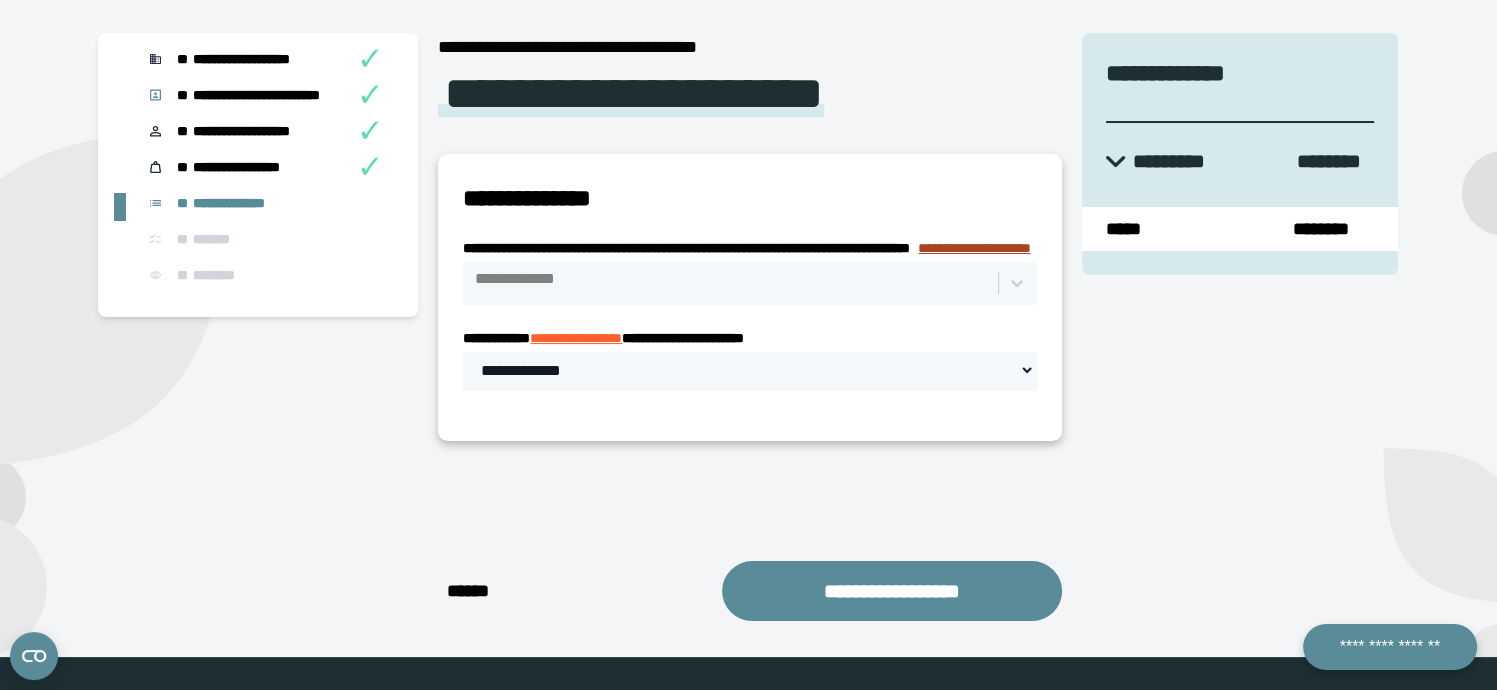 click on "**********" at bounding box center (974, 248) 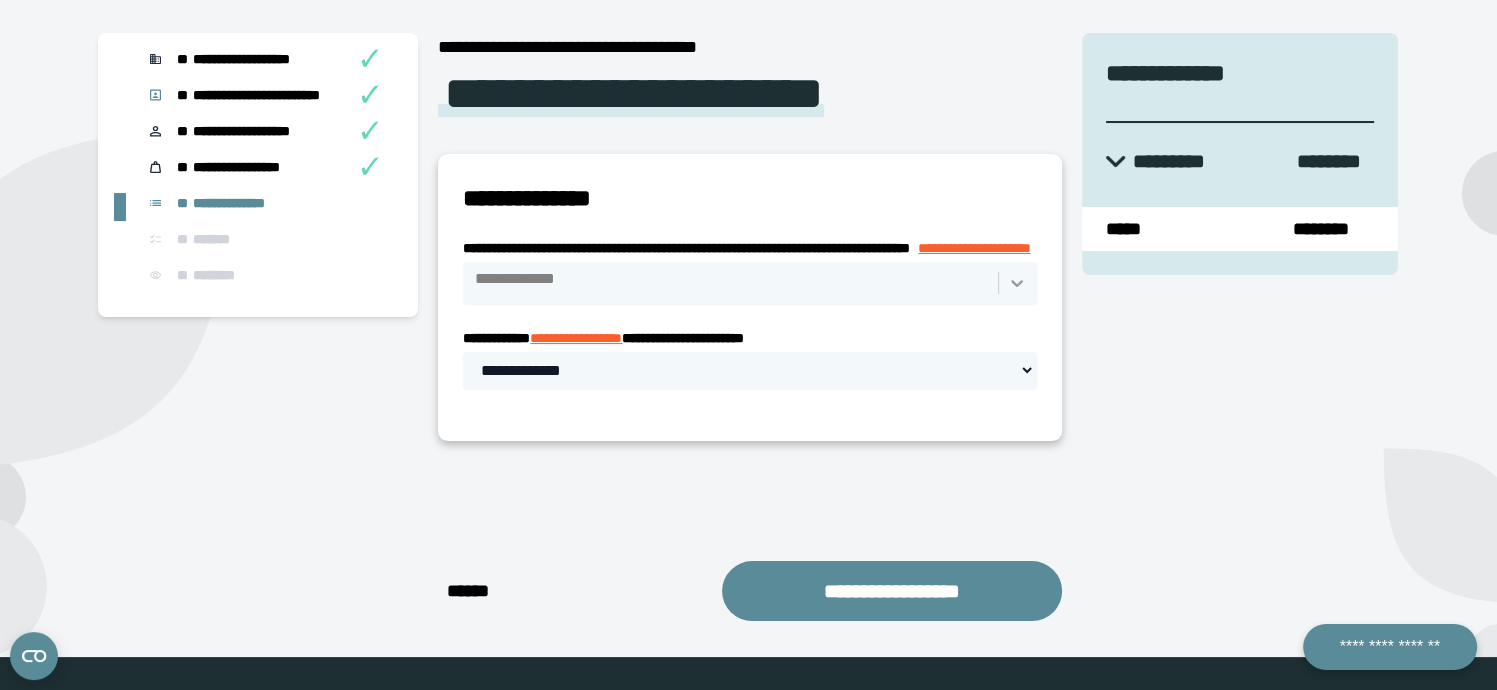 click 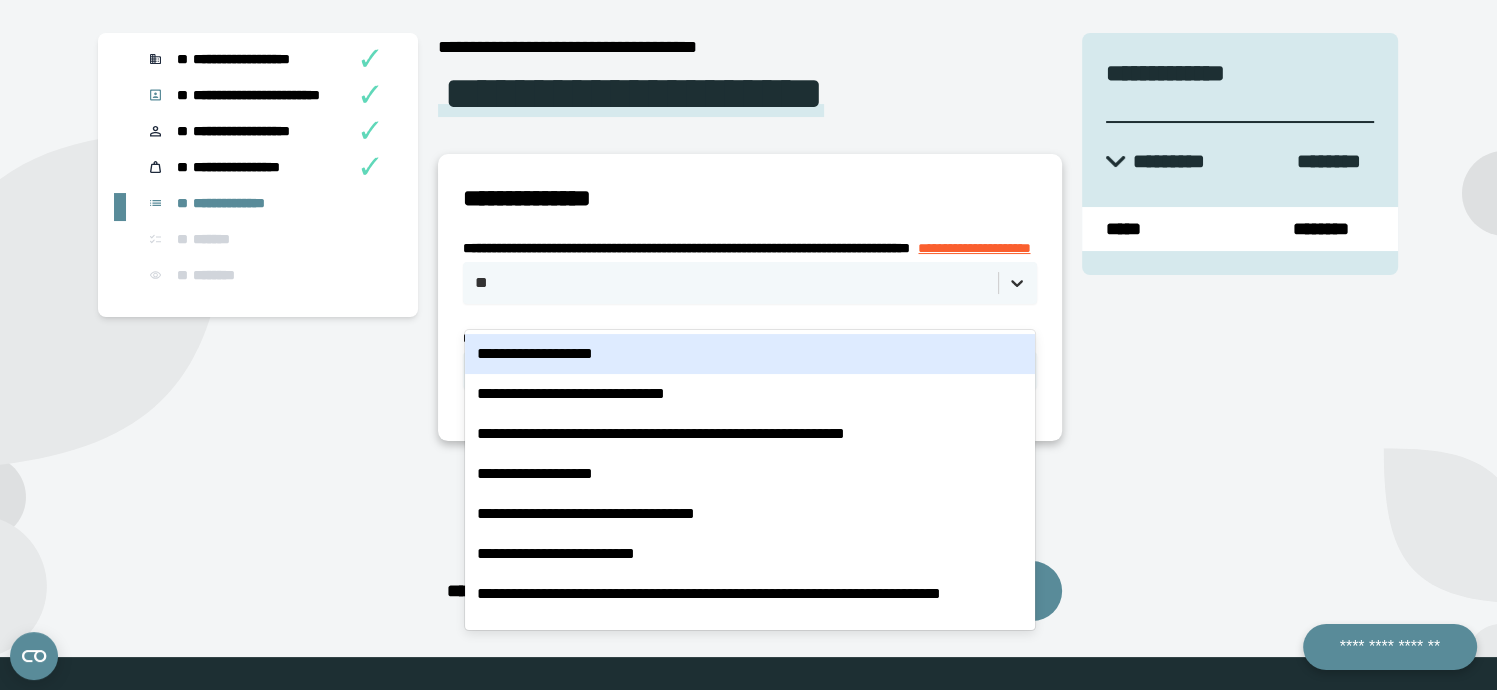 type on "*" 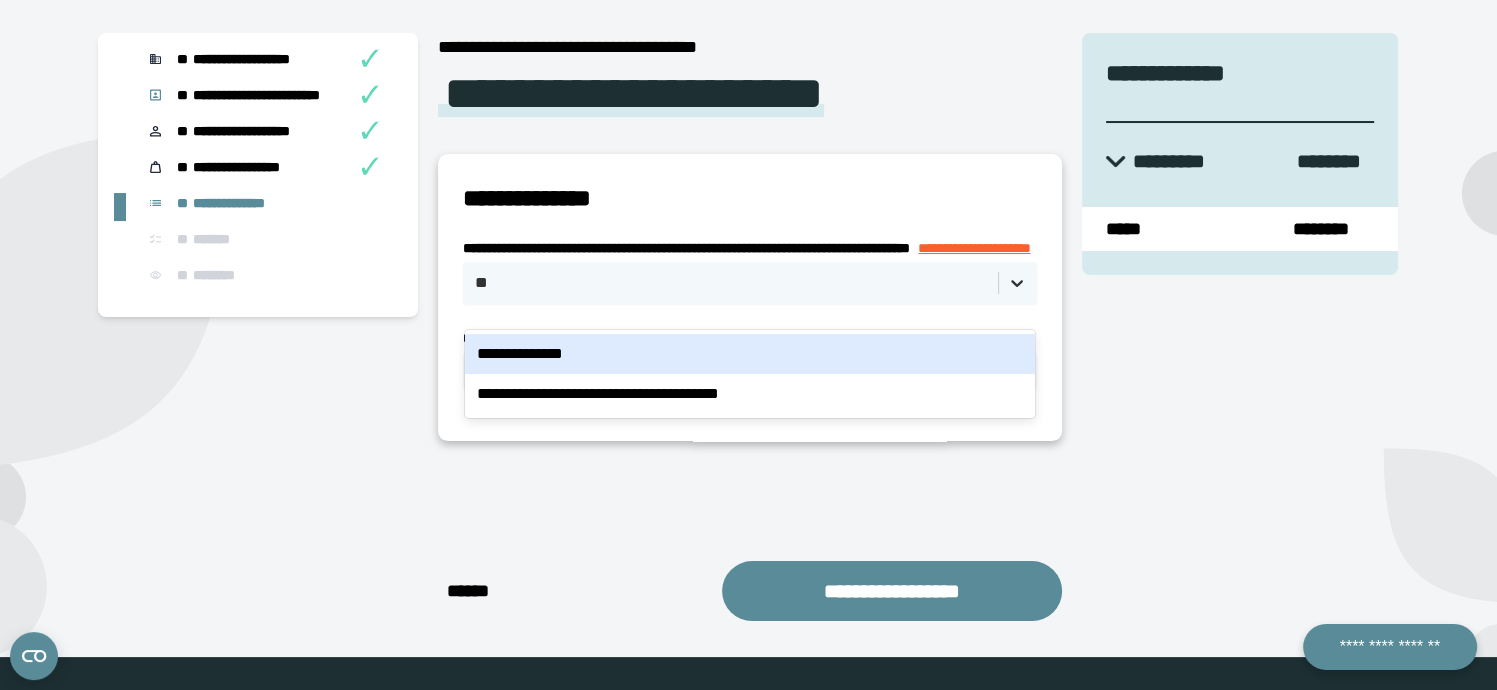 type on "***" 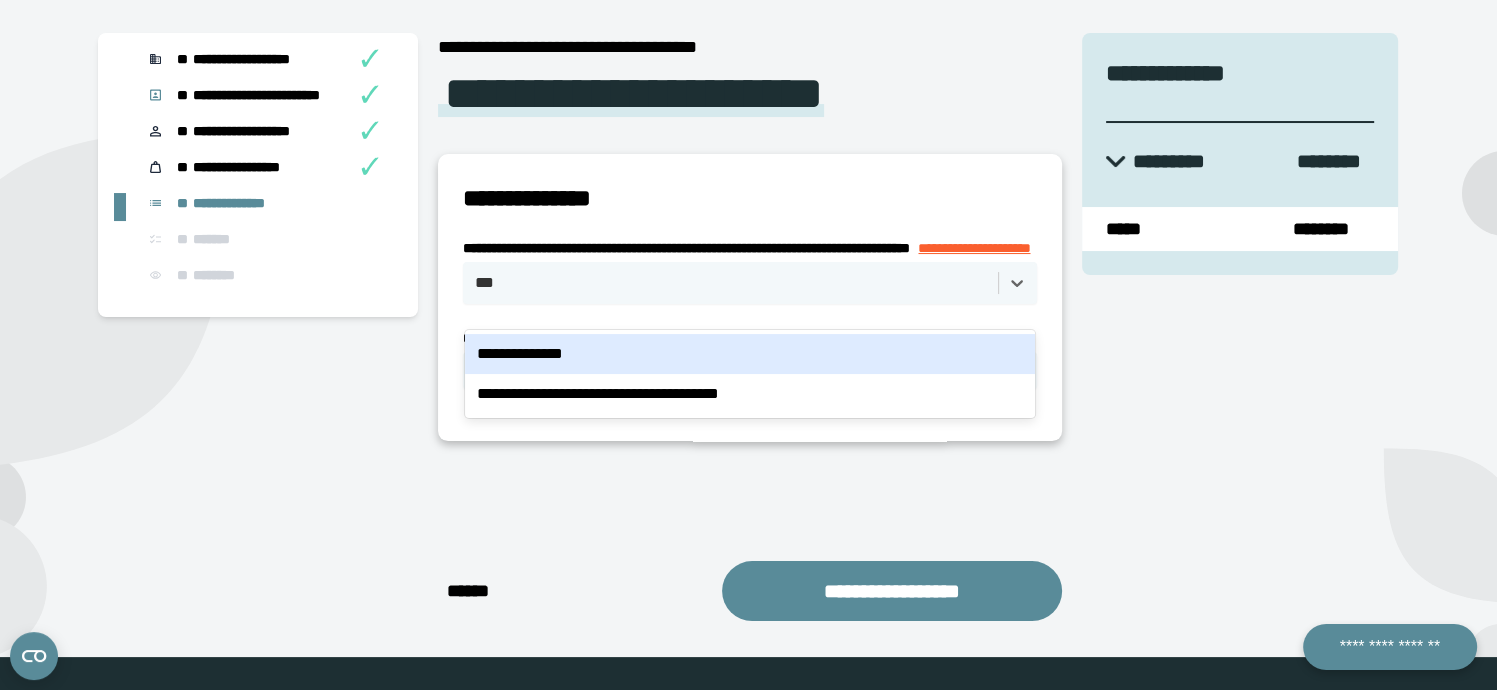click on "***** * ****** *" at bounding box center (530, 354) 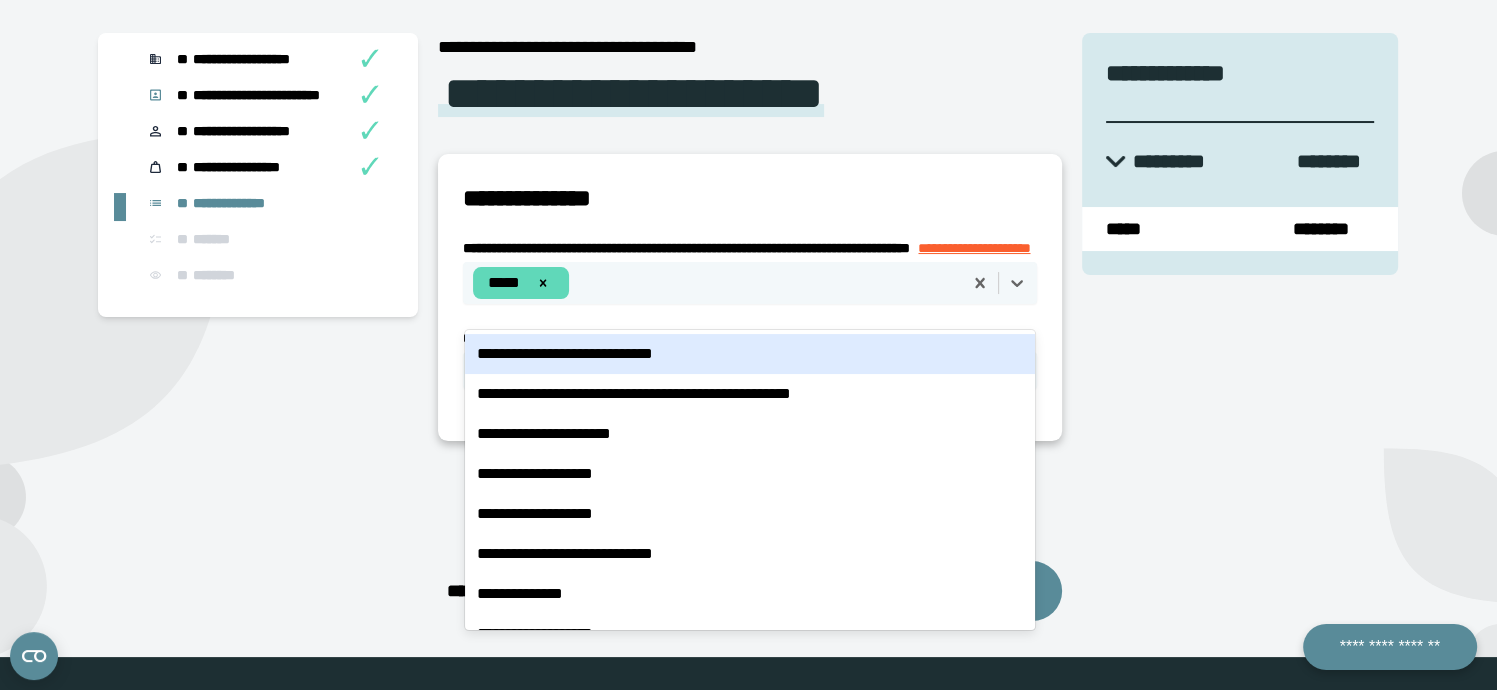 click on "**********" at bounding box center [750, 297] 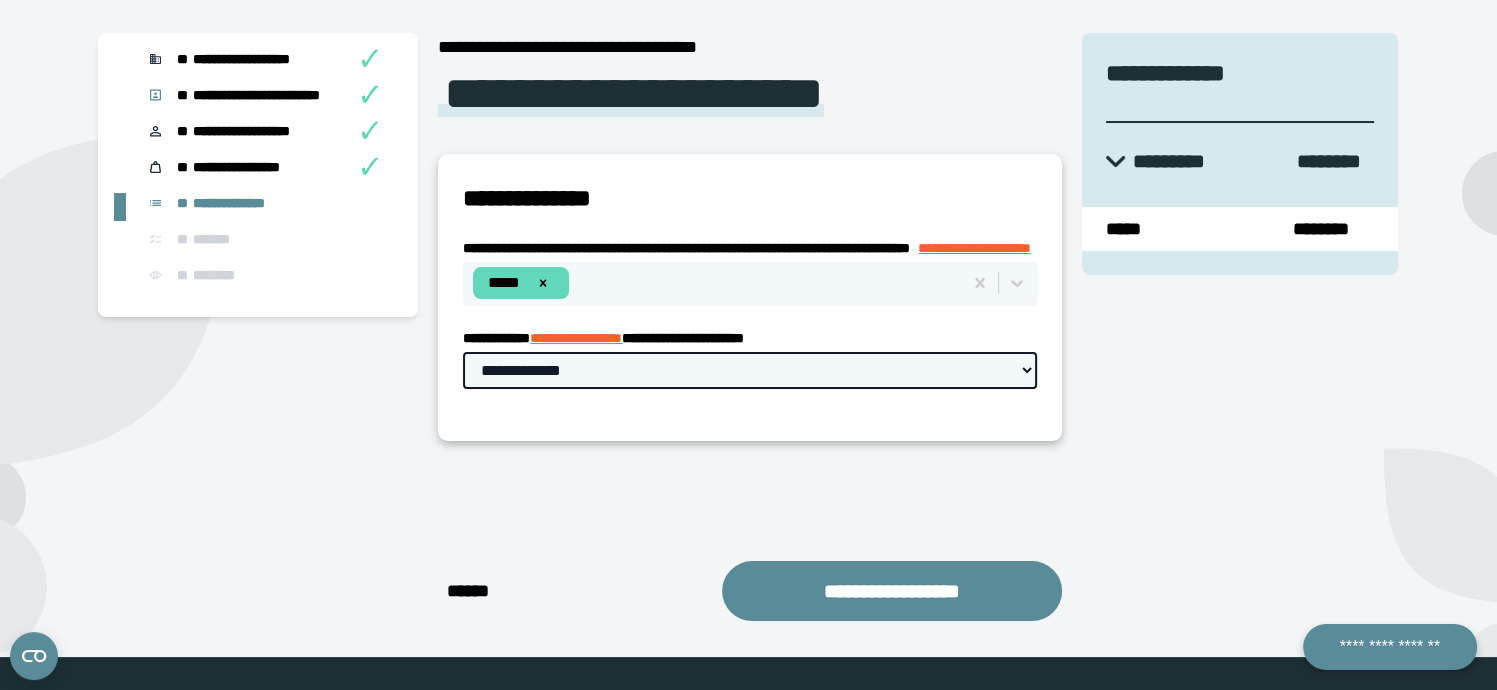 click on "**********" at bounding box center (750, 370) 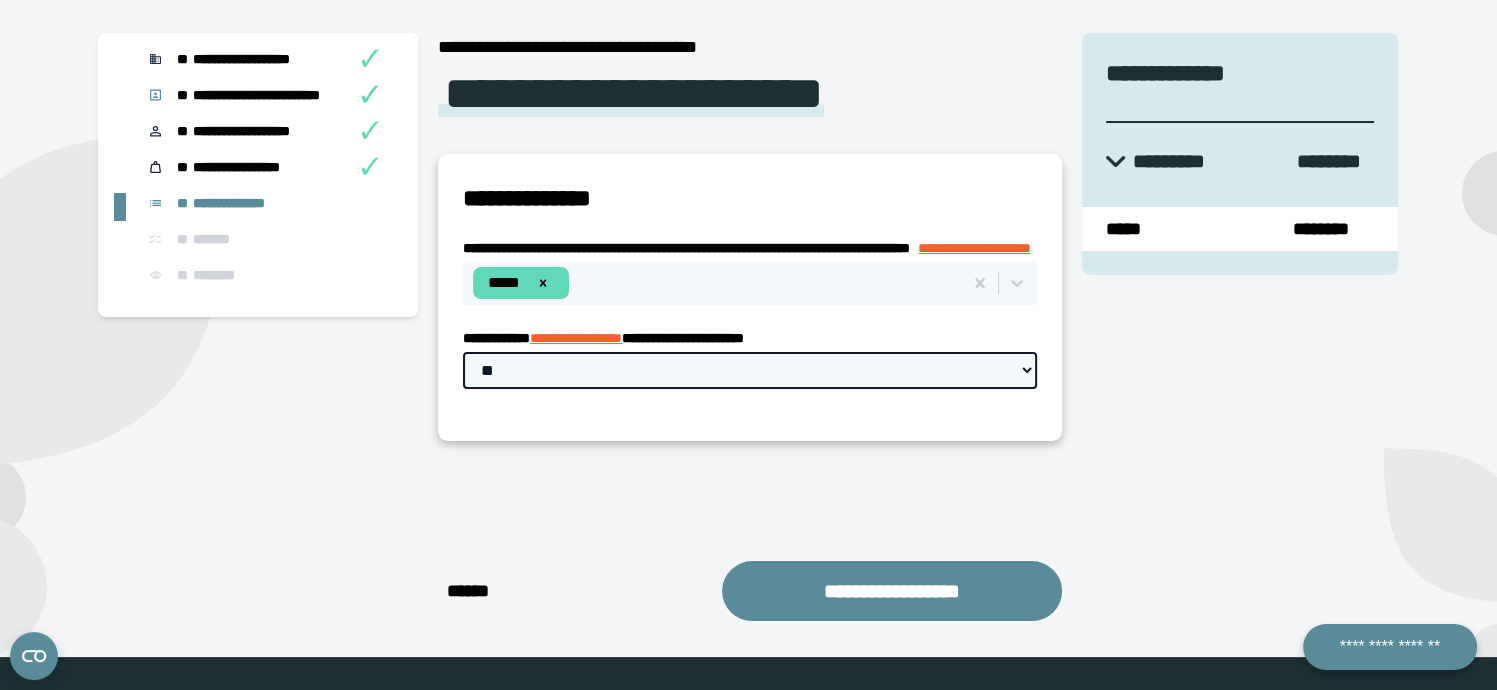 click on "**********" at bounding box center [750, 370] 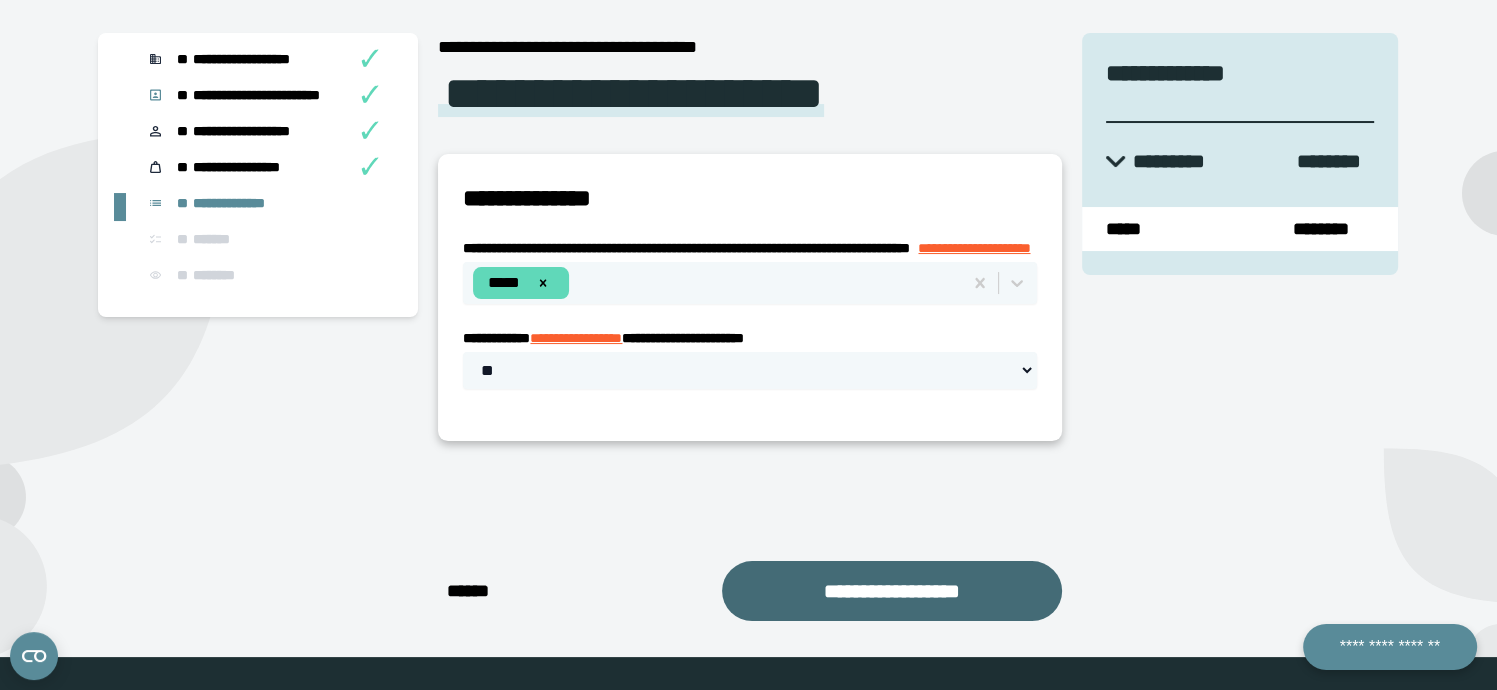 click on "**********" at bounding box center (892, 591) 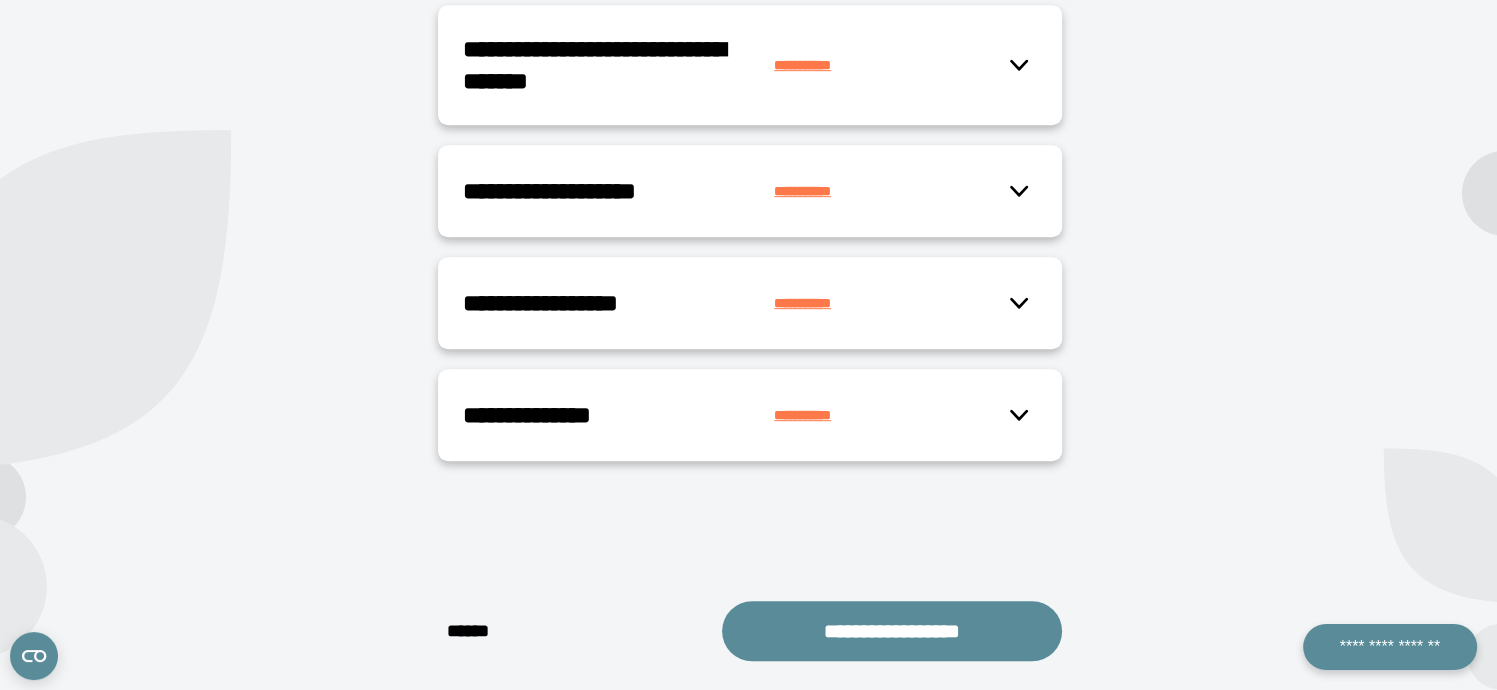 scroll, scrollTop: 1155, scrollLeft: 0, axis: vertical 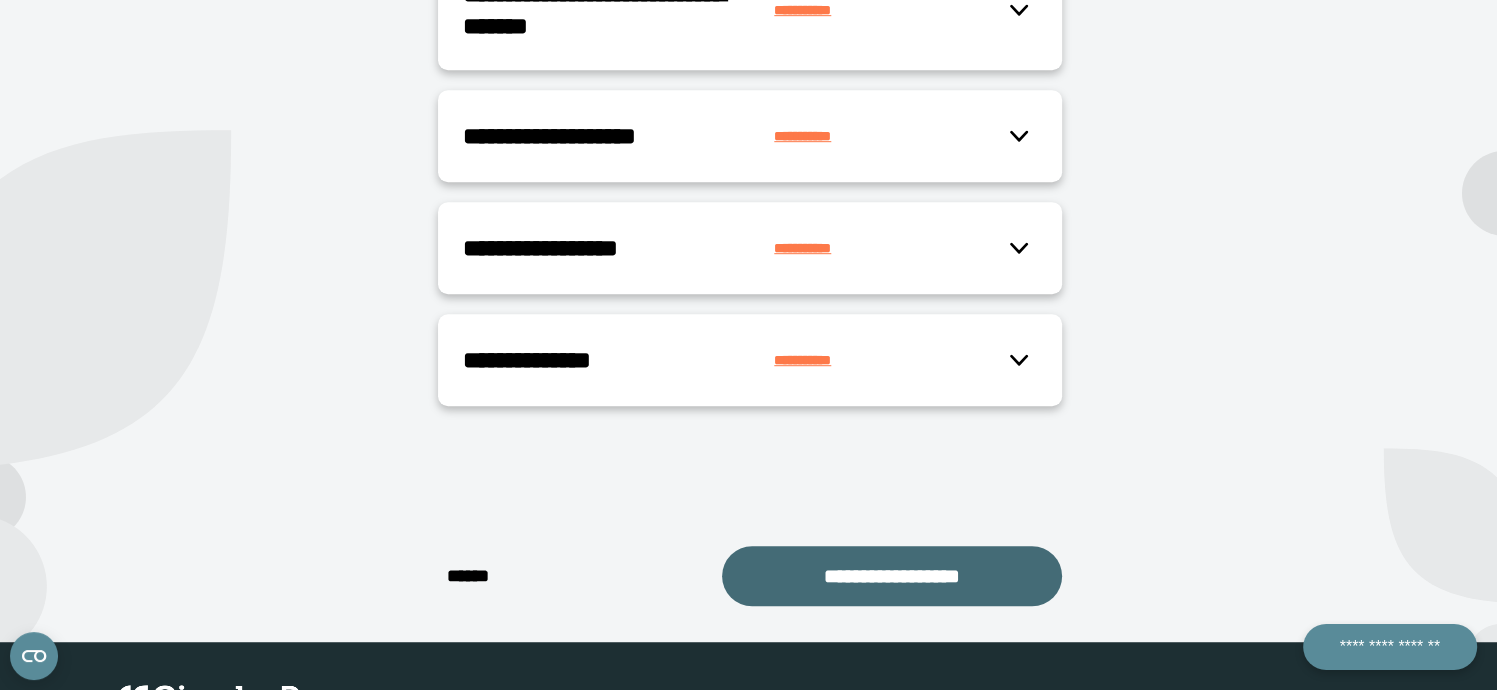 click on "**********" at bounding box center (892, 576) 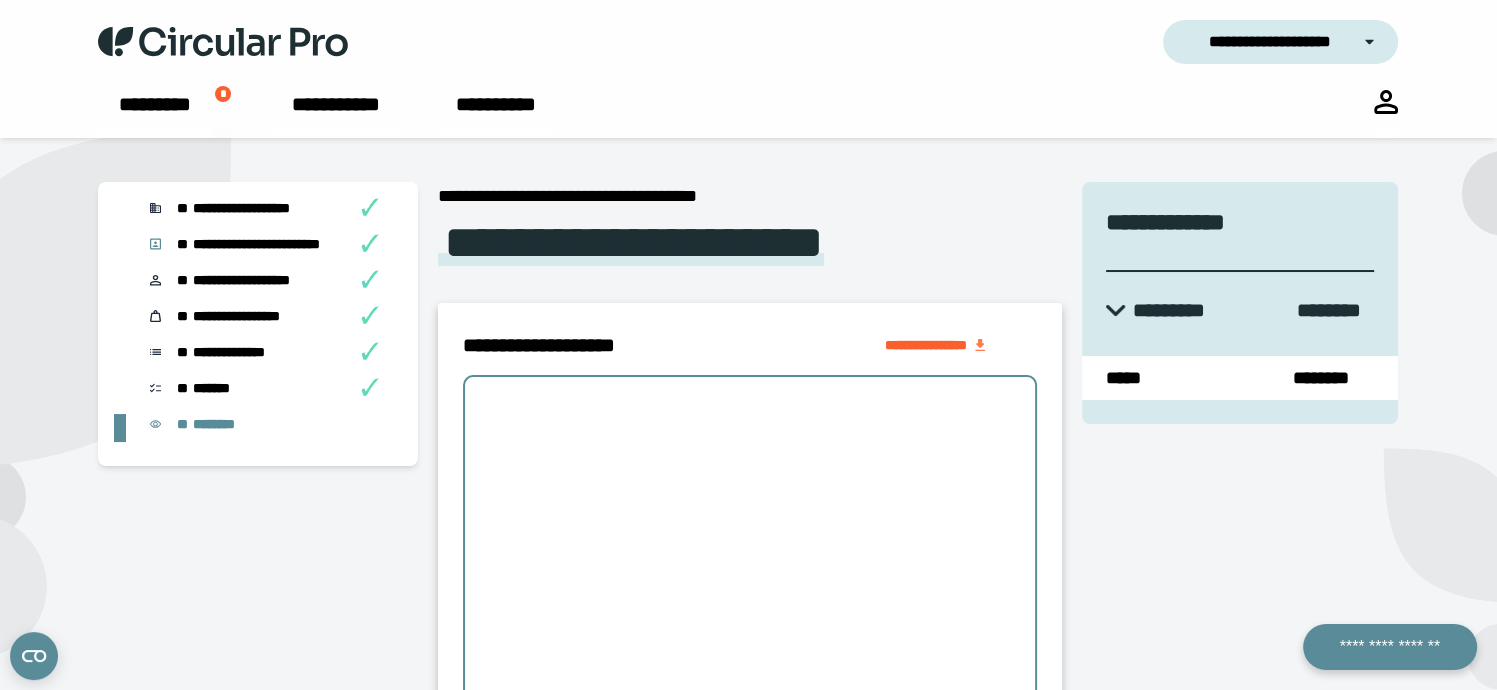 scroll, scrollTop: 0, scrollLeft: 0, axis: both 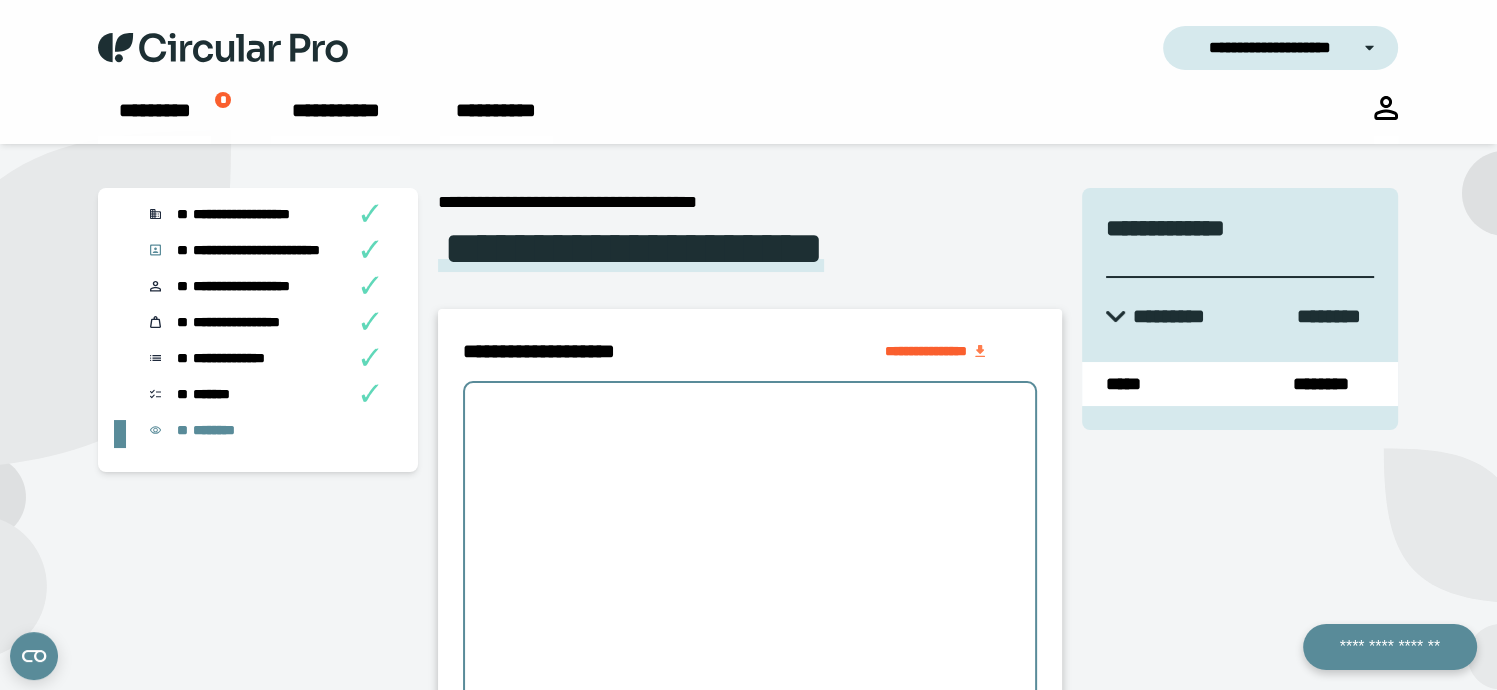 click on "**********" at bounding box center (273, 326) 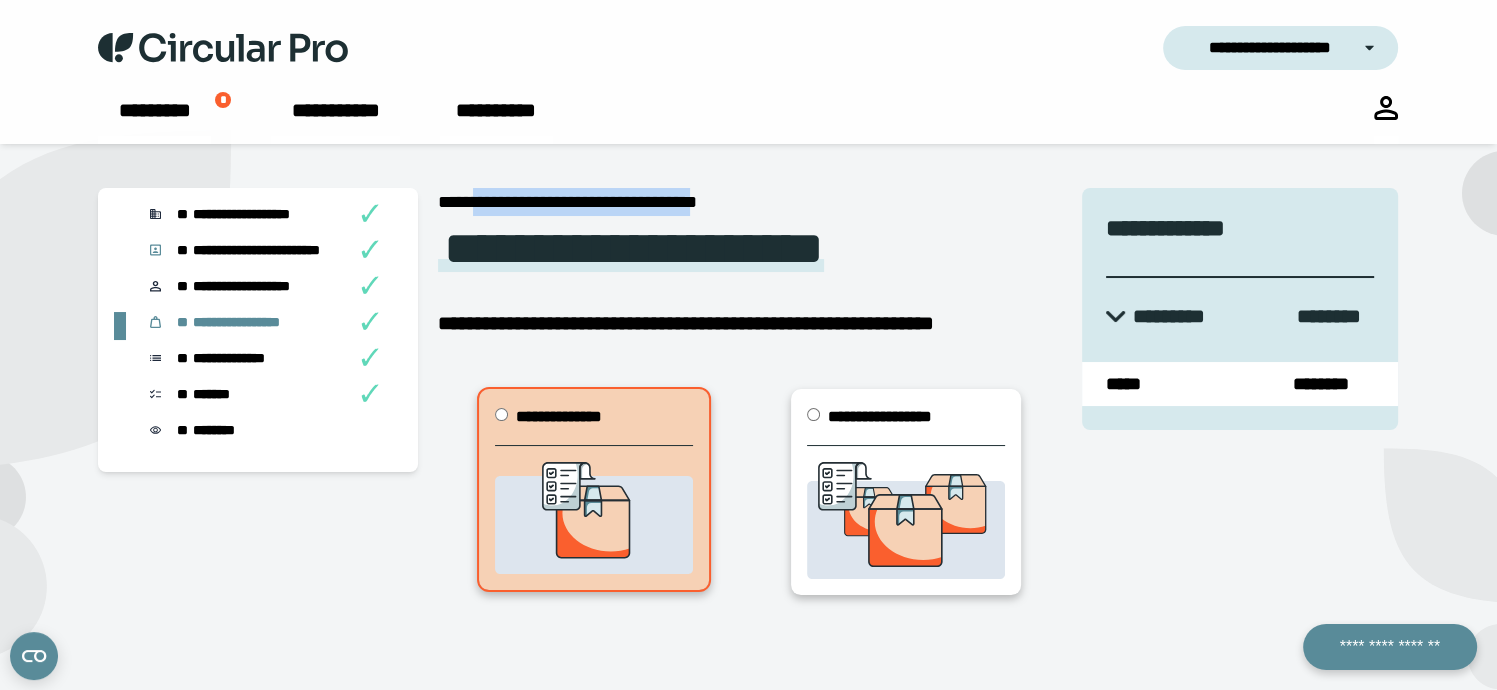 drag, startPoint x: 486, startPoint y: 202, endPoint x: 754, endPoint y: 207, distance: 268.04663 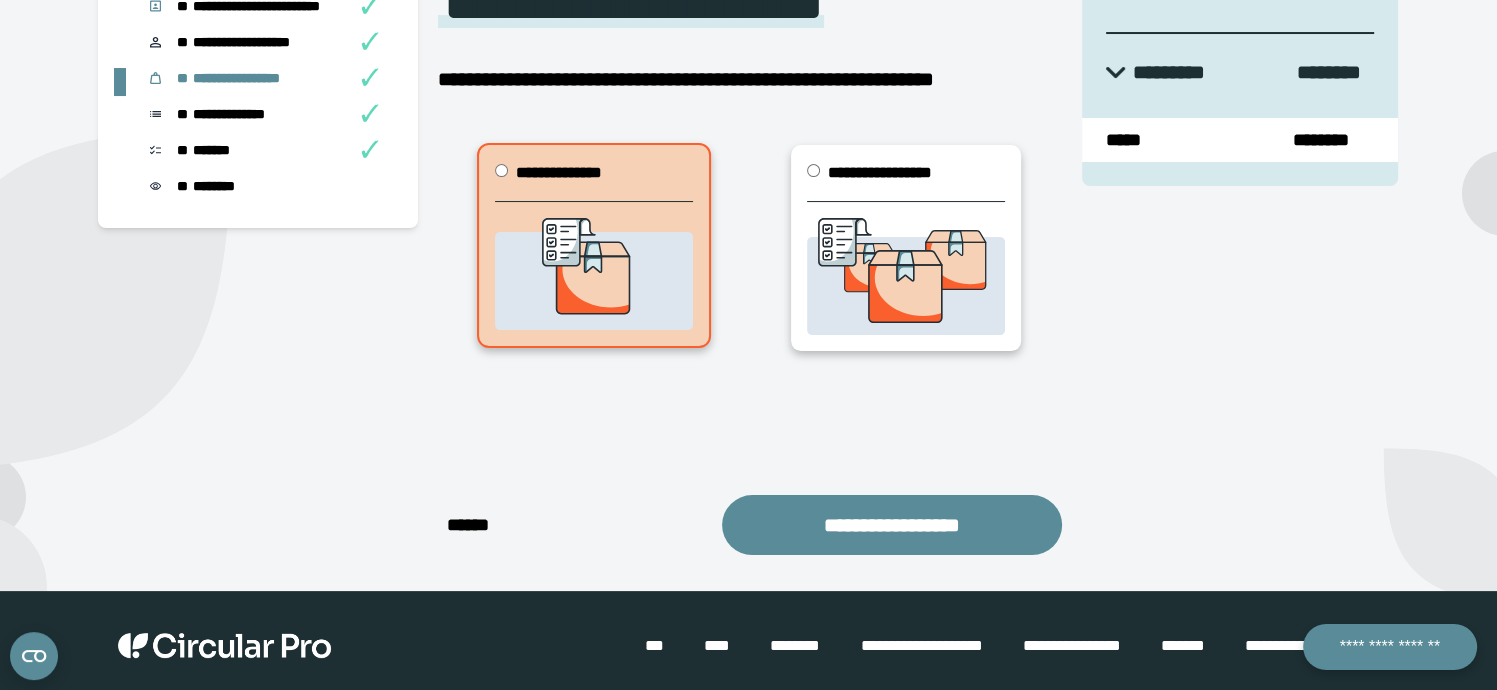 scroll, scrollTop: 255, scrollLeft: 0, axis: vertical 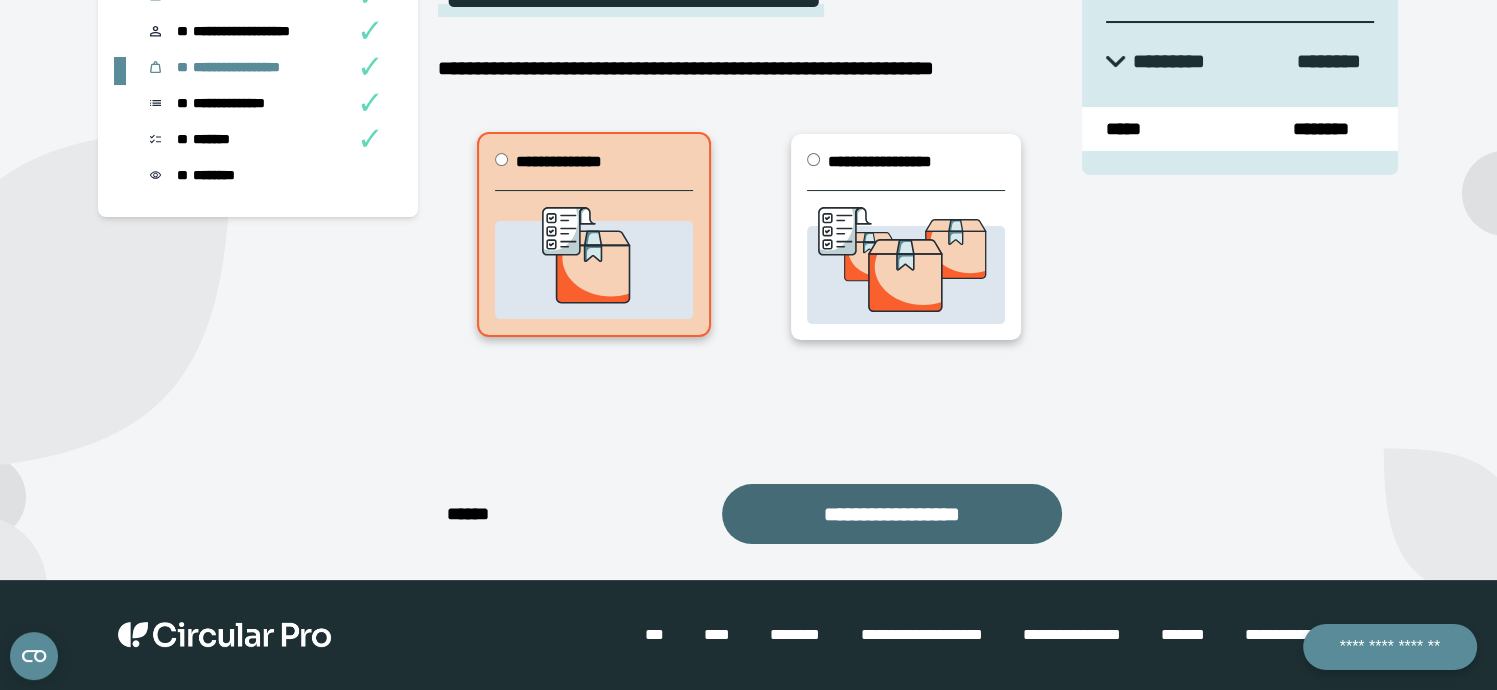 click on "**********" at bounding box center [892, 514] 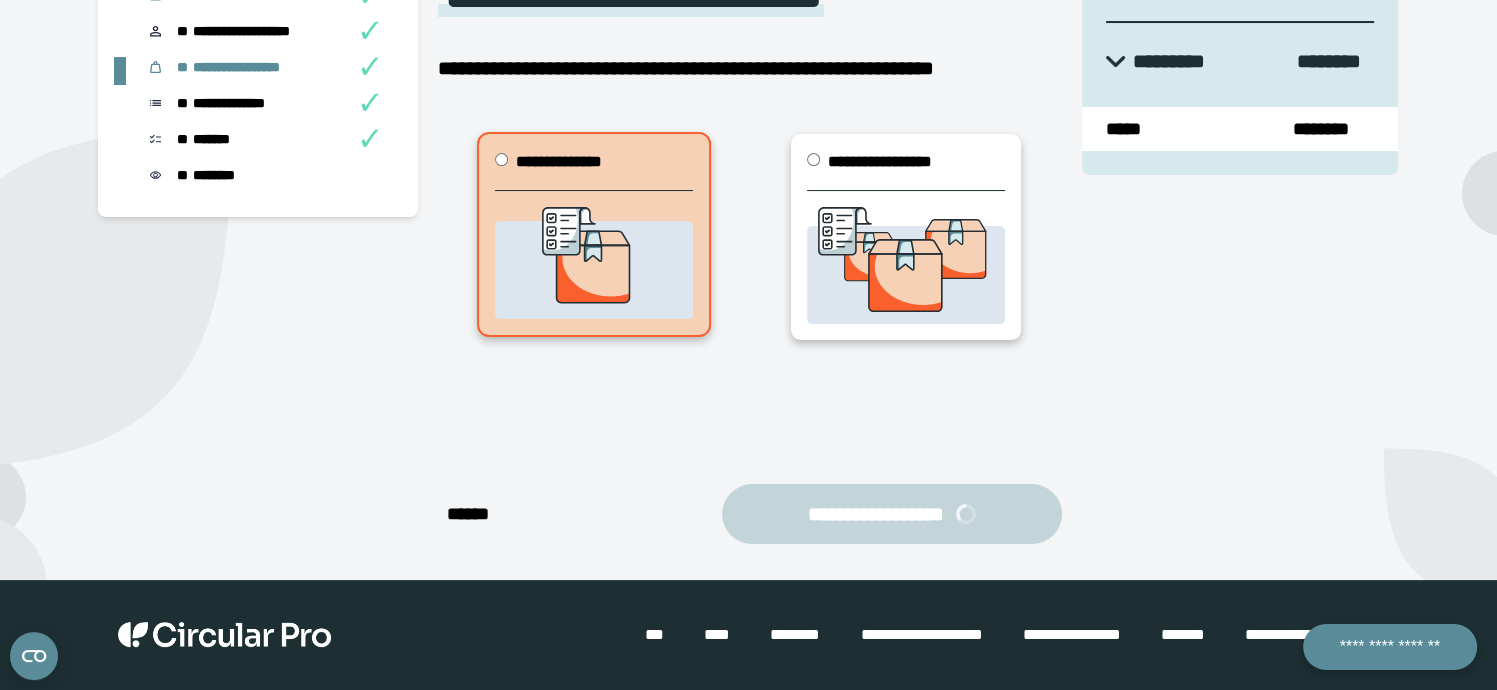 select on "**" 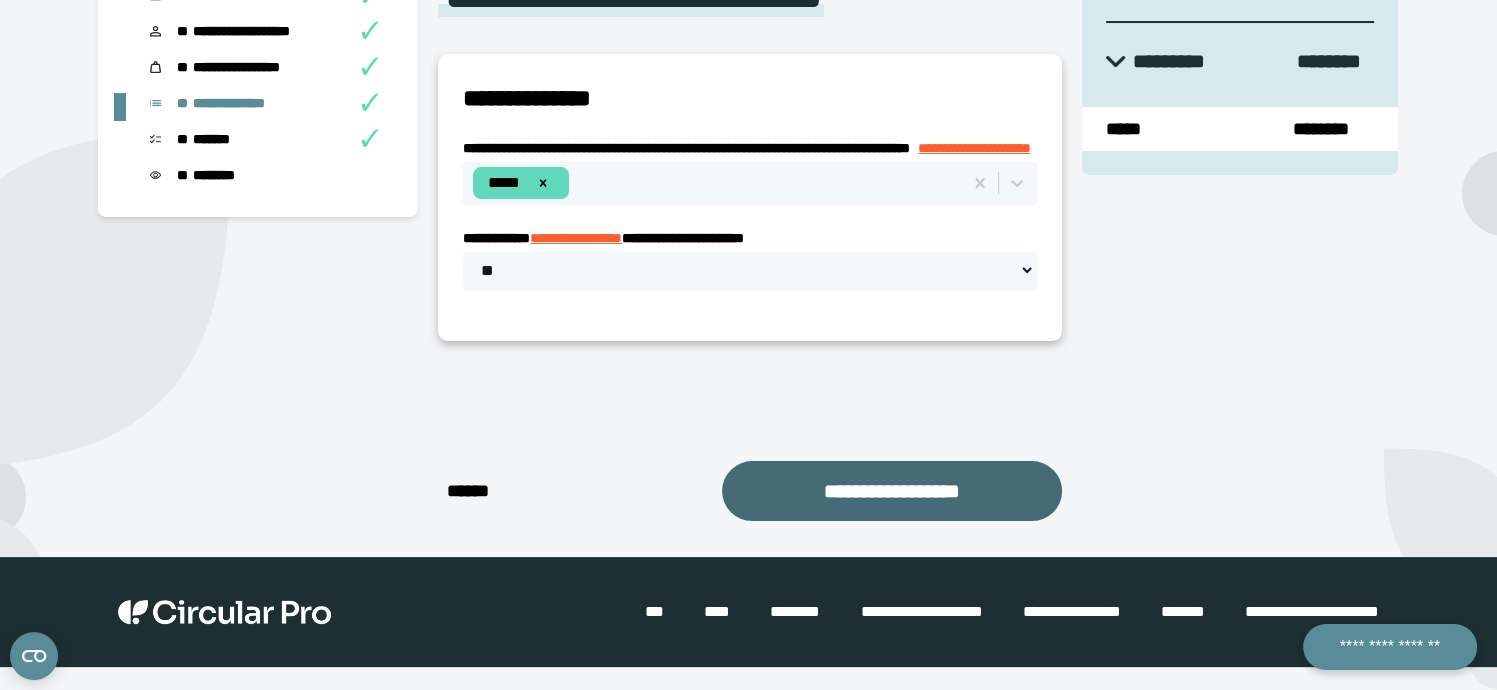 click on "**********" at bounding box center (892, 491) 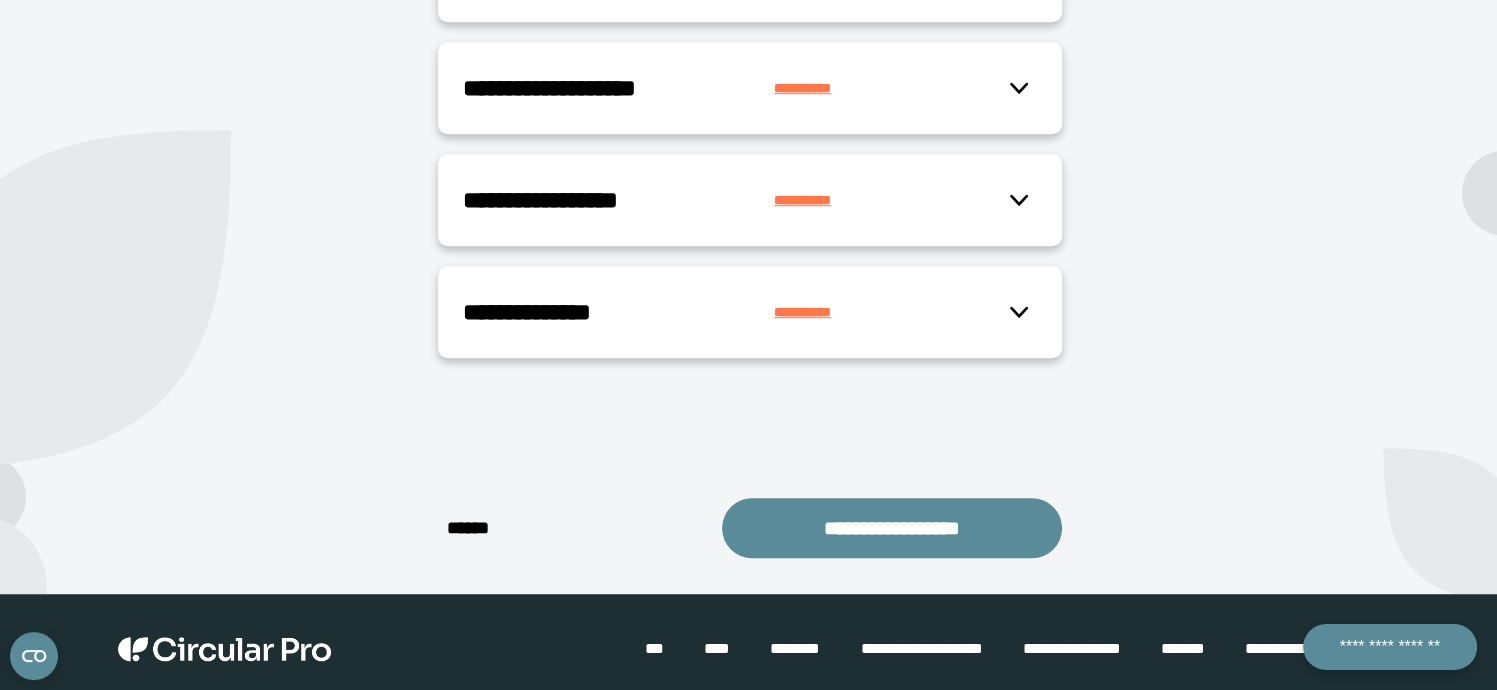 scroll, scrollTop: 1217, scrollLeft: 0, axis: vertical 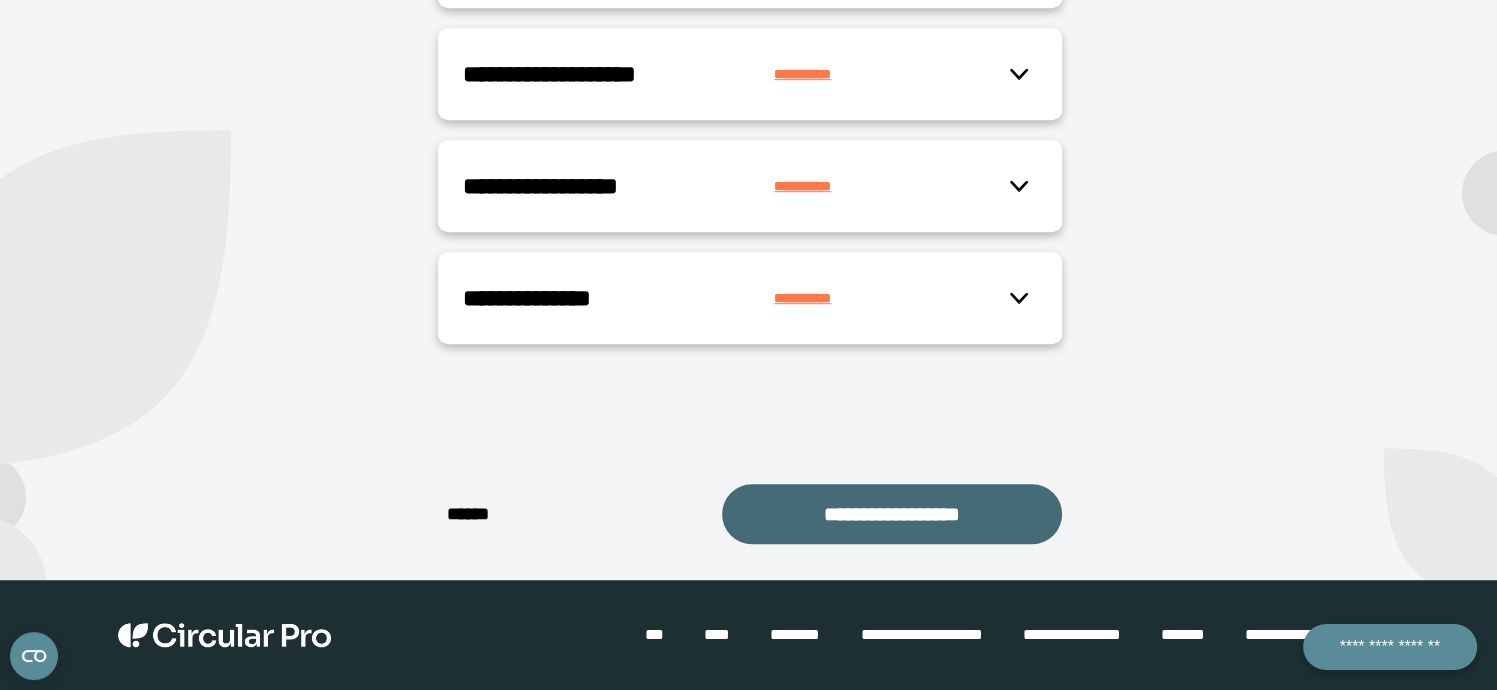 click on "**********" at bounding box center [892, 514] 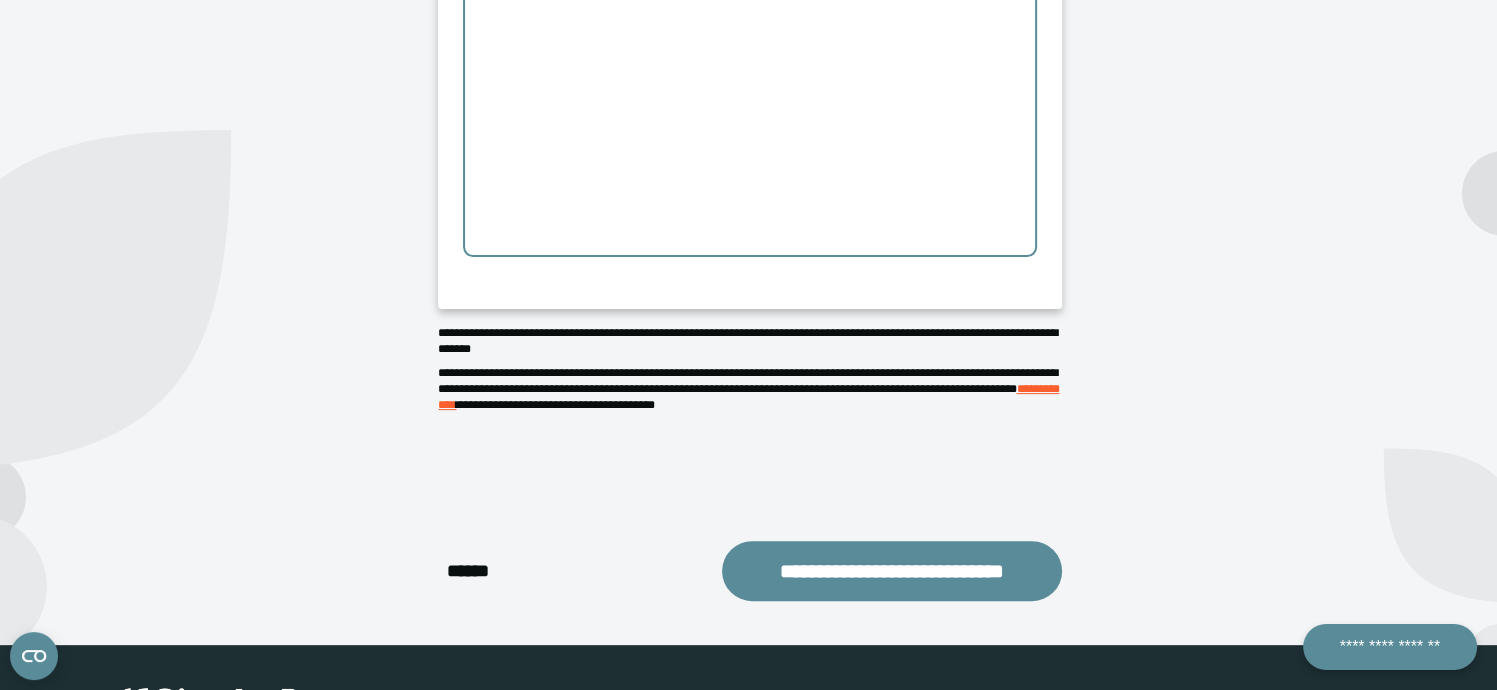 scroll, scrollTop: 540, scrollLeft: 0, axis: vertical 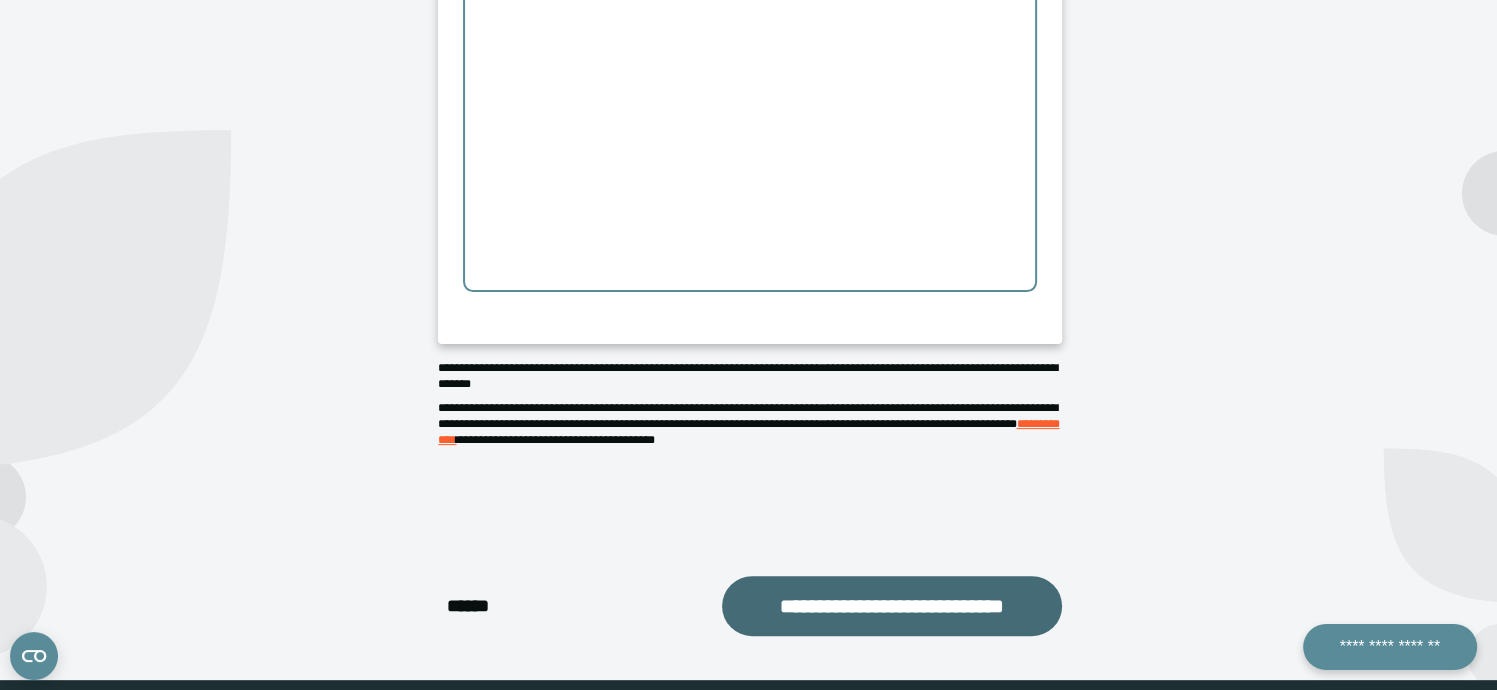 click on "**********" at bounding box center (892, 606) 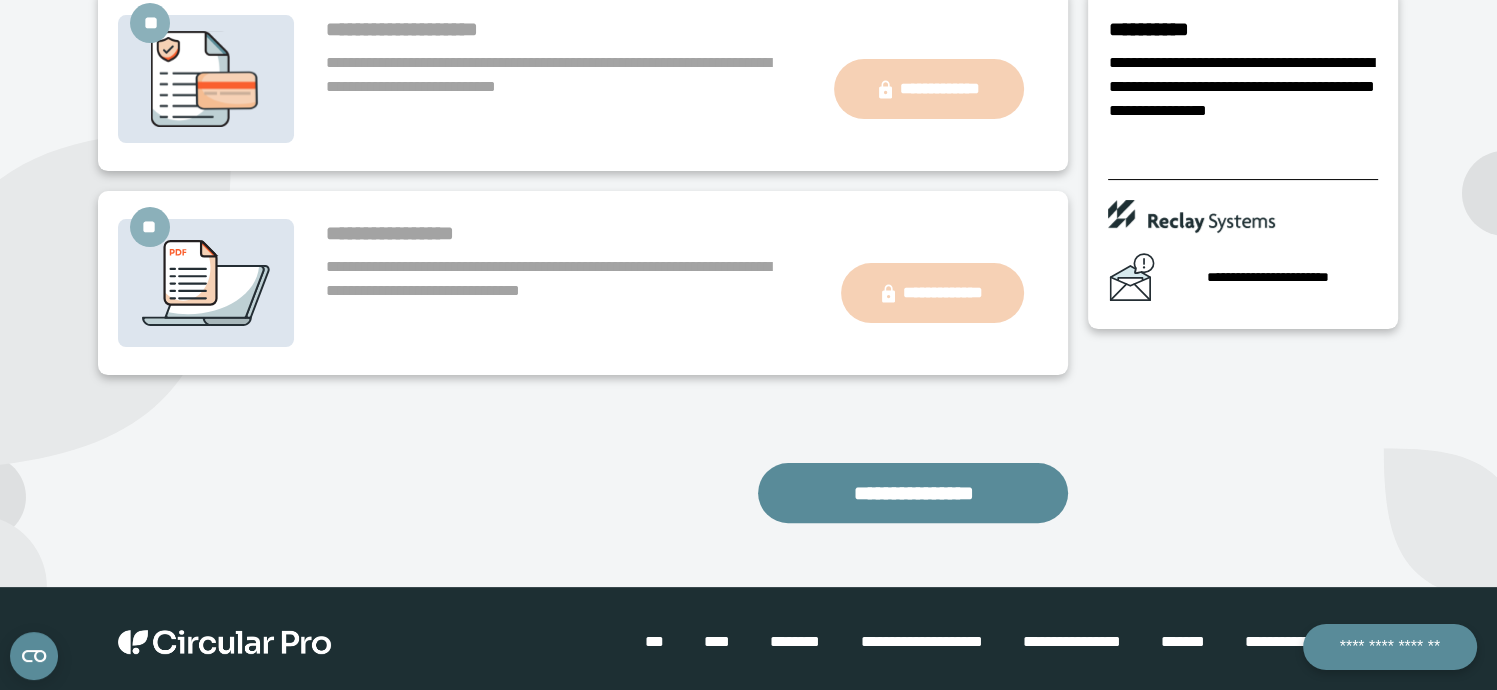 scroll, scrollTop: 453, scrollLeft: 0, axis: vertical 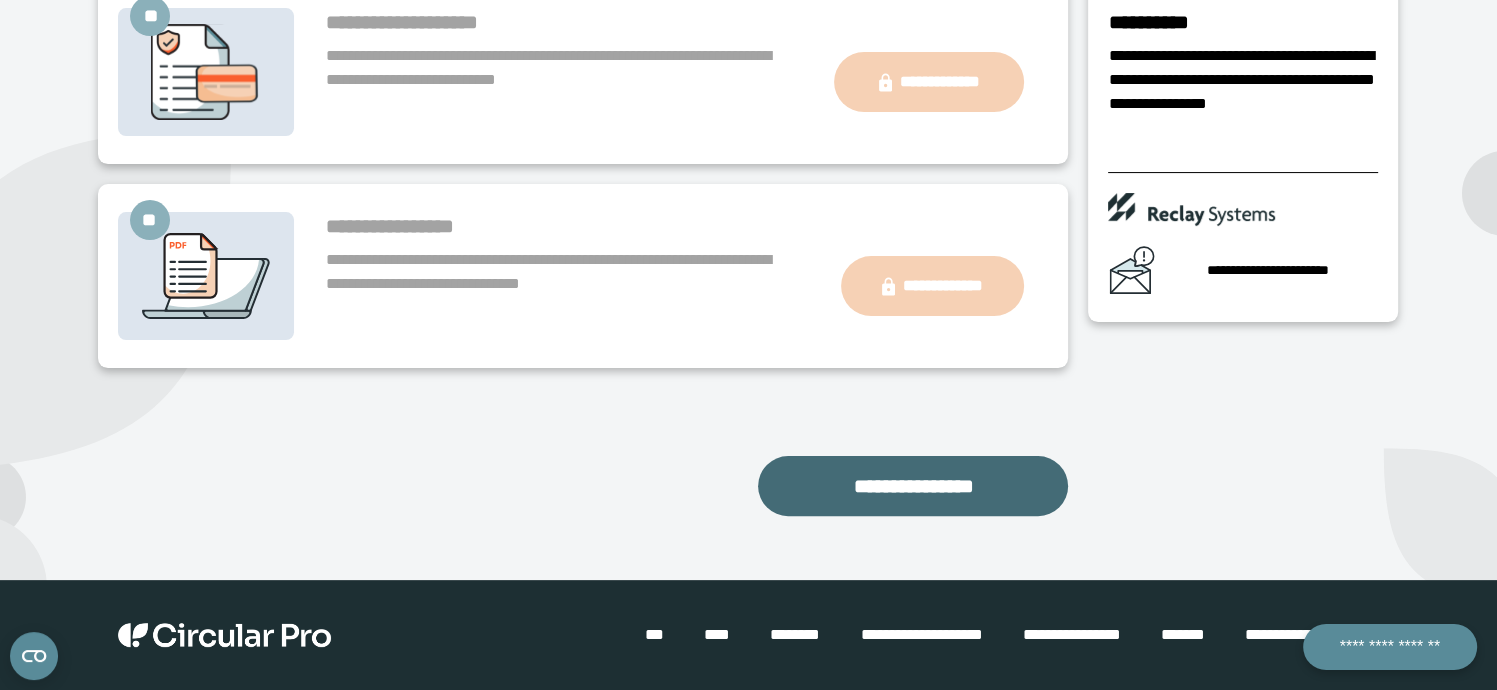 click on "**********" at bounding box center (913, 486) 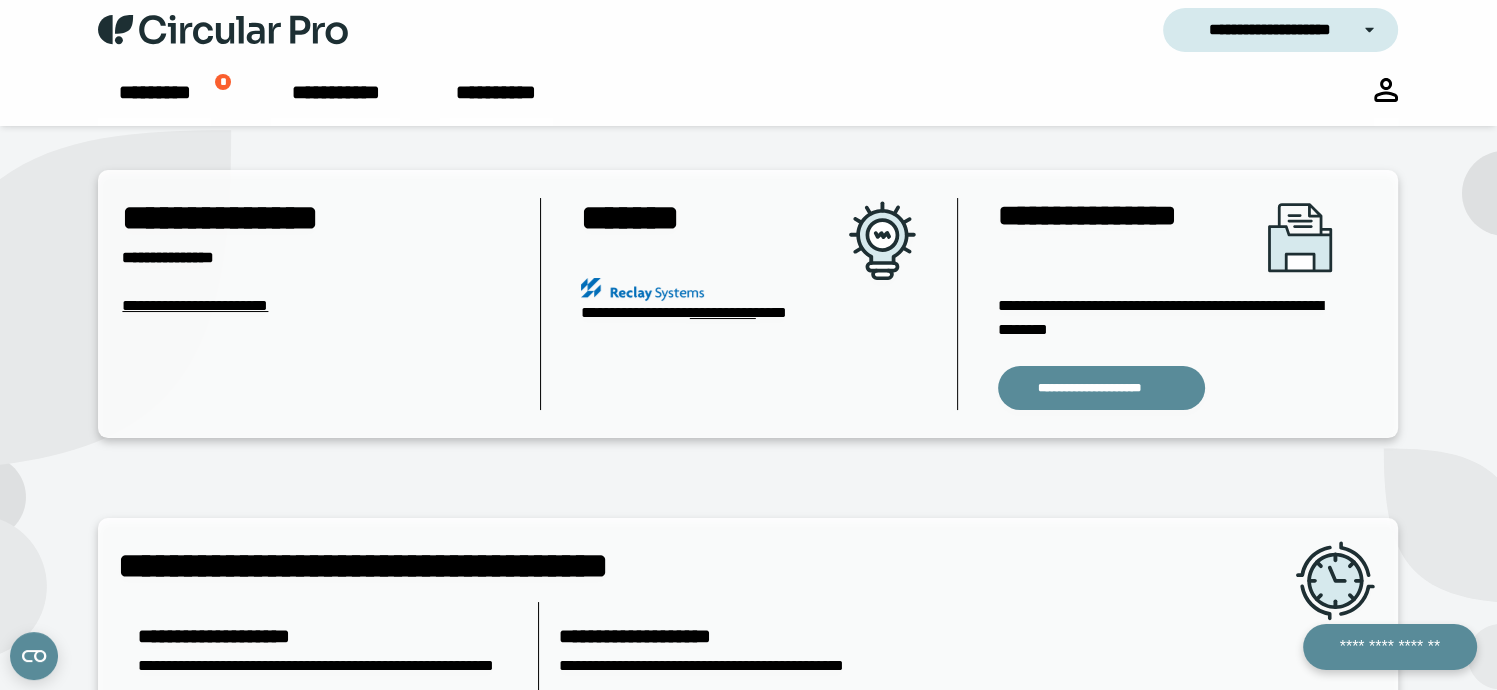 scroll, scrollTop: 0, scrollLeft: 0, axis: both 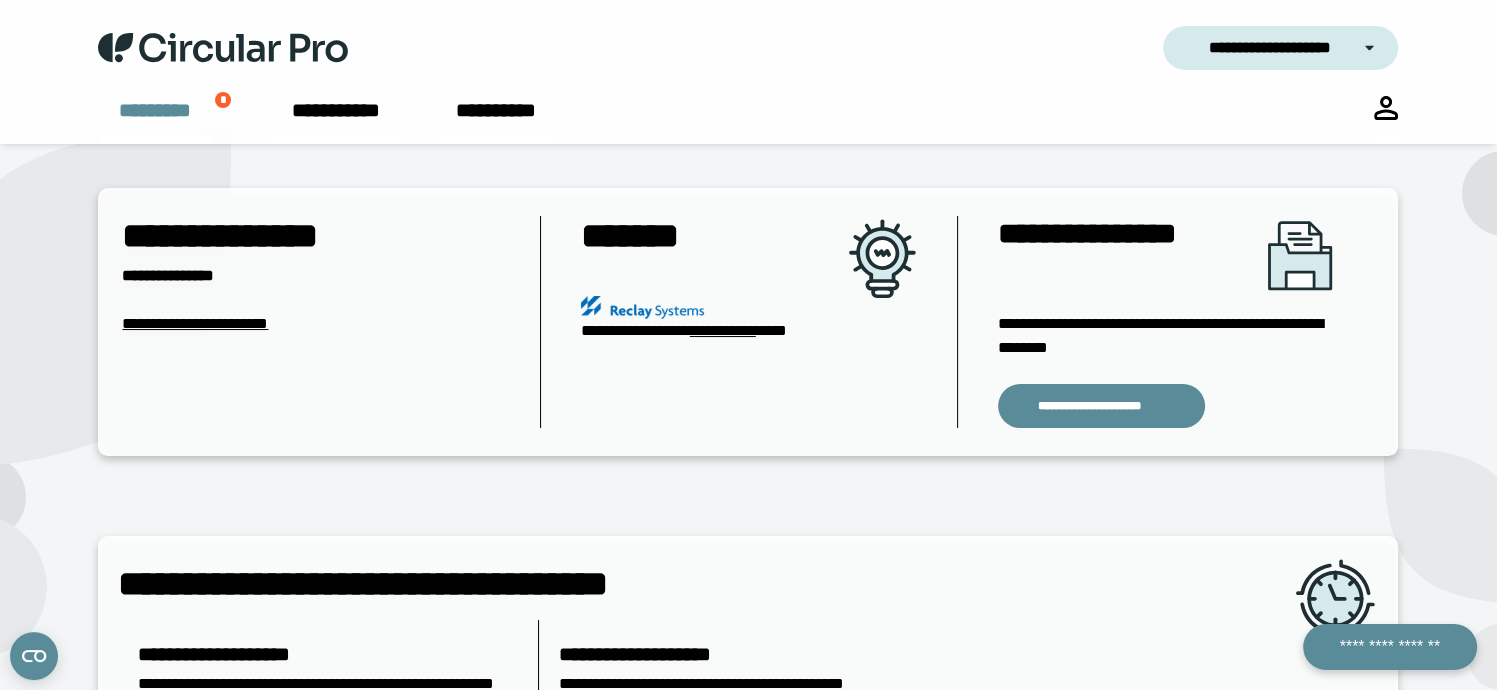 click on "*********" at bounding box center (154, 120) 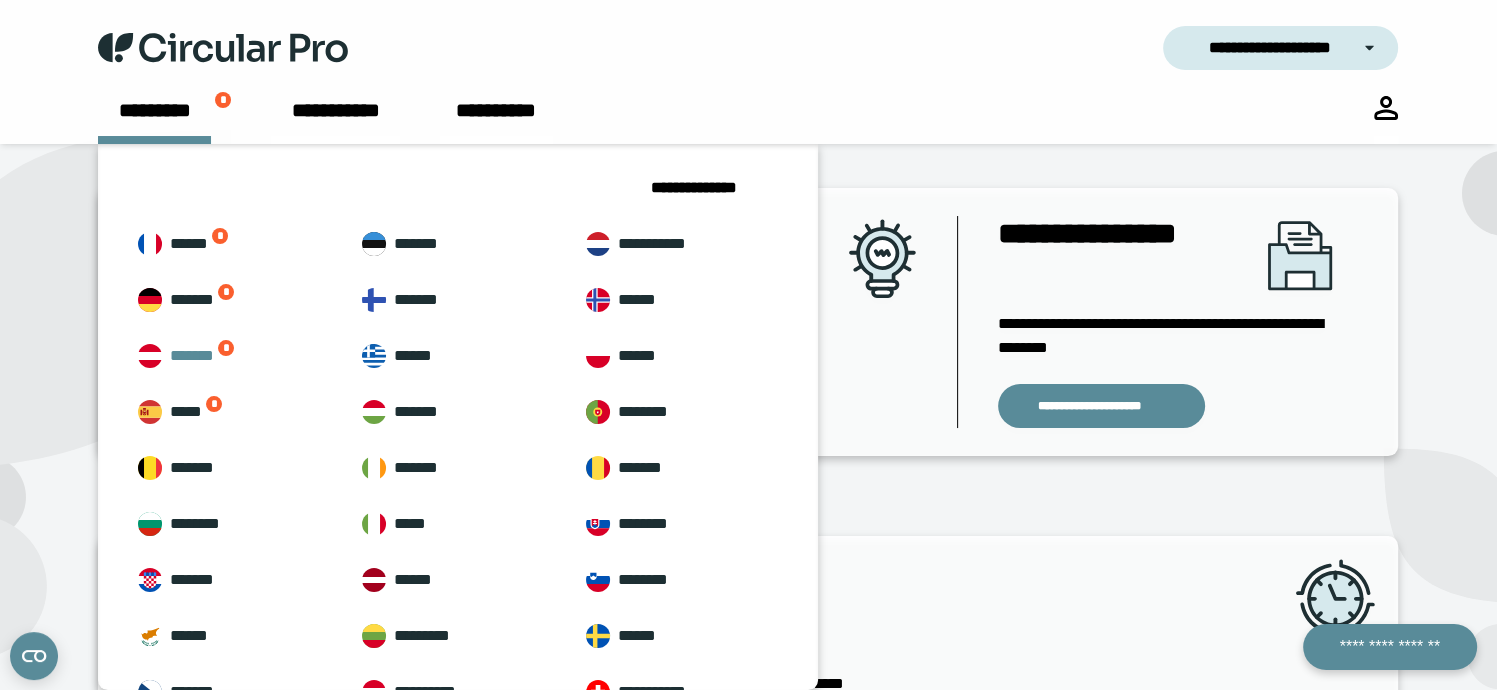 click on "******* *" at bounding box center [234, 356] 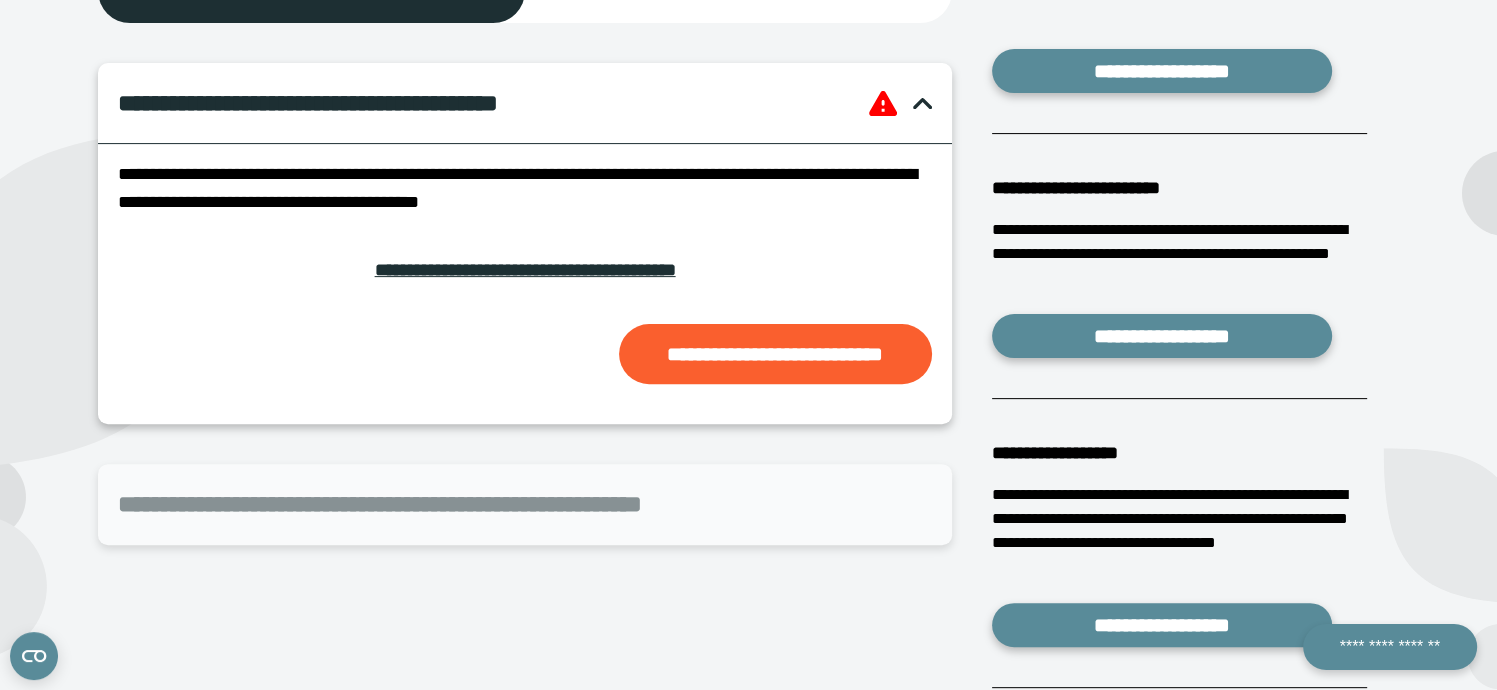 scroll, scrollTop: 700, scrollLeft: 0, axis: vertical 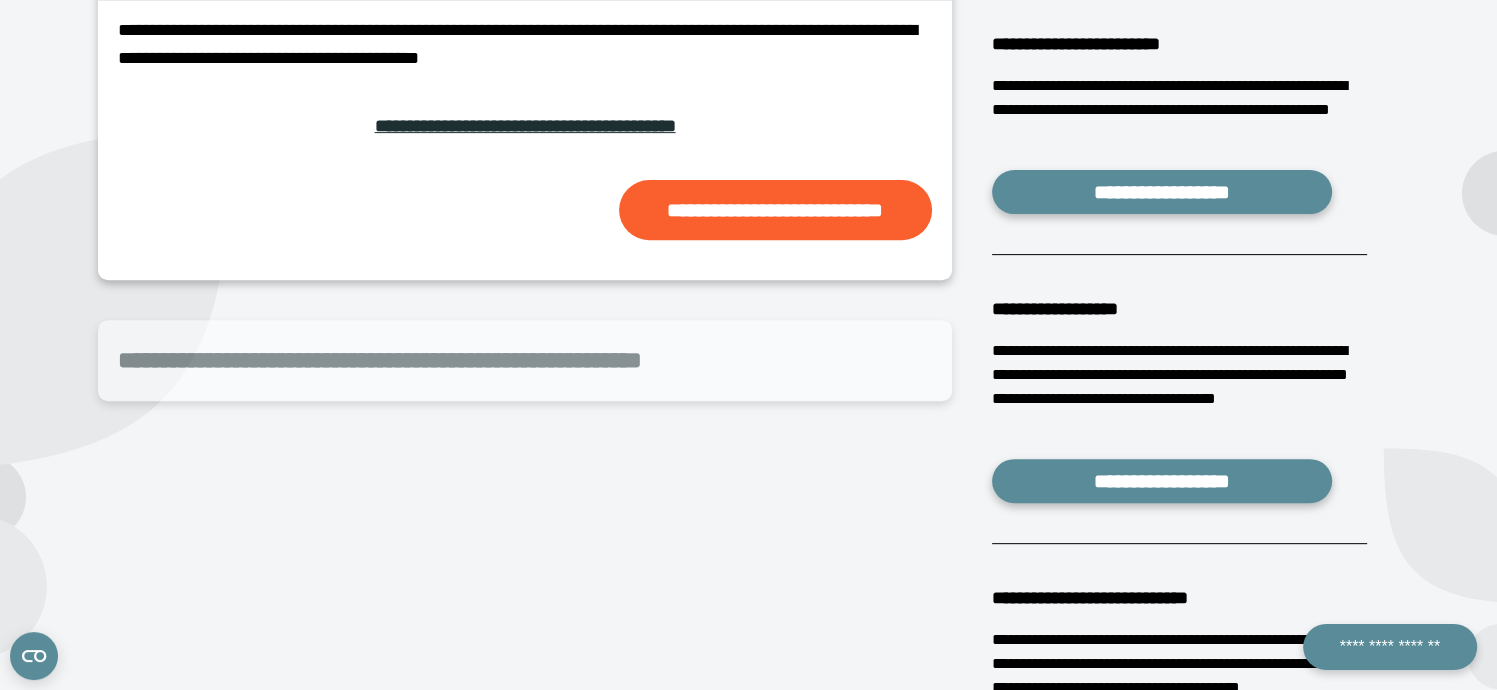 click on "**********" at bounding box center (524, 126) 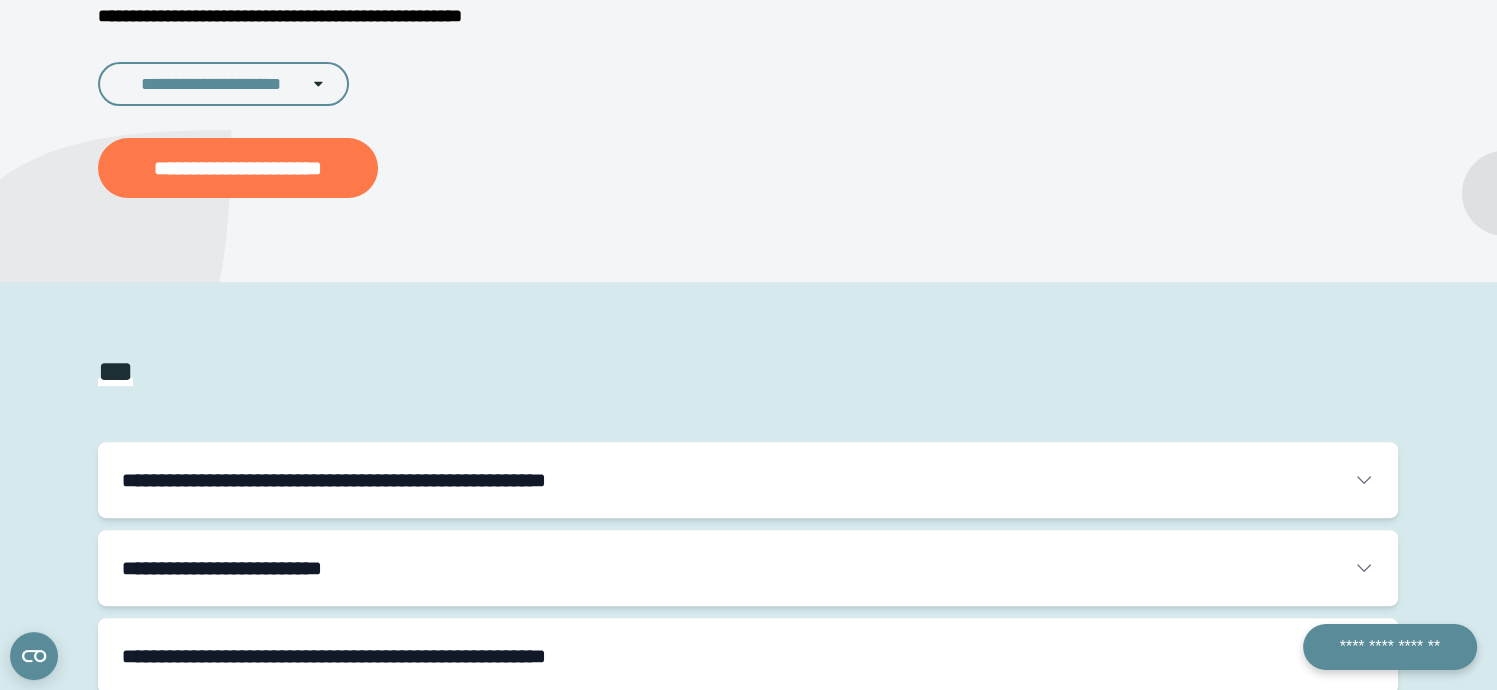 click on "**********" at bounding box center [238, 168] 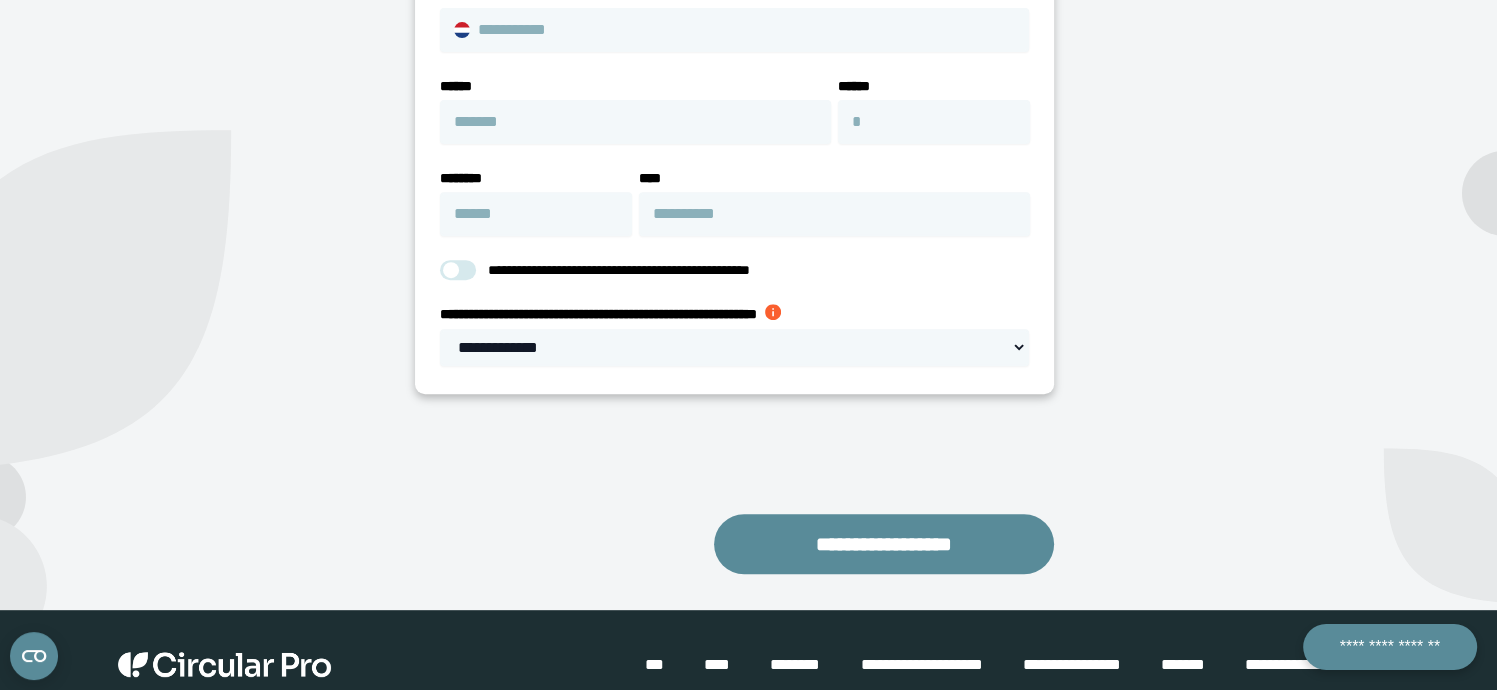scroll, scrollTop: 781, scrollLeft: 0, axis: vertical 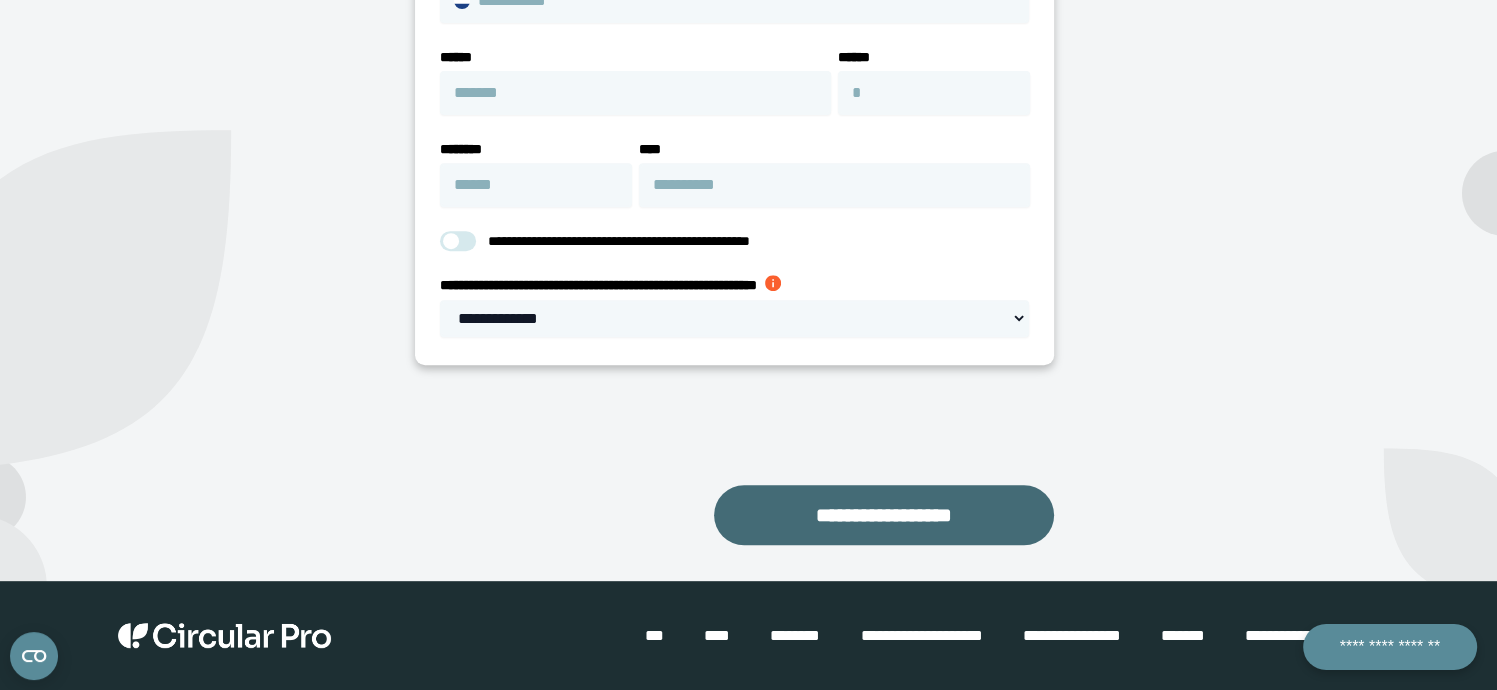 click on "**********" at bounding box center [884, 515] 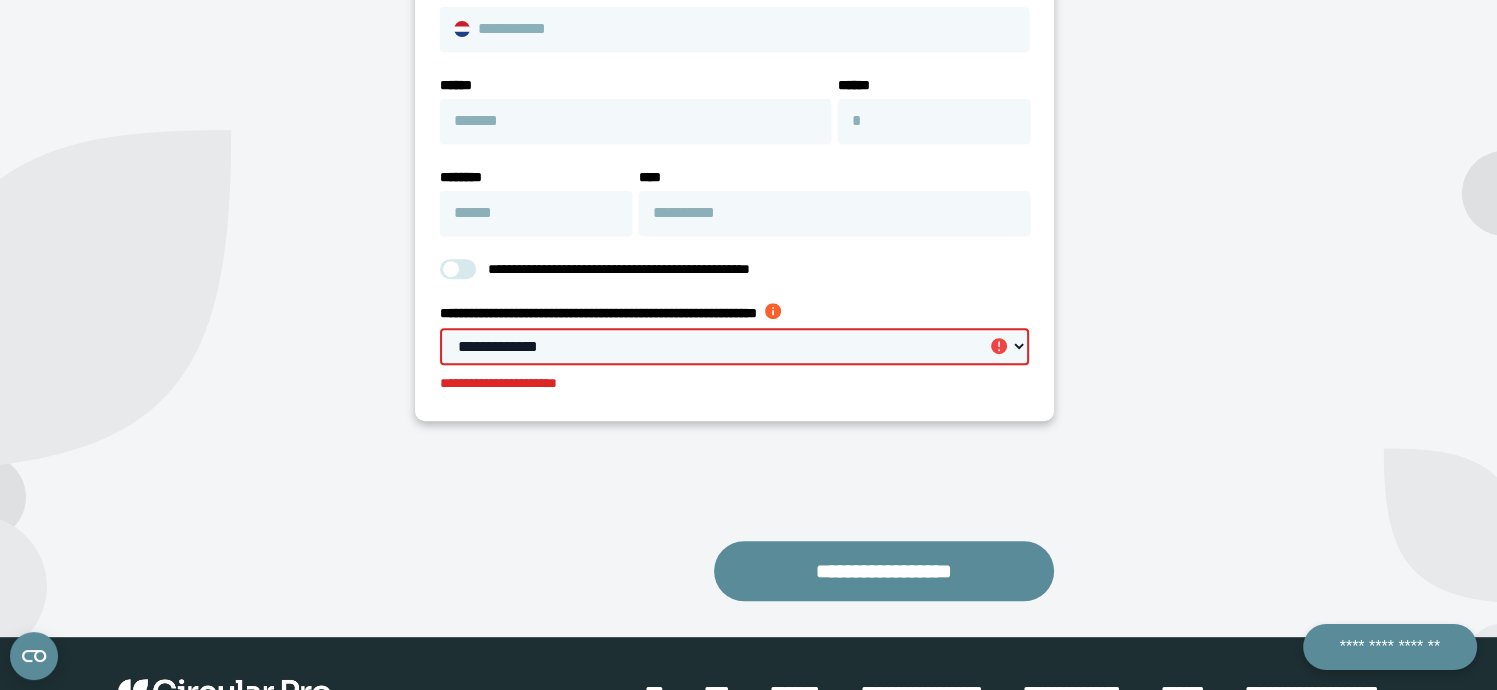 click on "**********" at bounding box center (734, 346) 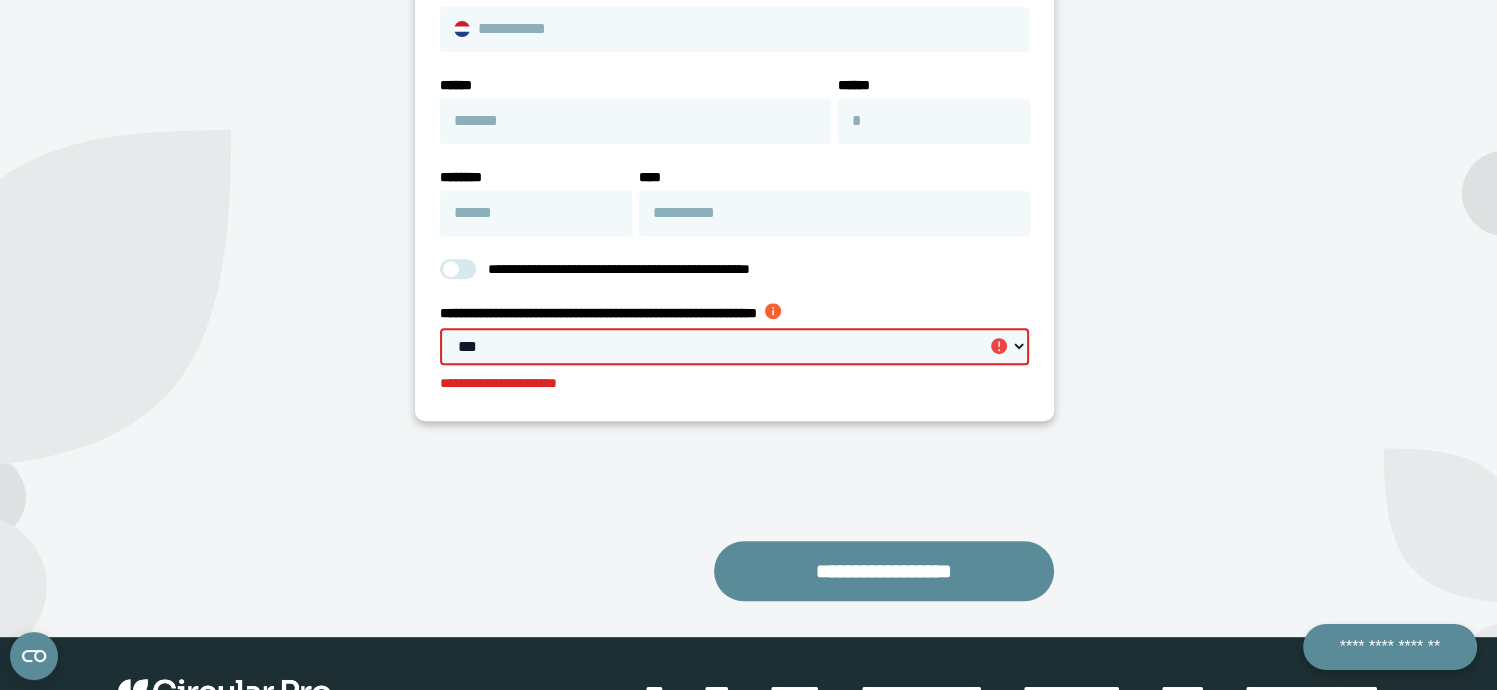 click on "**********" at bounding box center (734, 346) 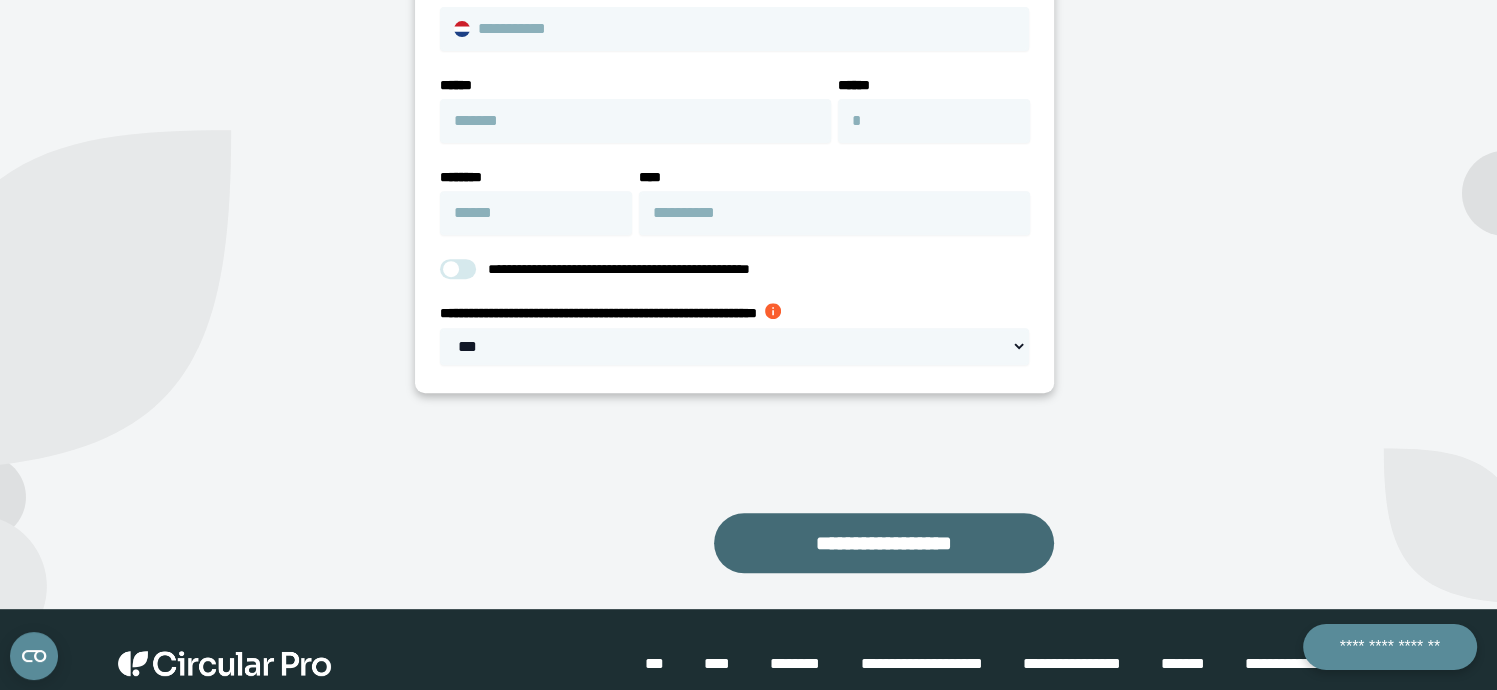 click on "**********" at bounding box center (884, 543) 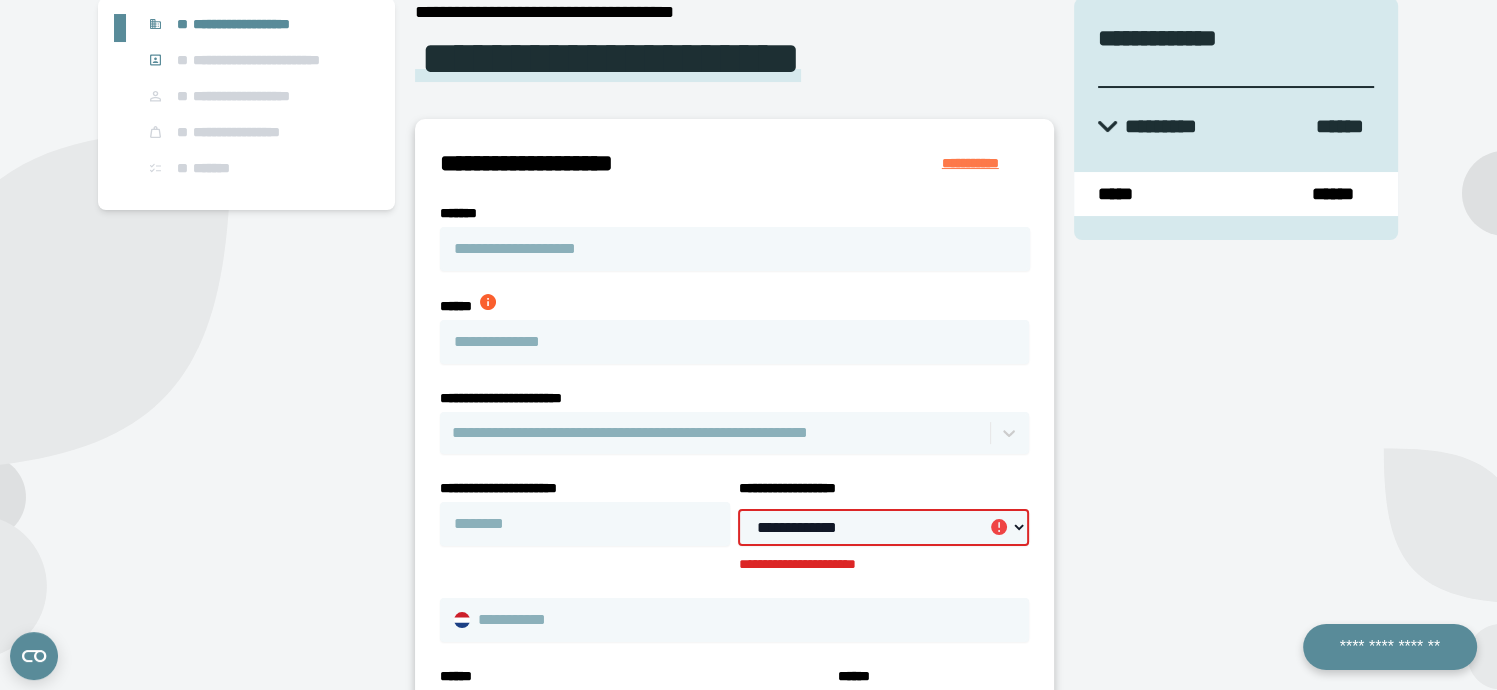 scroll, scrollTop: 181, scrollLeft: 0, axis: vertical 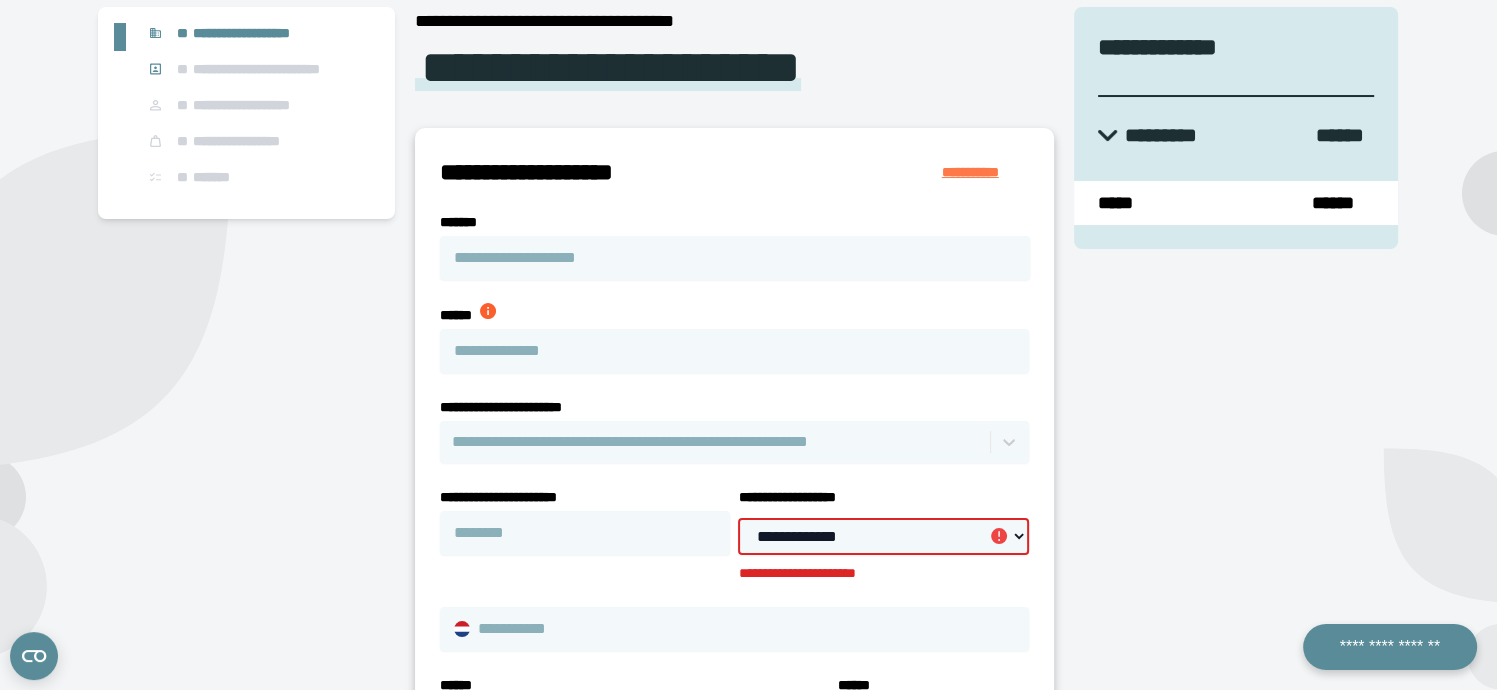 click on "**********" at bounding box center [883, 536] 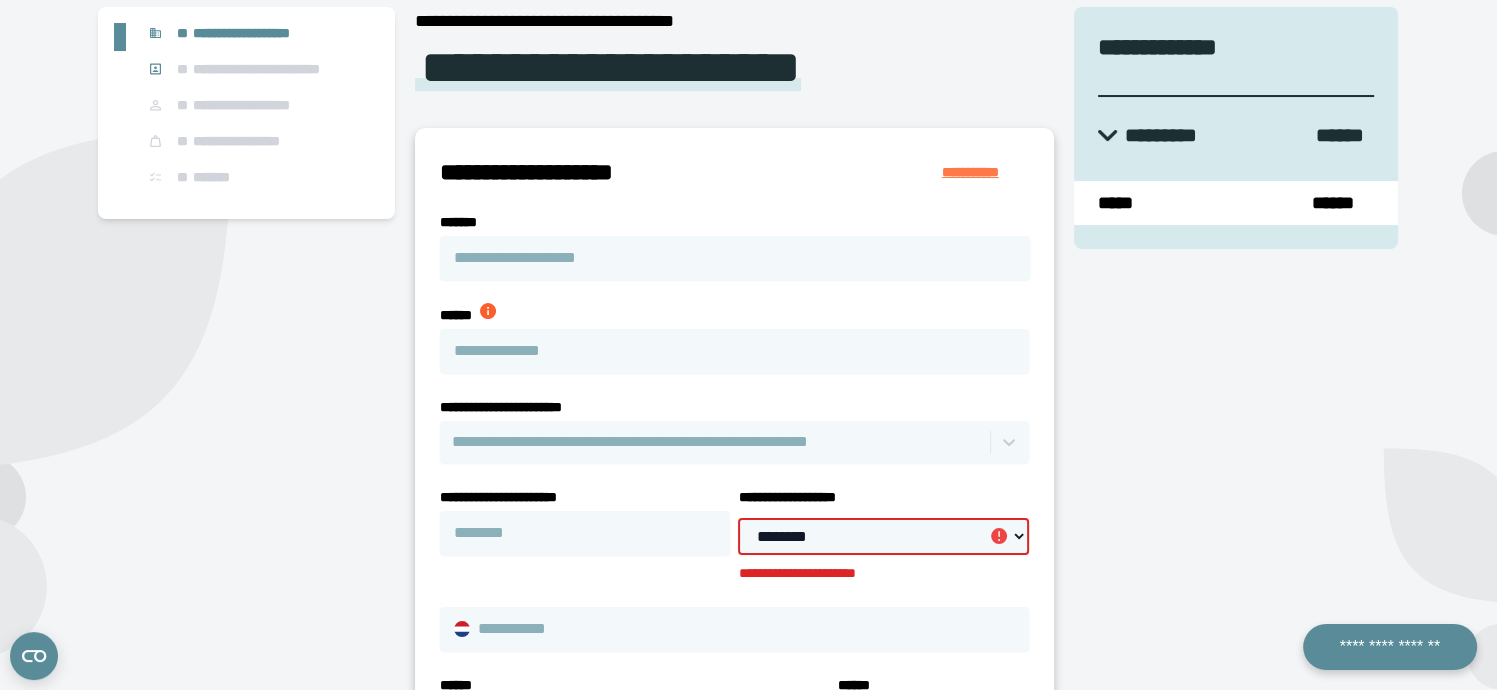 click on "**********" at bounding box center (883, 536) 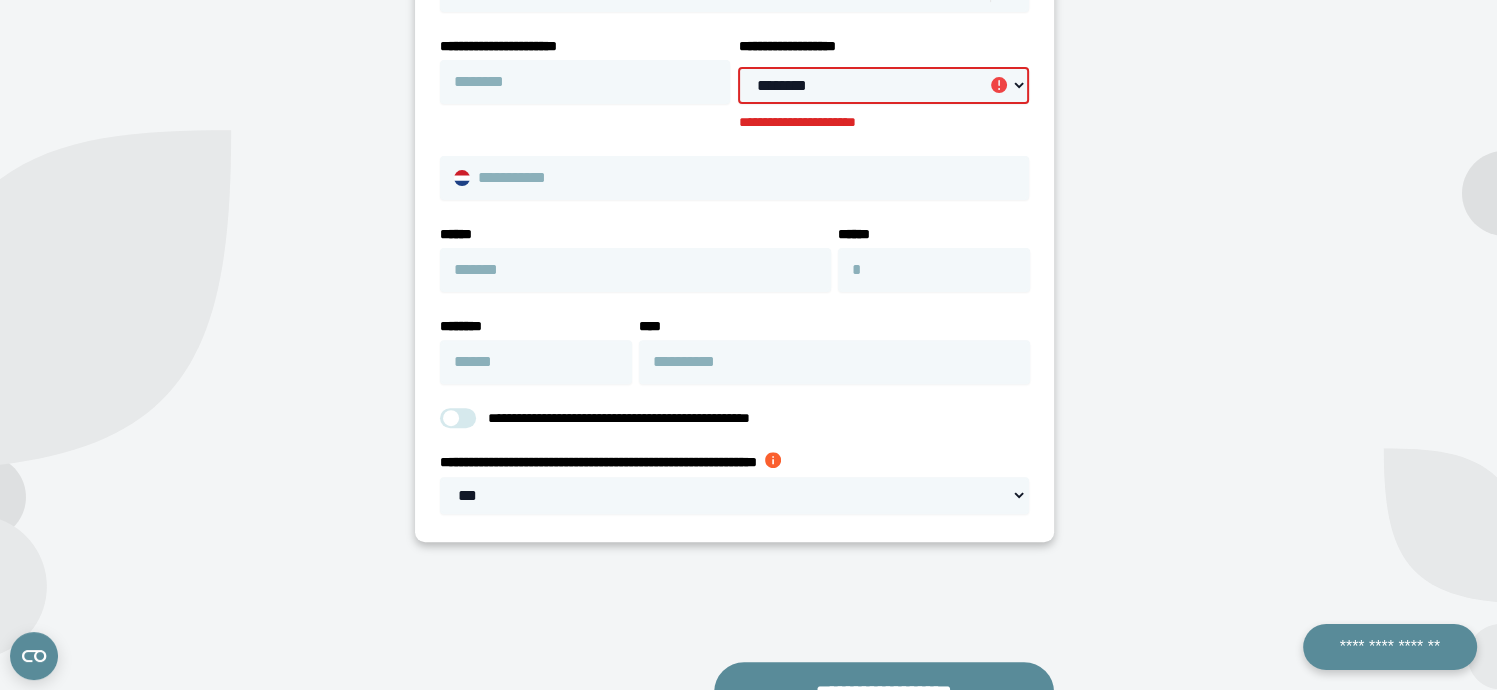 scroll, scrollTop: 681, scrollLeft: 0, axis: vertical 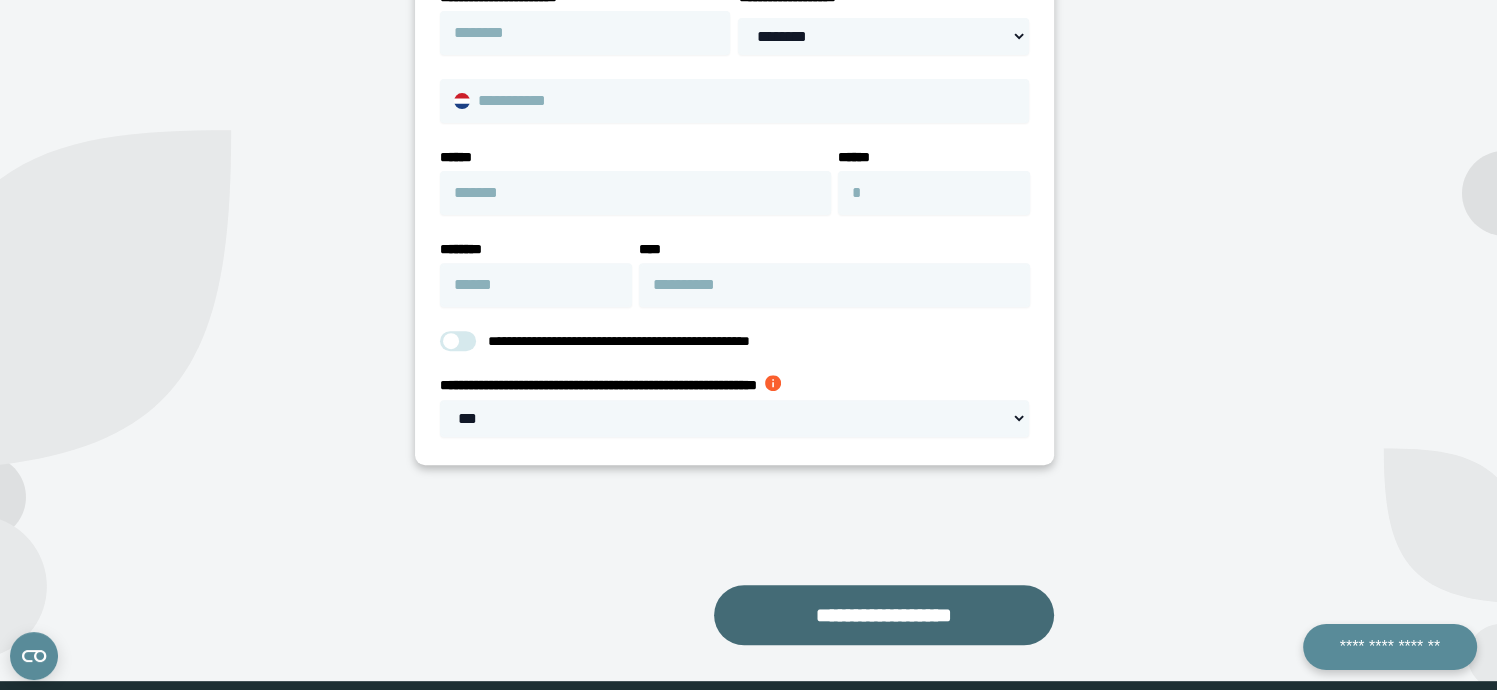 click on "**********" at bounding box center (734, 615) 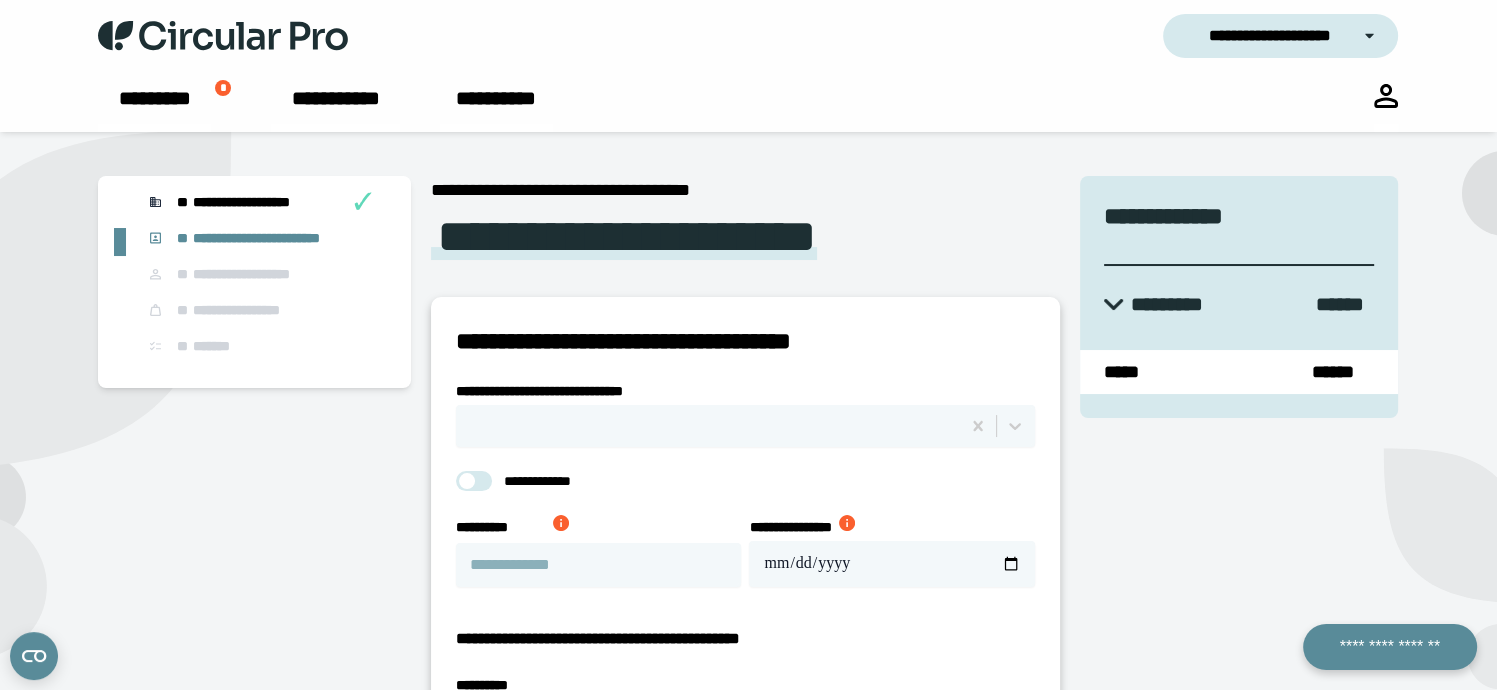 scroll, scrollTop: 0, scrollLeft: 0, axis: both 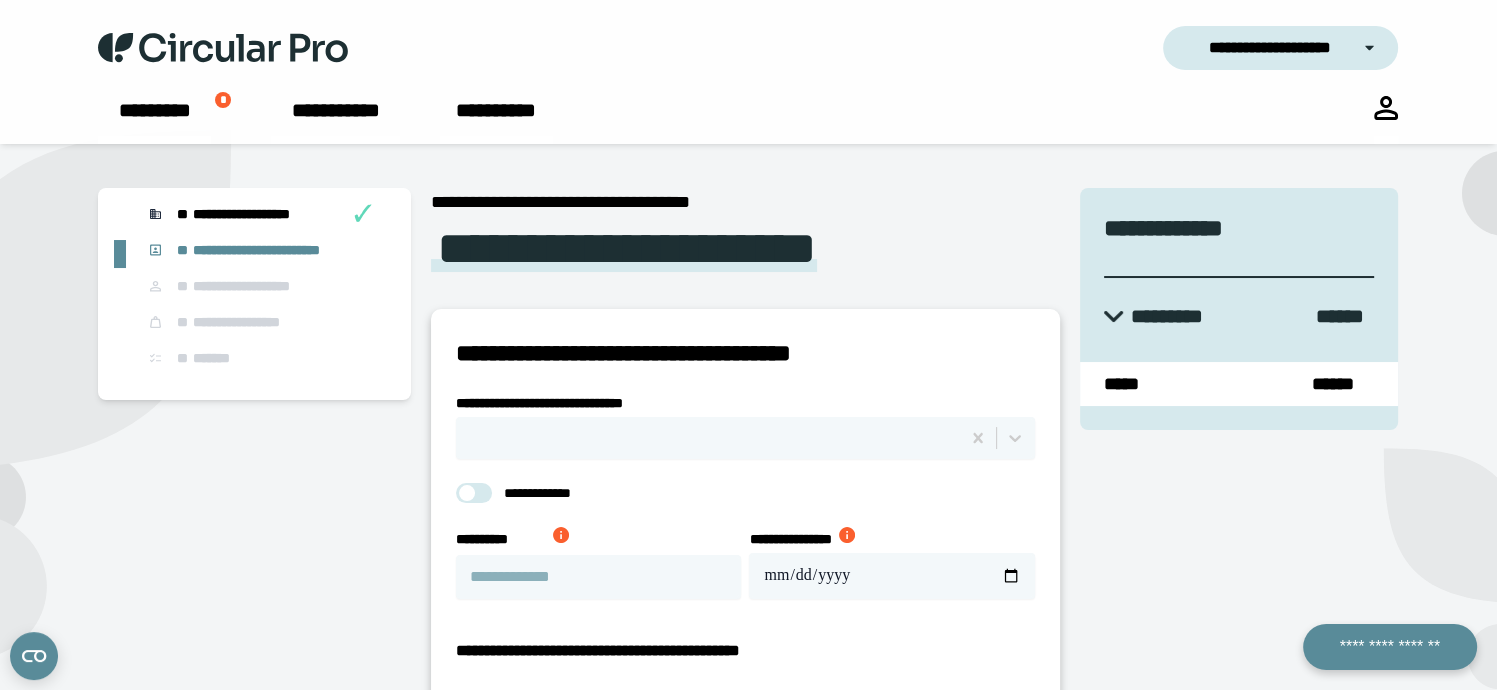 click at bounding box center (708, 438) 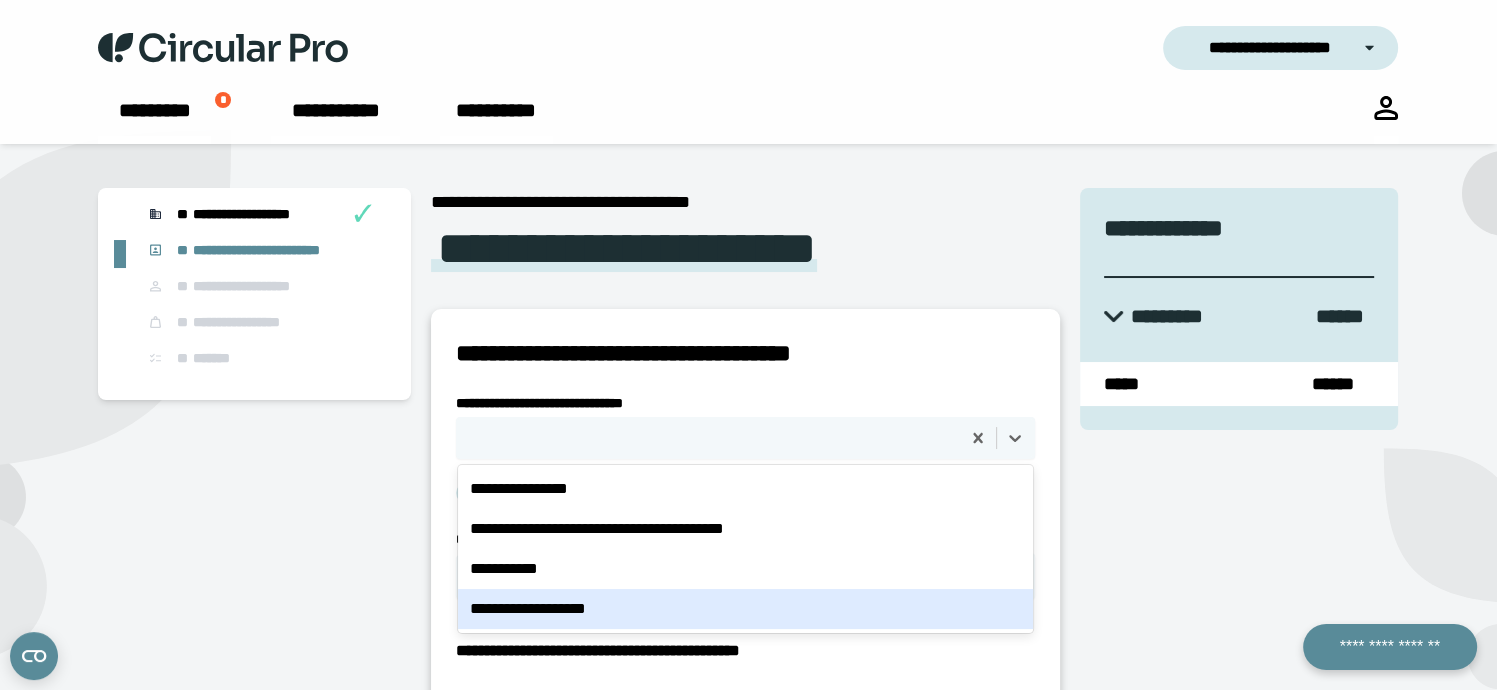 click on "**********" at bounding box center [745, 609] 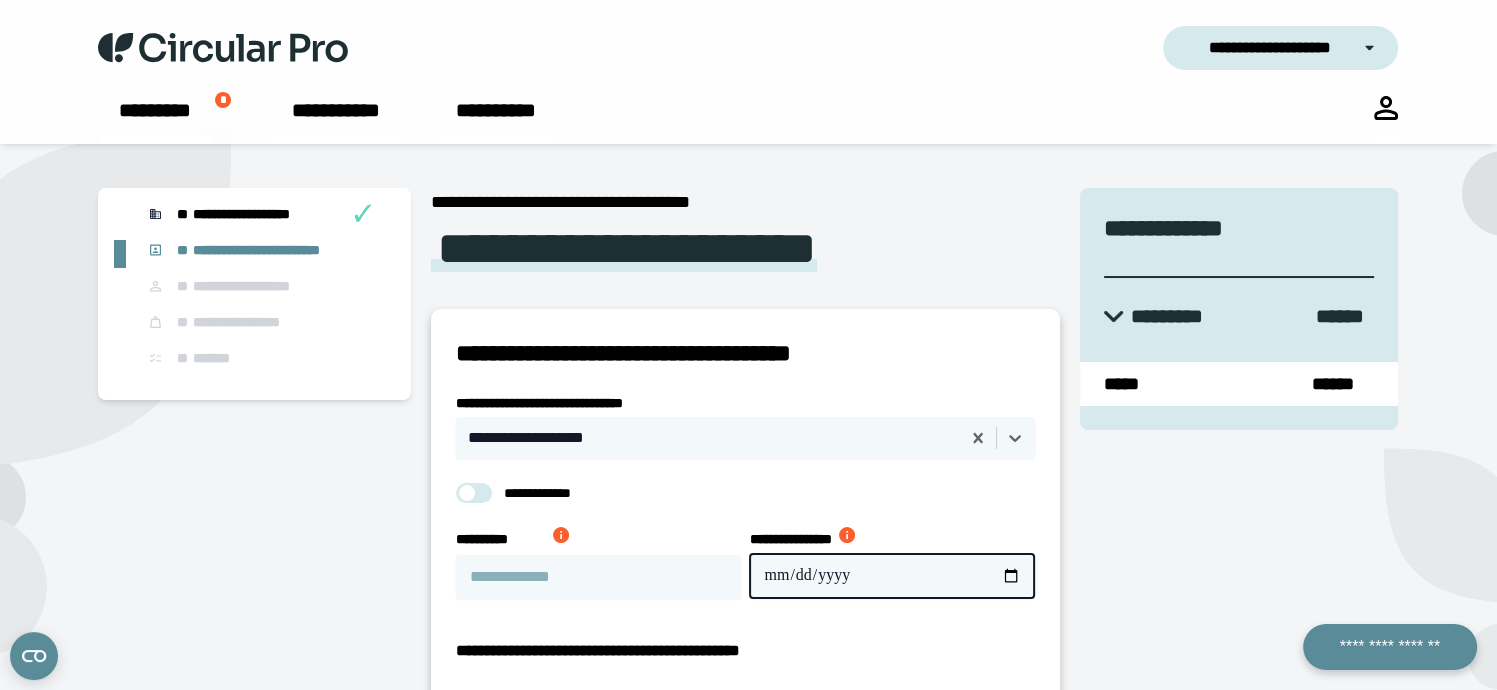 click on "**********" at bounding box center (891, 576) 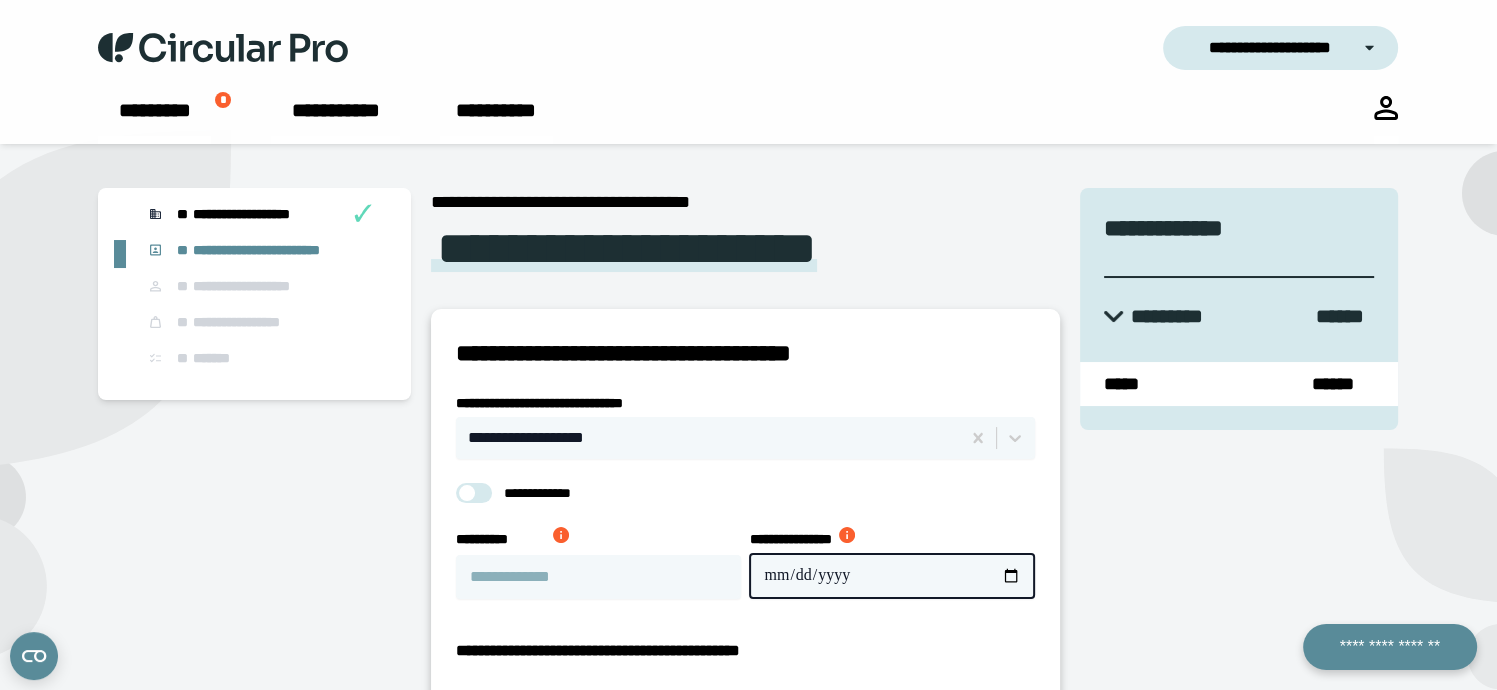 type on "**********" 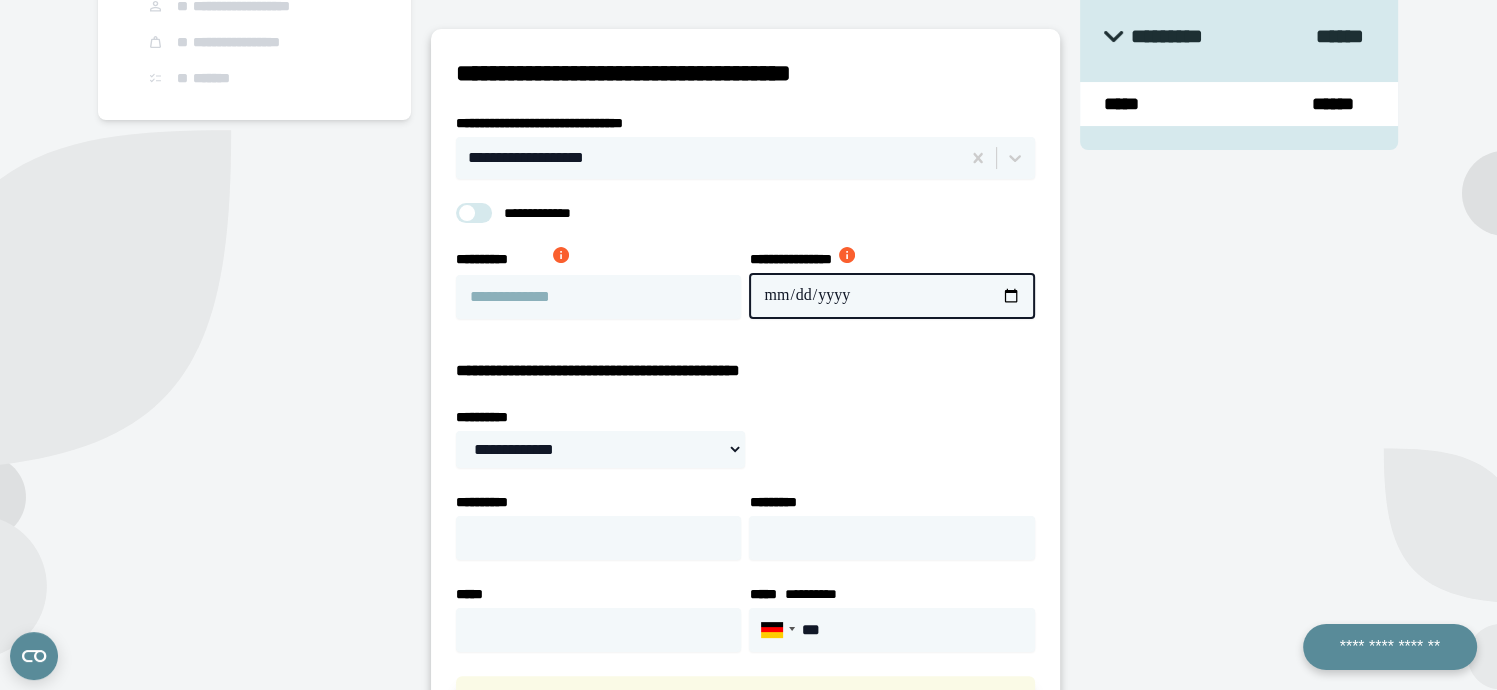 scroll, scrollTop: 300, scrollLeft: 0, axis: vertical 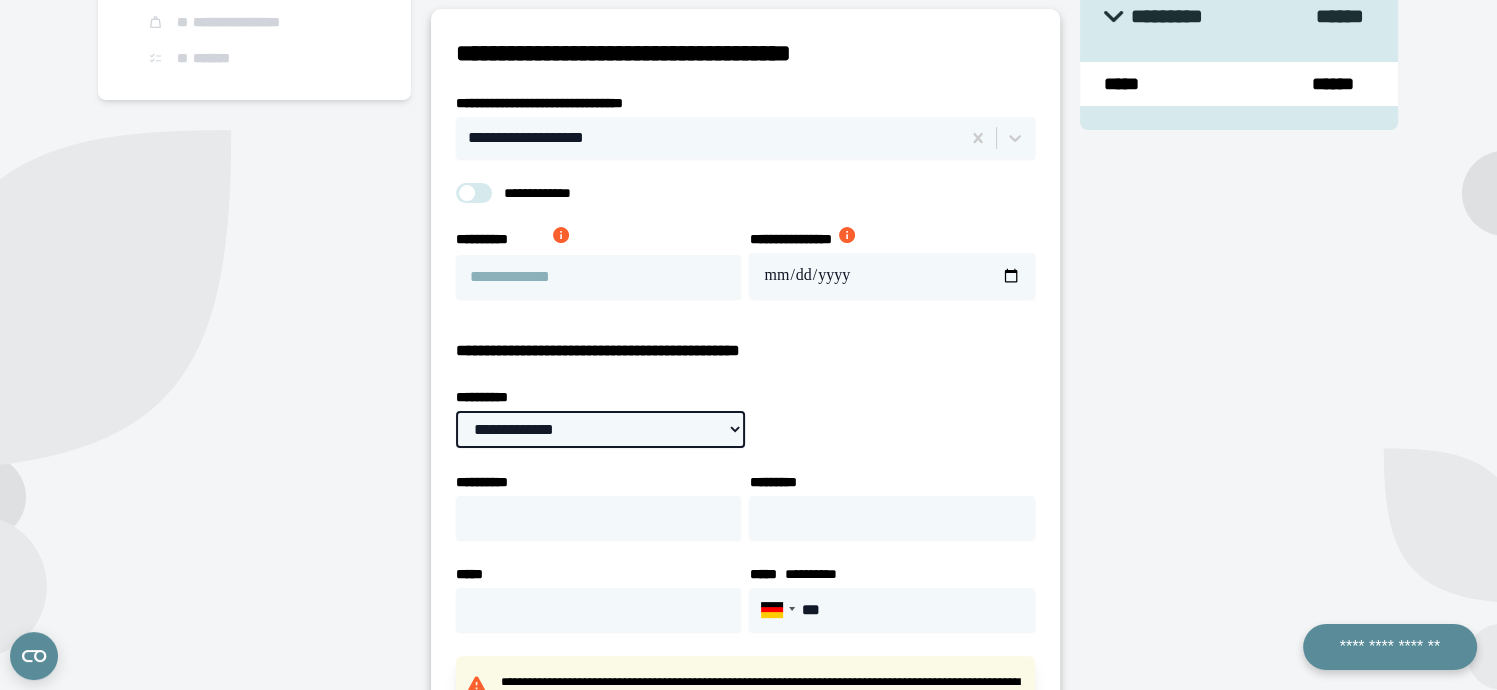 click on "**********" at bounding box center (600, 429) 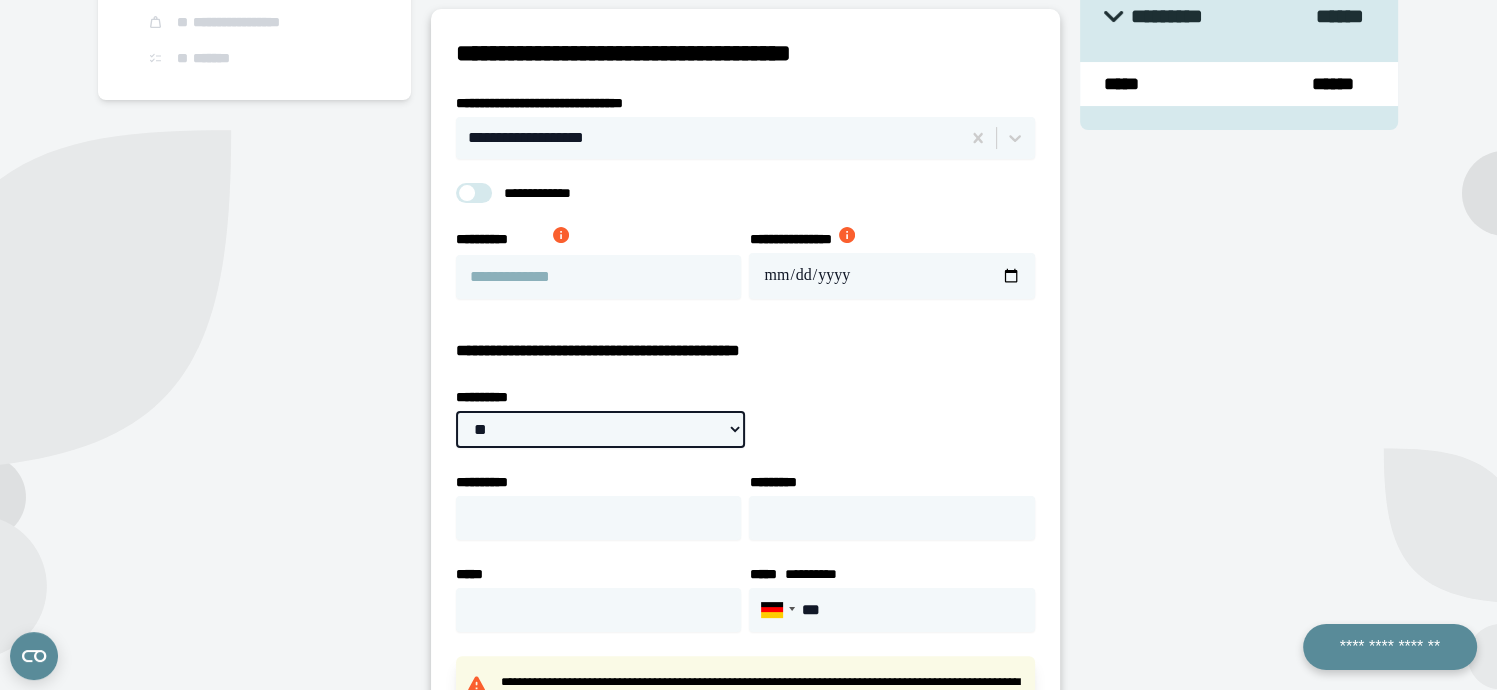 click on "**********" at bounding box center [600, 429] 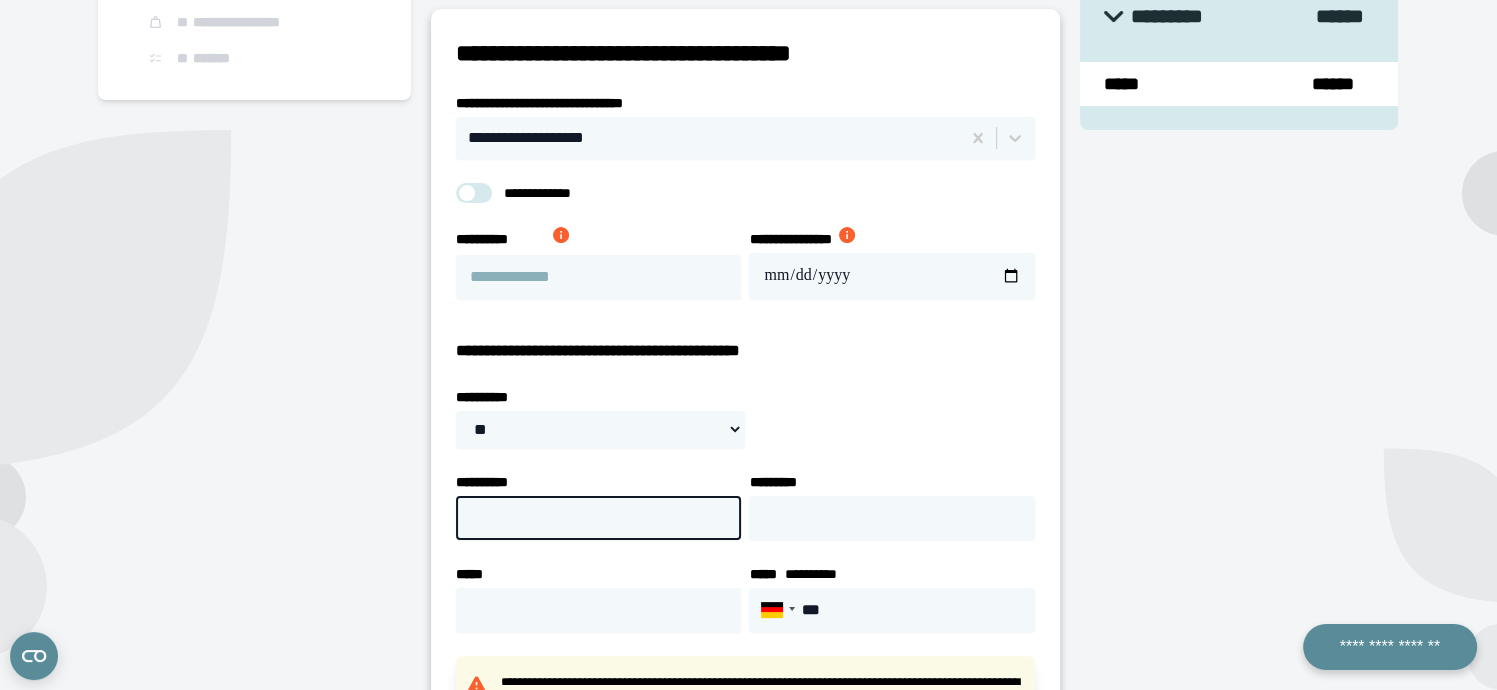 click on "**********" at bounding box center [598, 518] 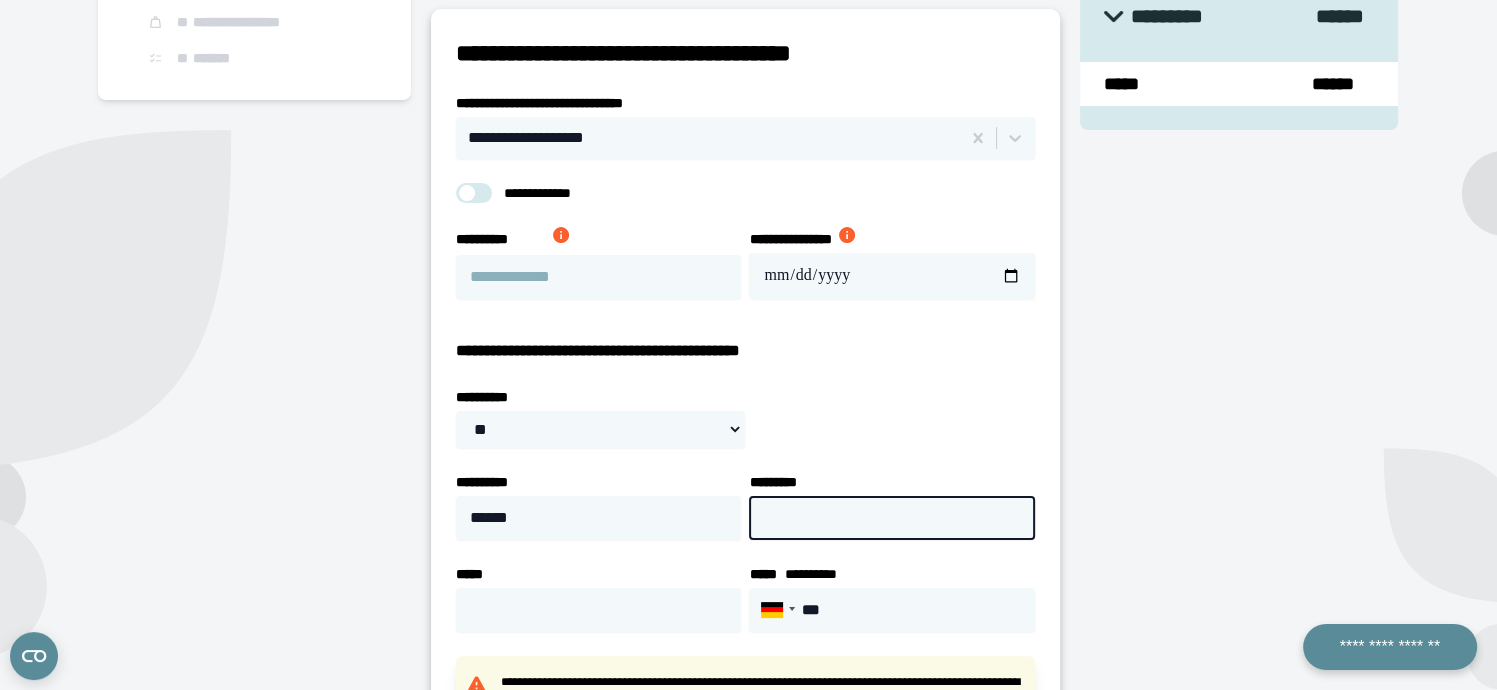 type on "*******" 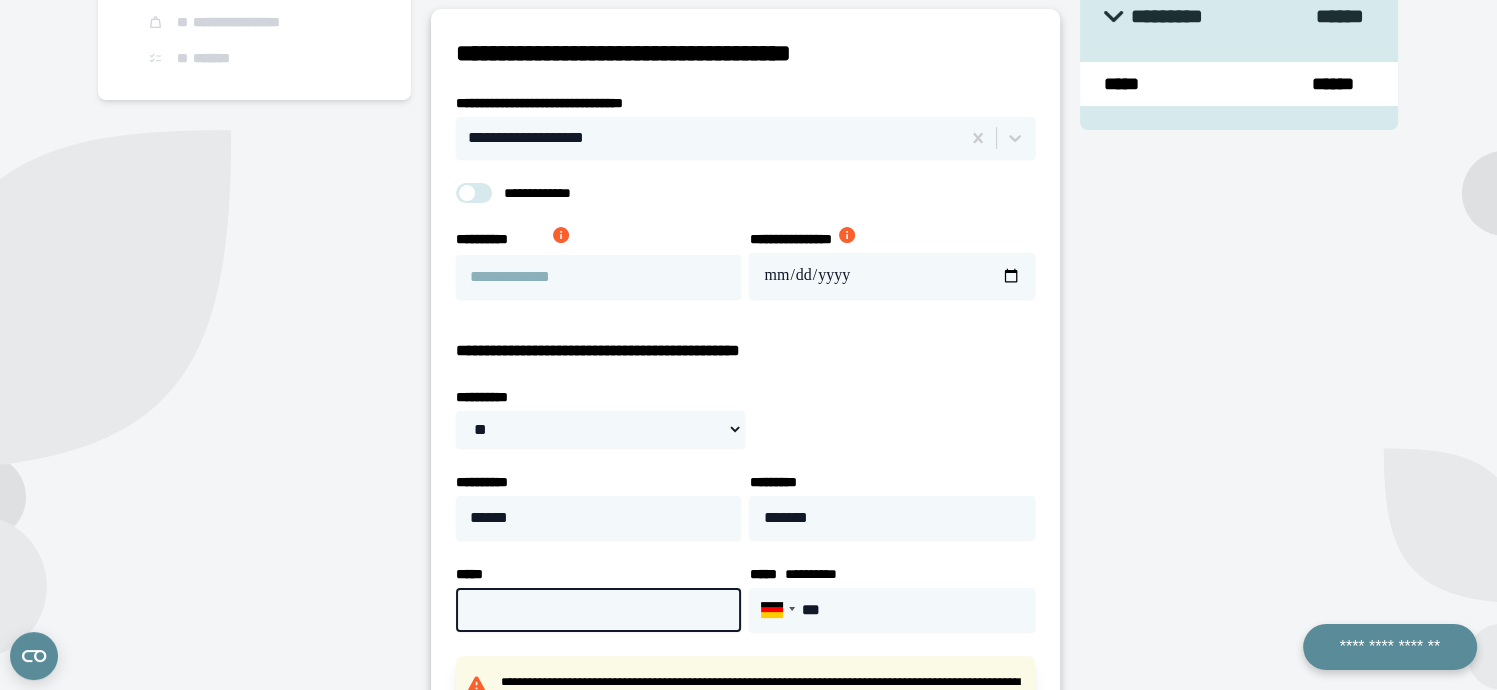 type on "**********" 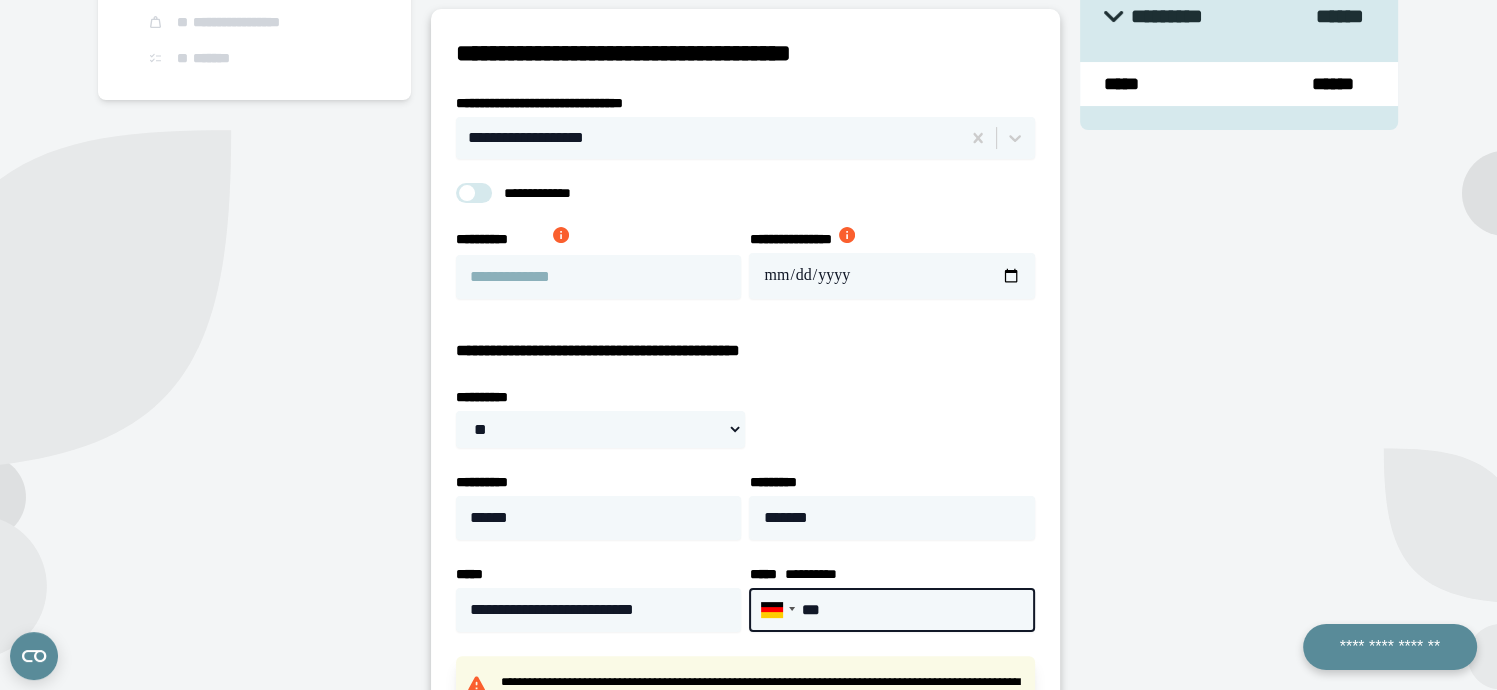 click on "***" at bounding box center [891, 610] 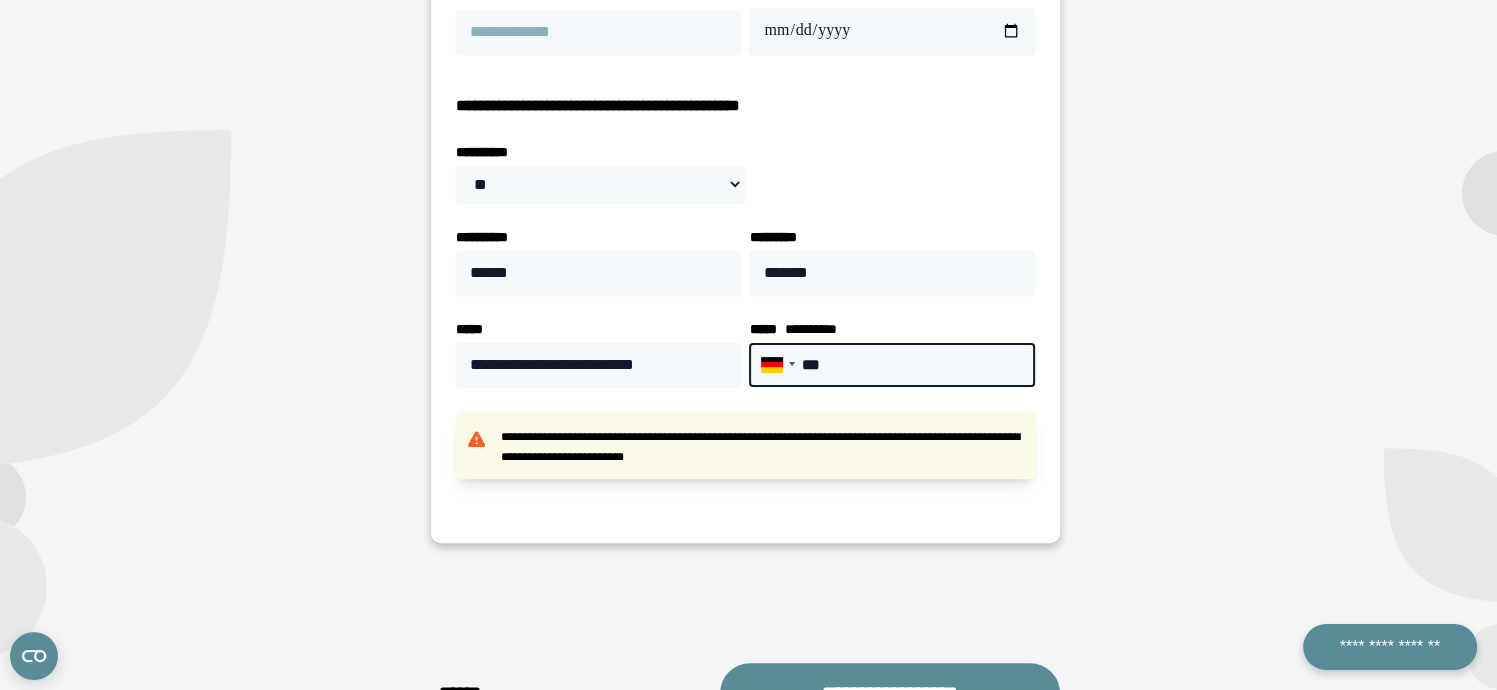 scroll, scrollTop: 600, scrollLeft: 0, axis: vertical 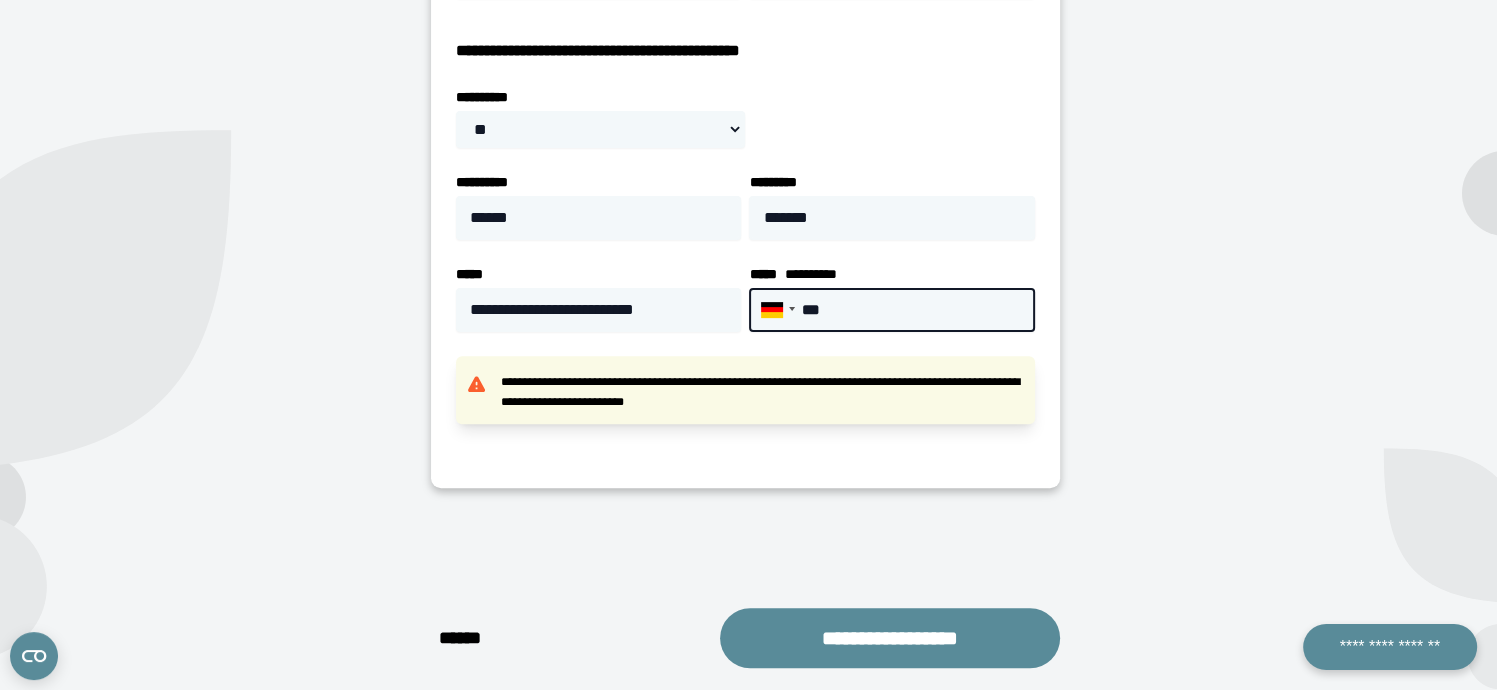 paste on "**********" 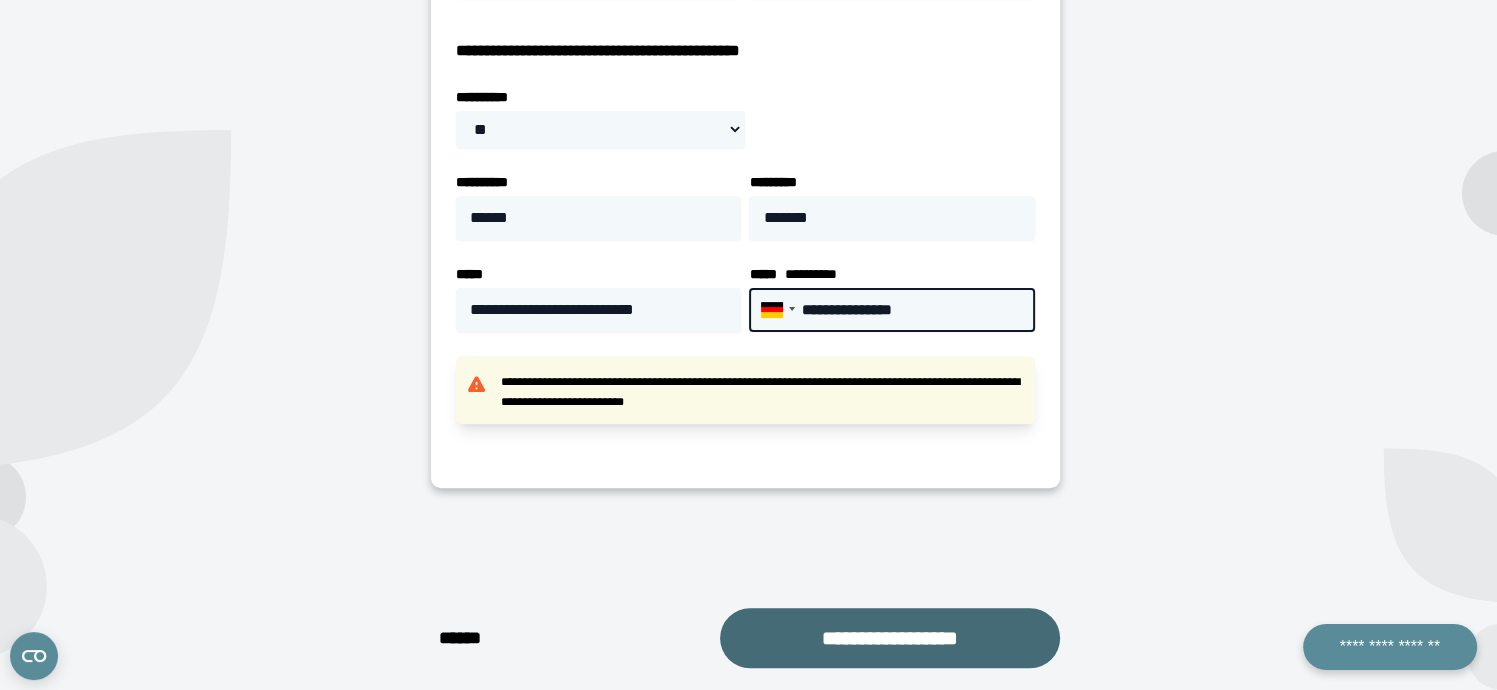 type on "**********" 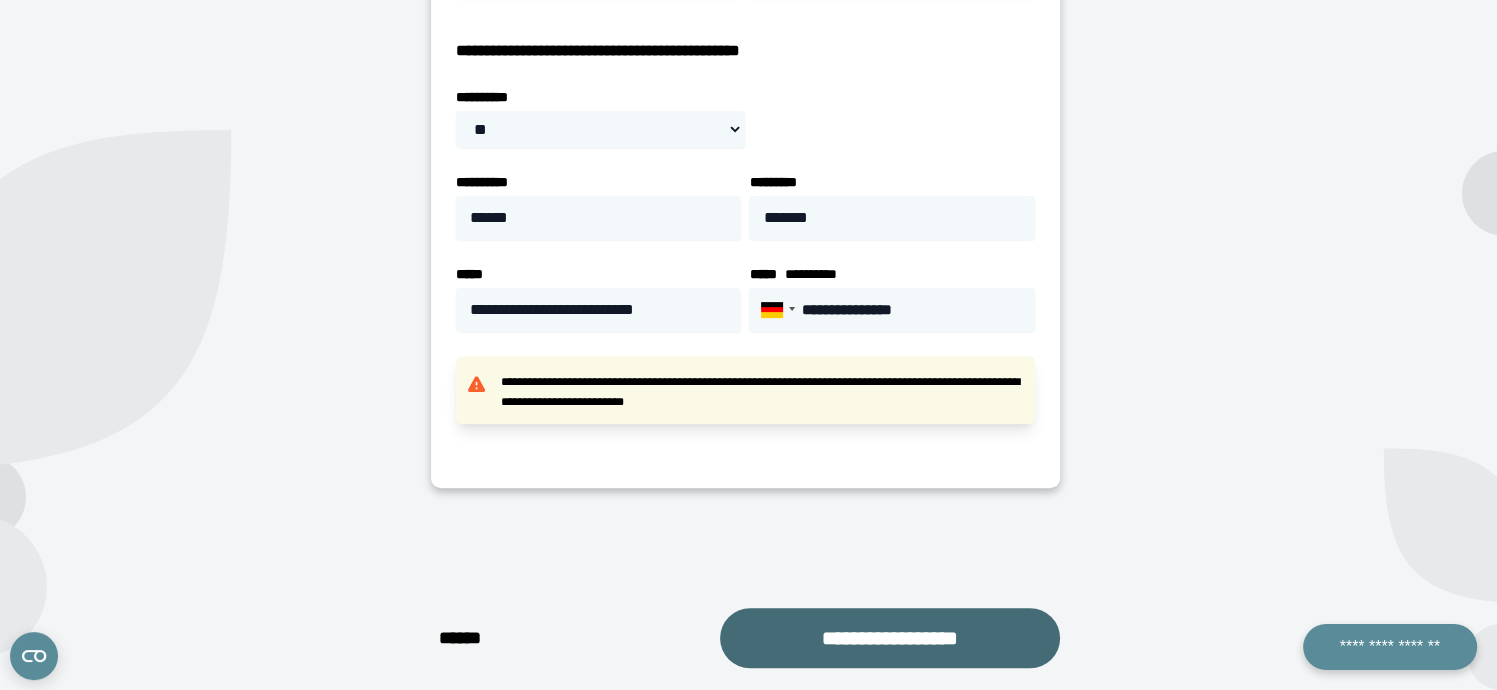 click on "**********" at bounding box center [890, 638] 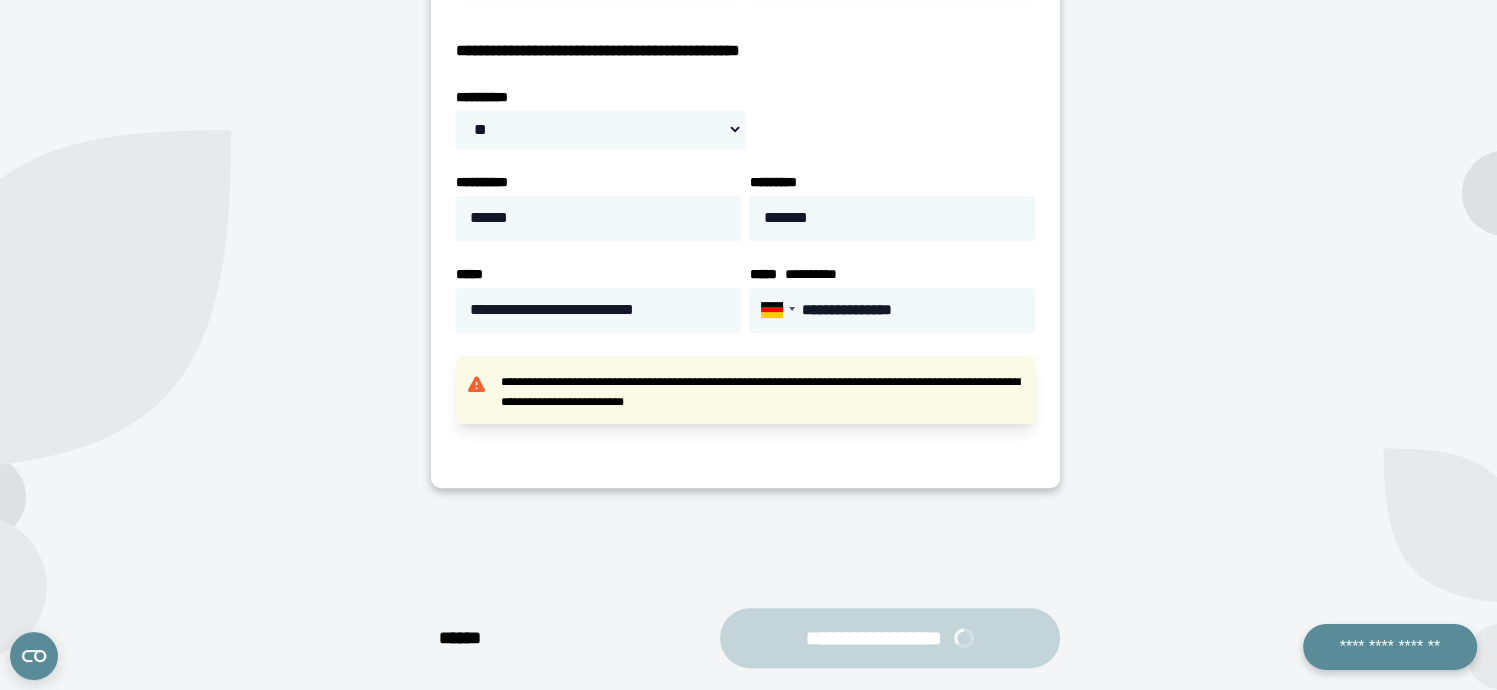 select on "**" 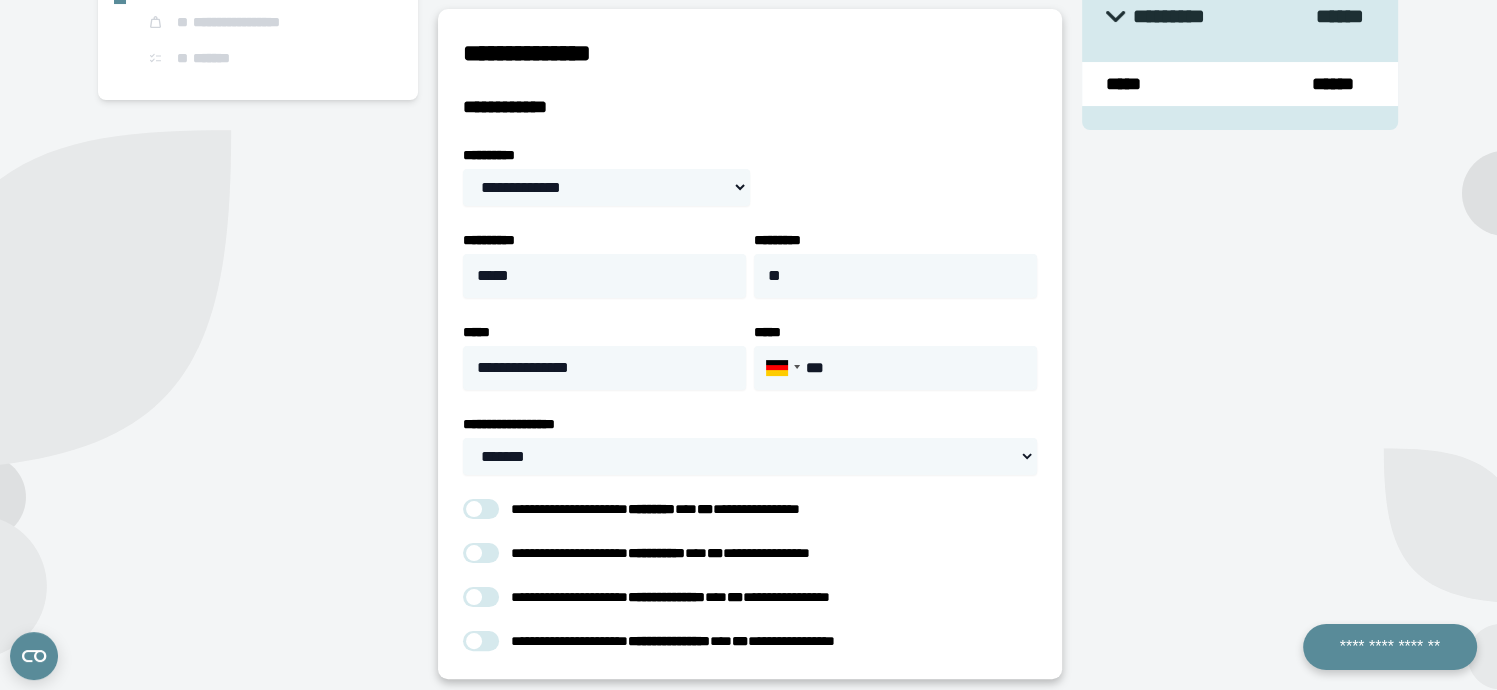 scroll, scrollTop: 300, scrollLeft: 0, axis: vertical 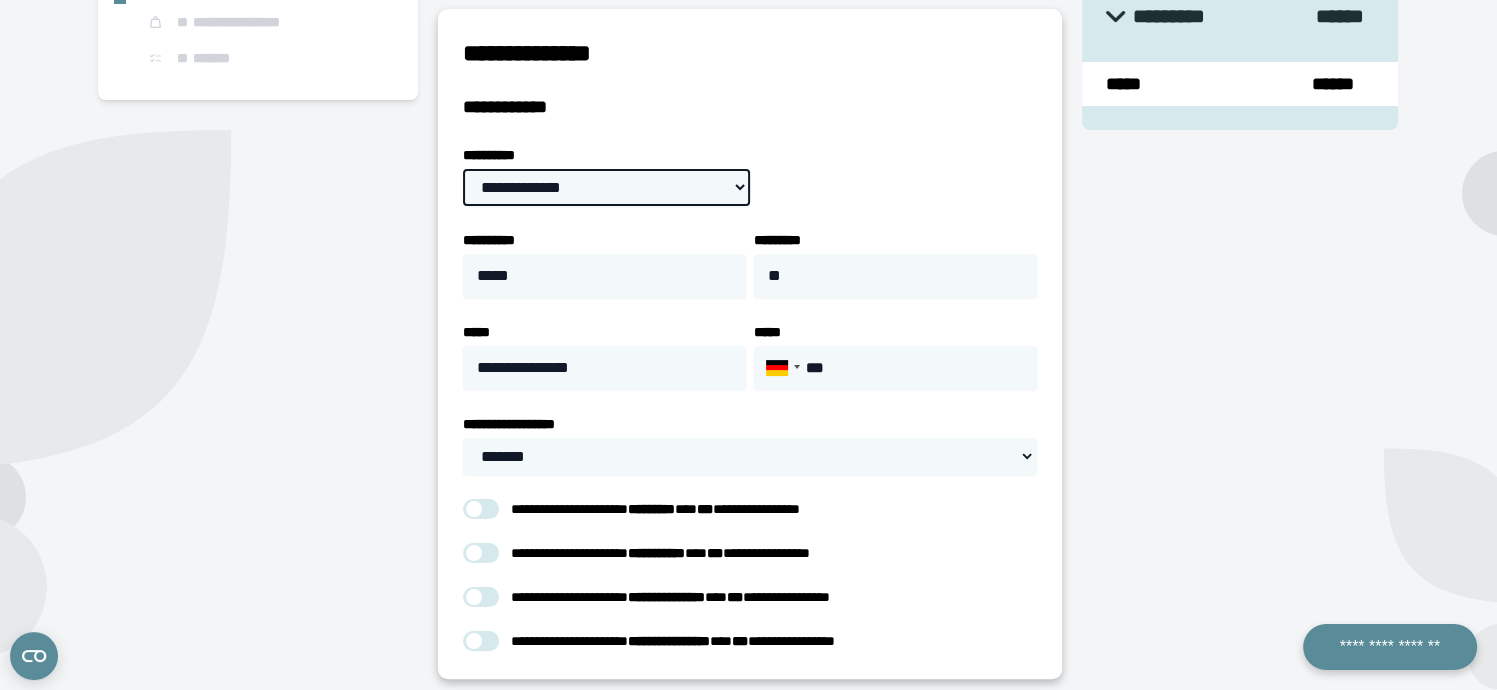 click on "**********" at bounding box center [606, 187] 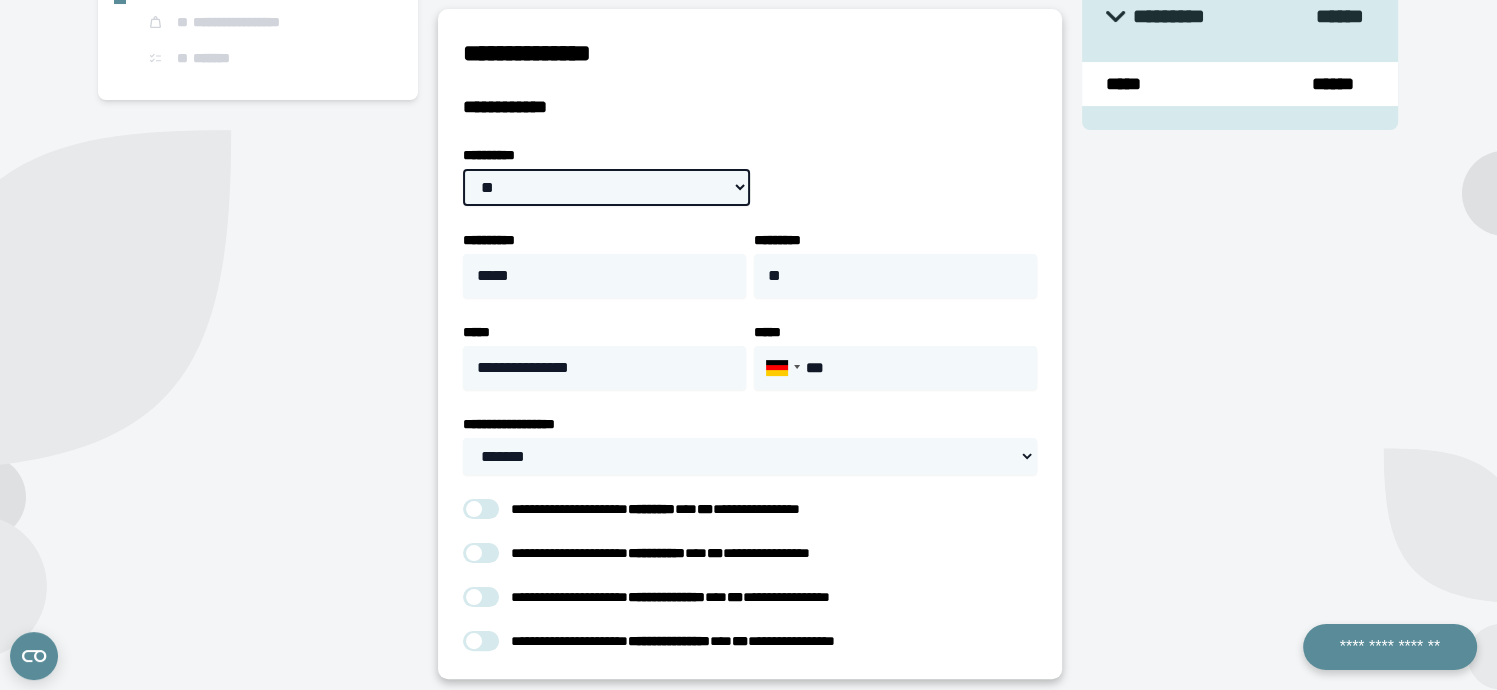 click on "**********" at bounding box center (606, 187) 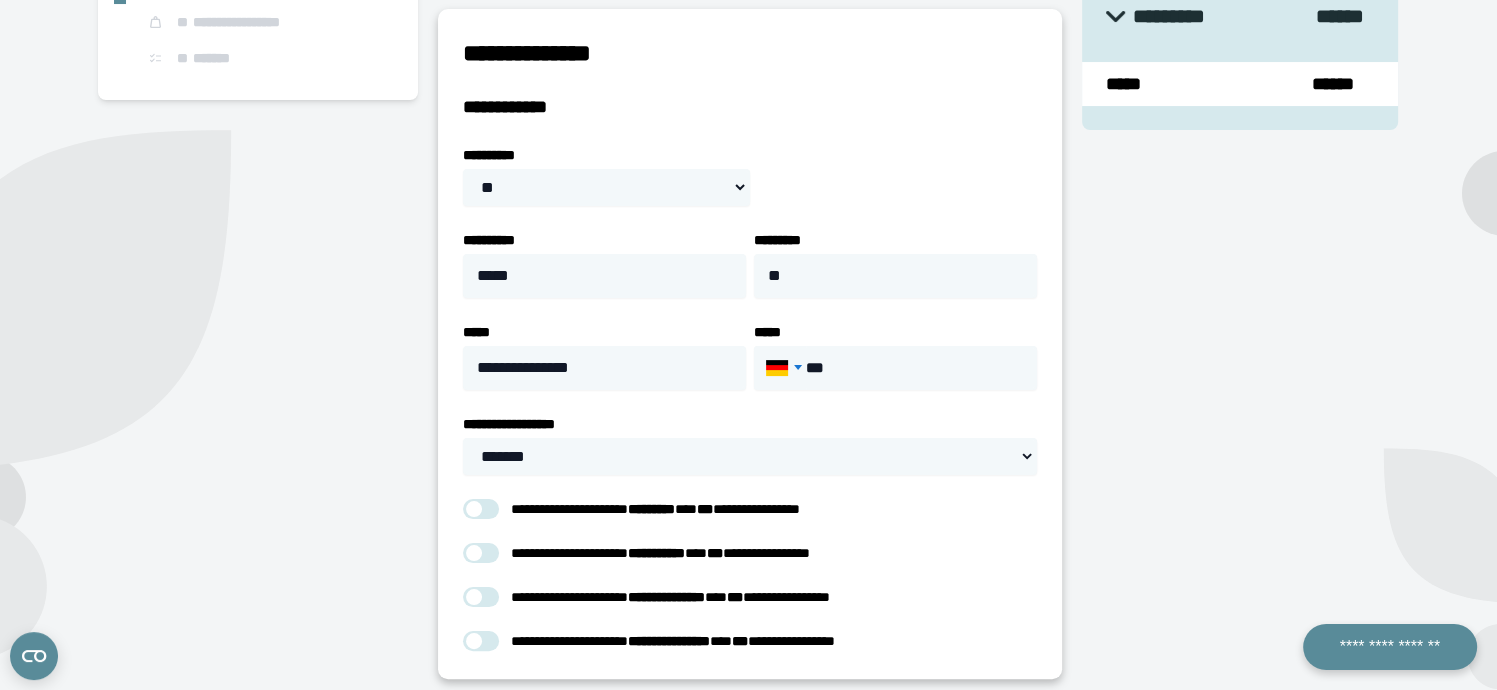 click at bounding box center (780, 368) 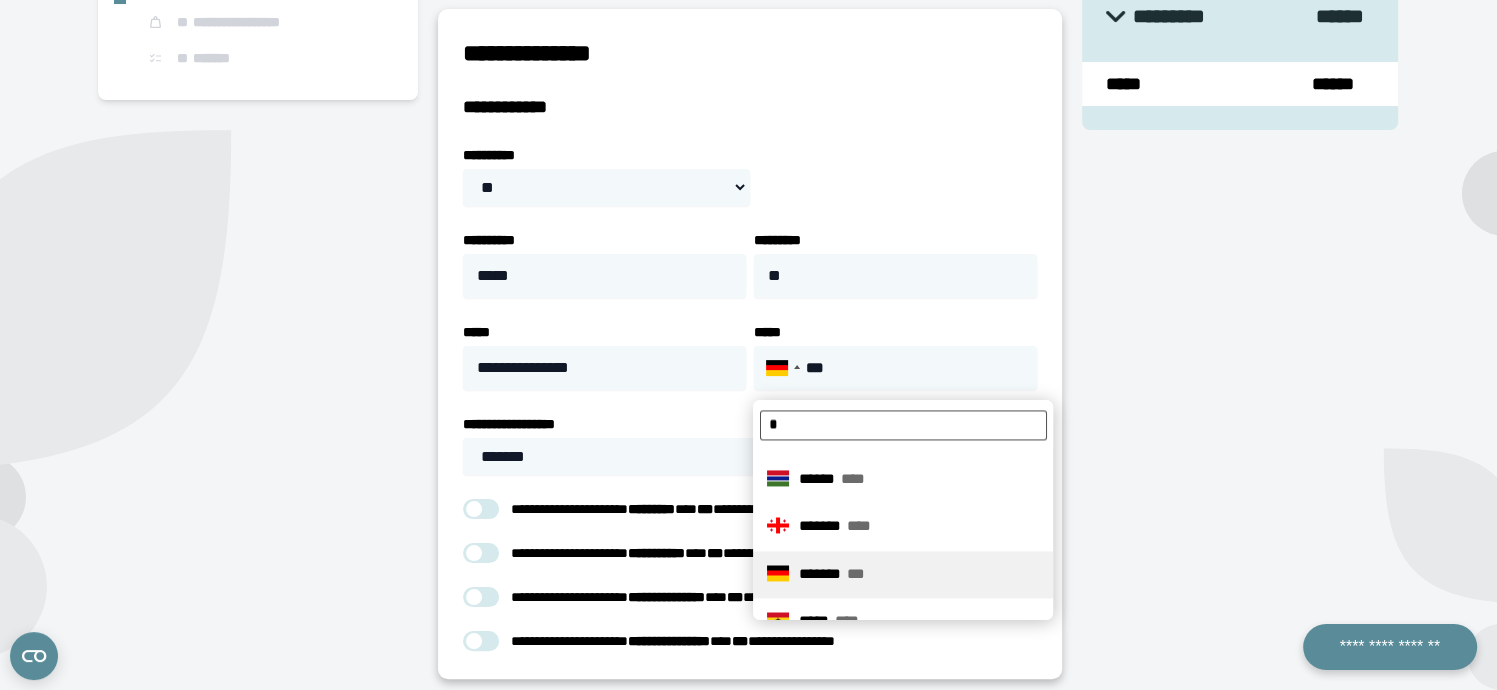 scroll, scrollTop: 0, scrollLeft: 0, axis: both 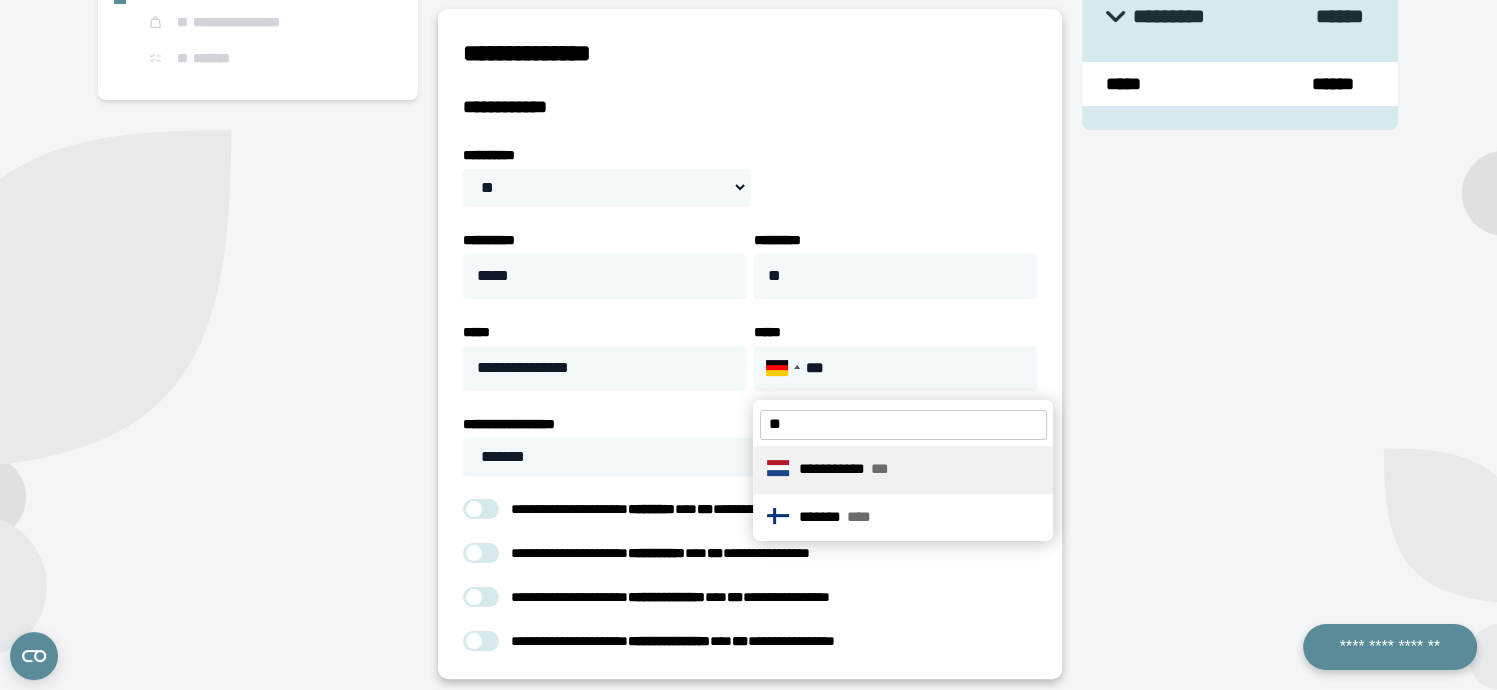 type on "**" 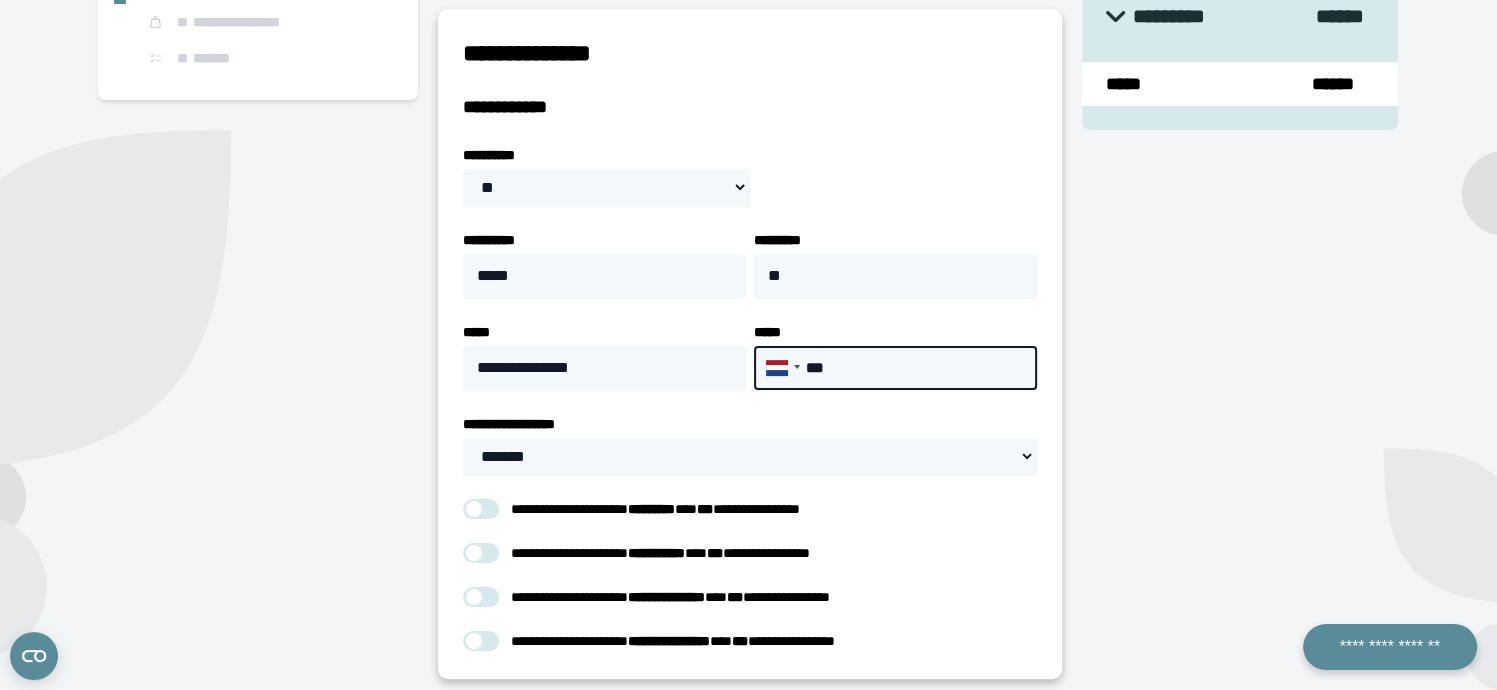 click on "***" at bounding box center (895, 368) 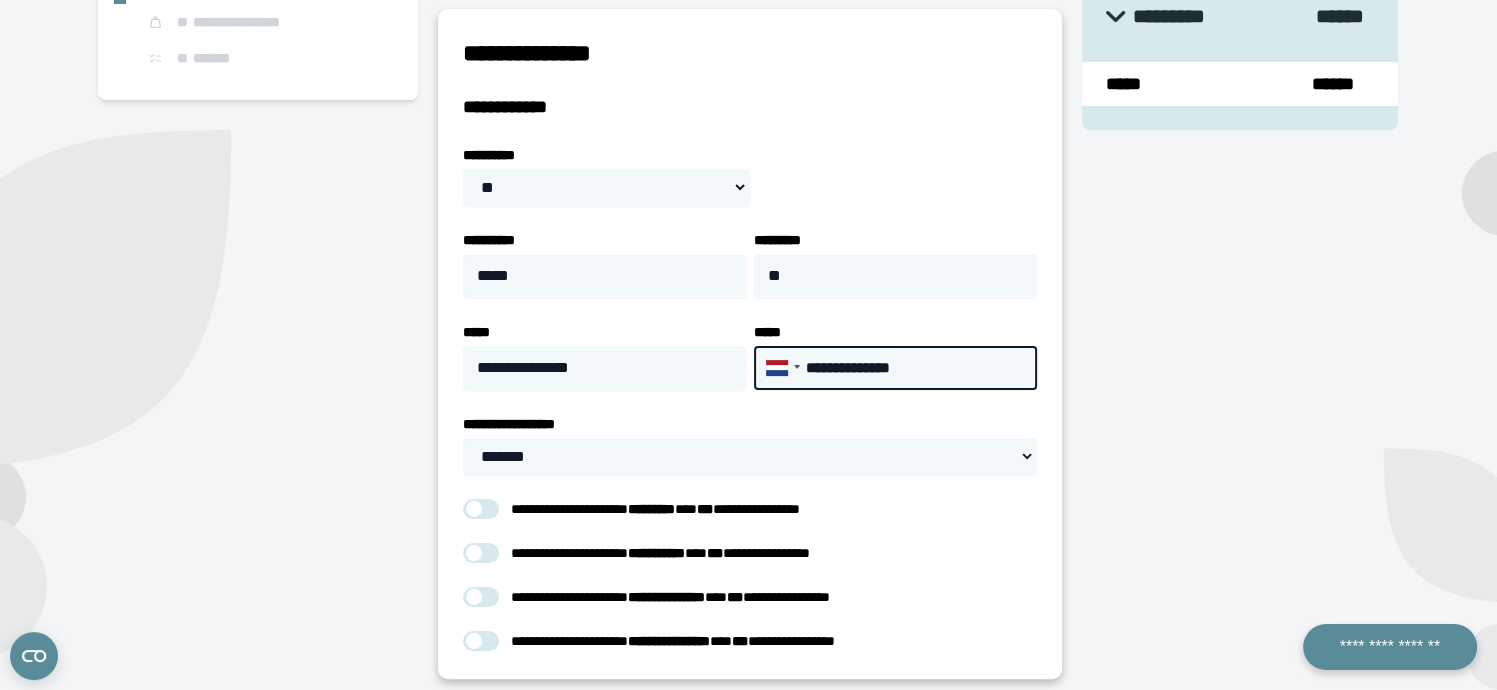 type on "**********" 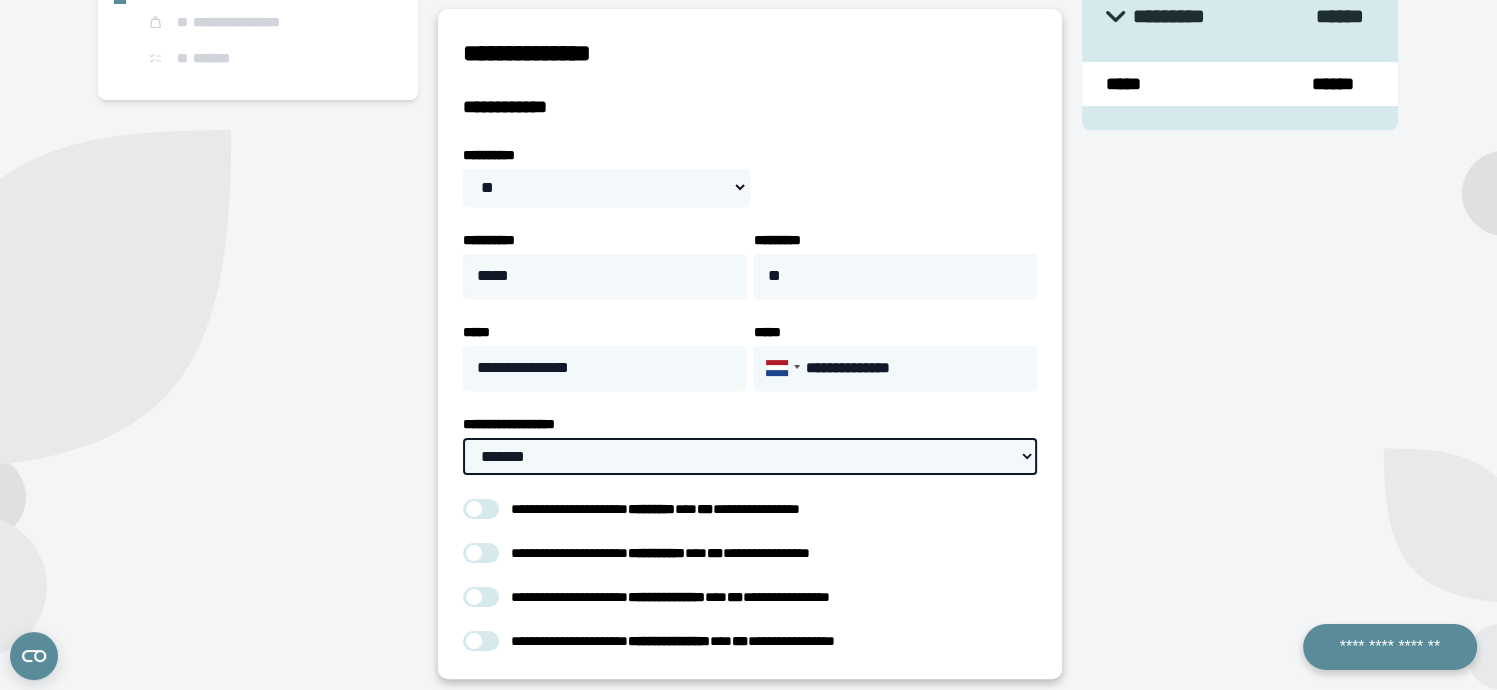 click on "**********" at bounding box center [750, 456] 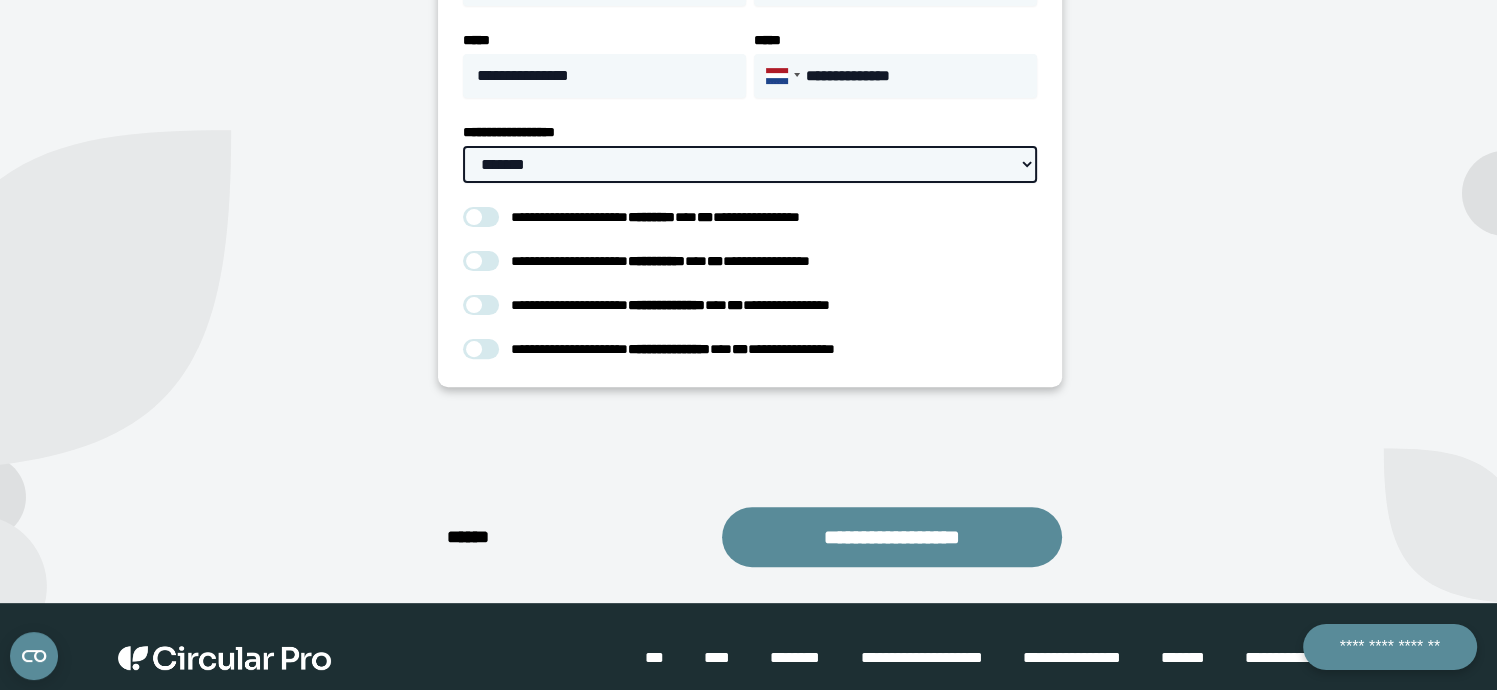 scroll, scrollTop: 600, scrollLeft: 0, axis: vertical 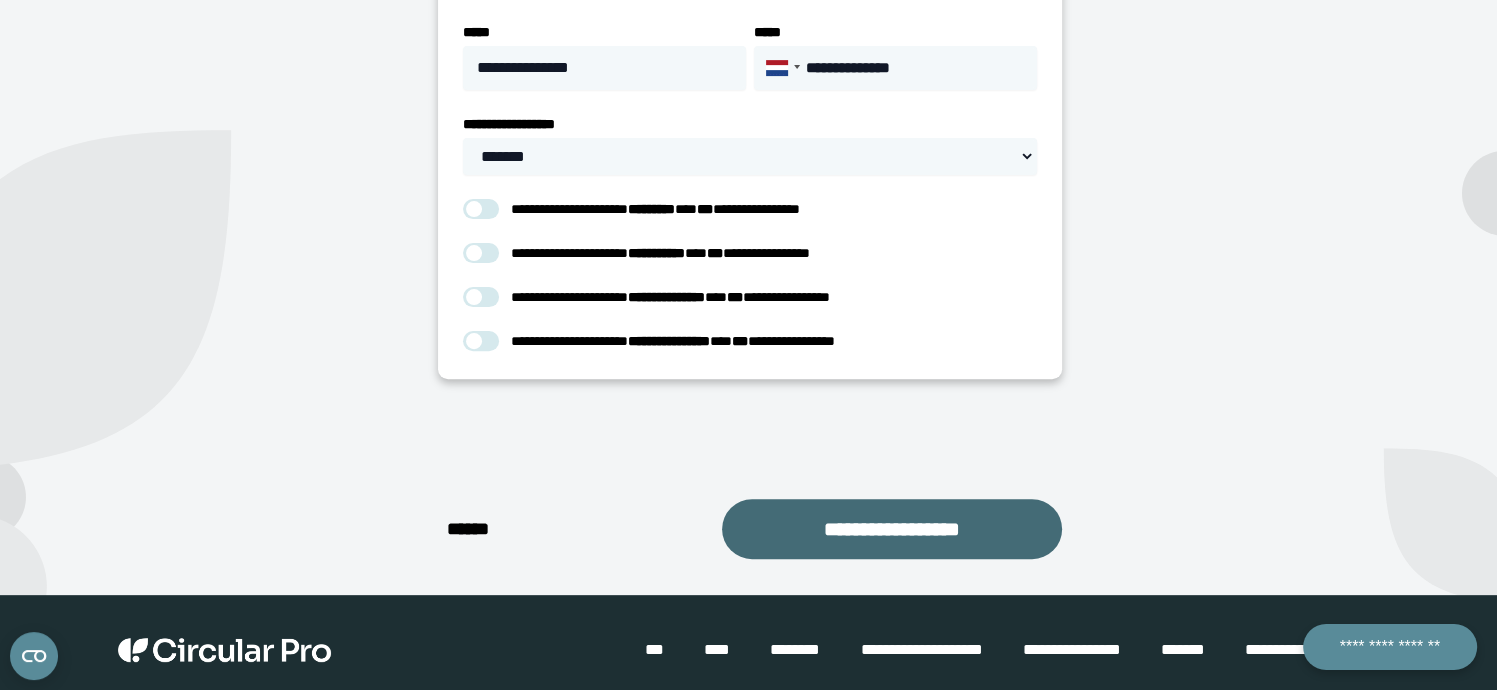 click on "**********" at bounding box center [892, 529] 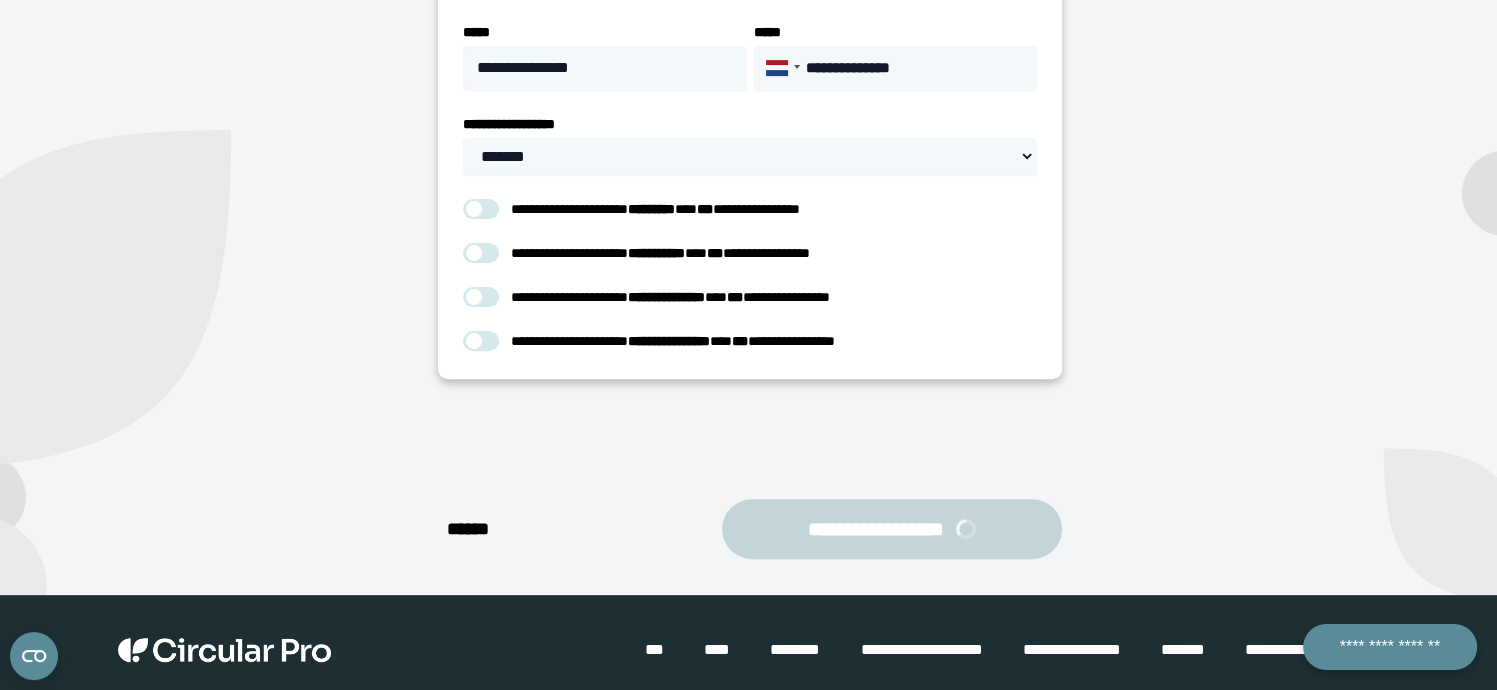 scroll, scrollTop: 255, scrollLeft: 0, axis: vertical 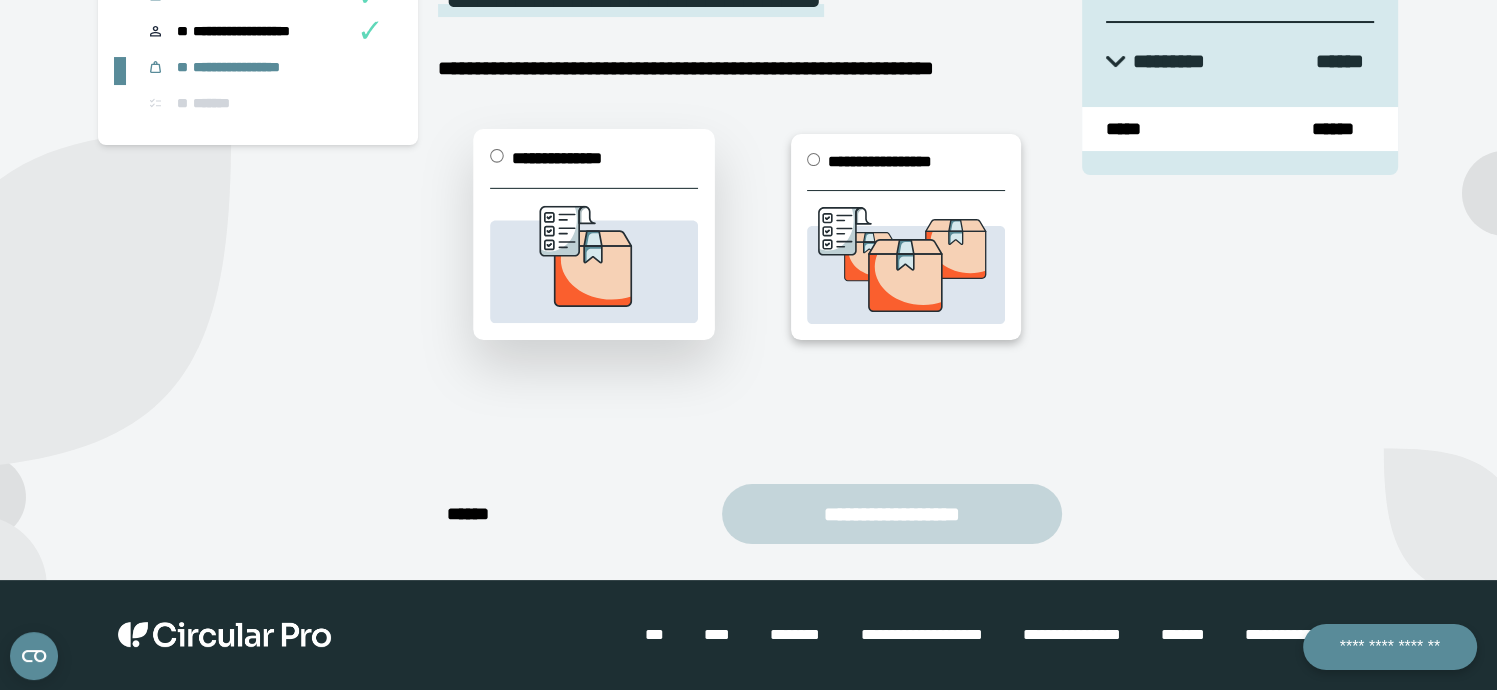 click on "**********" at bounding box center (594, 167) 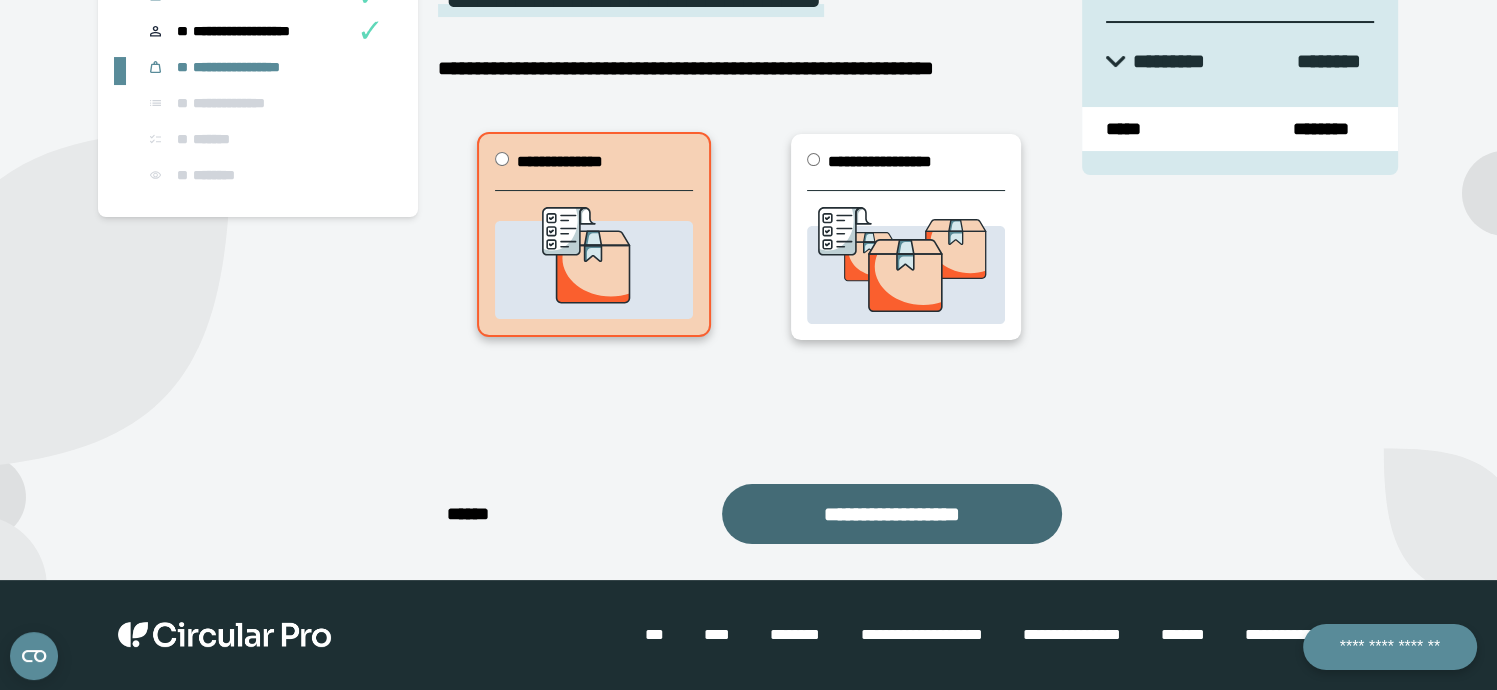 click on "**********" at bounding box center [892, 514] 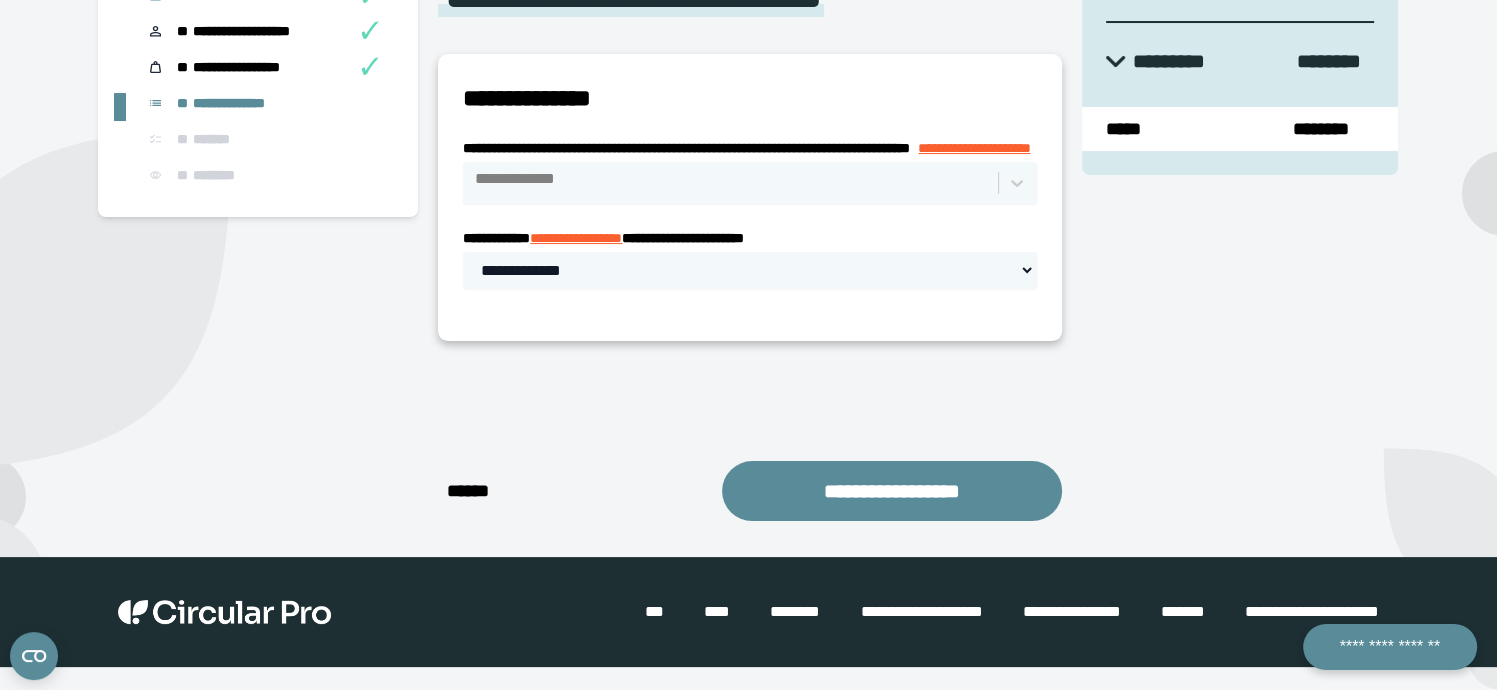 click at bounding box center [785, 183] 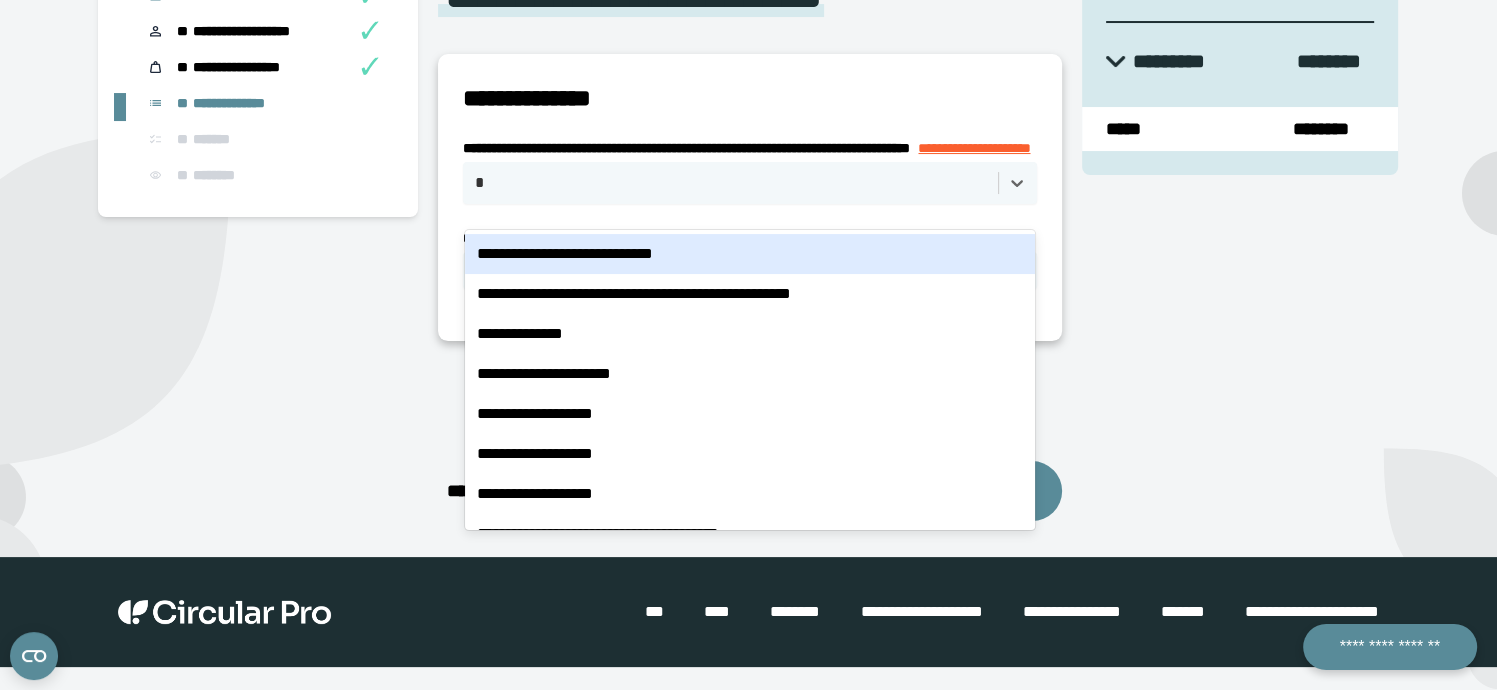 type on "**" 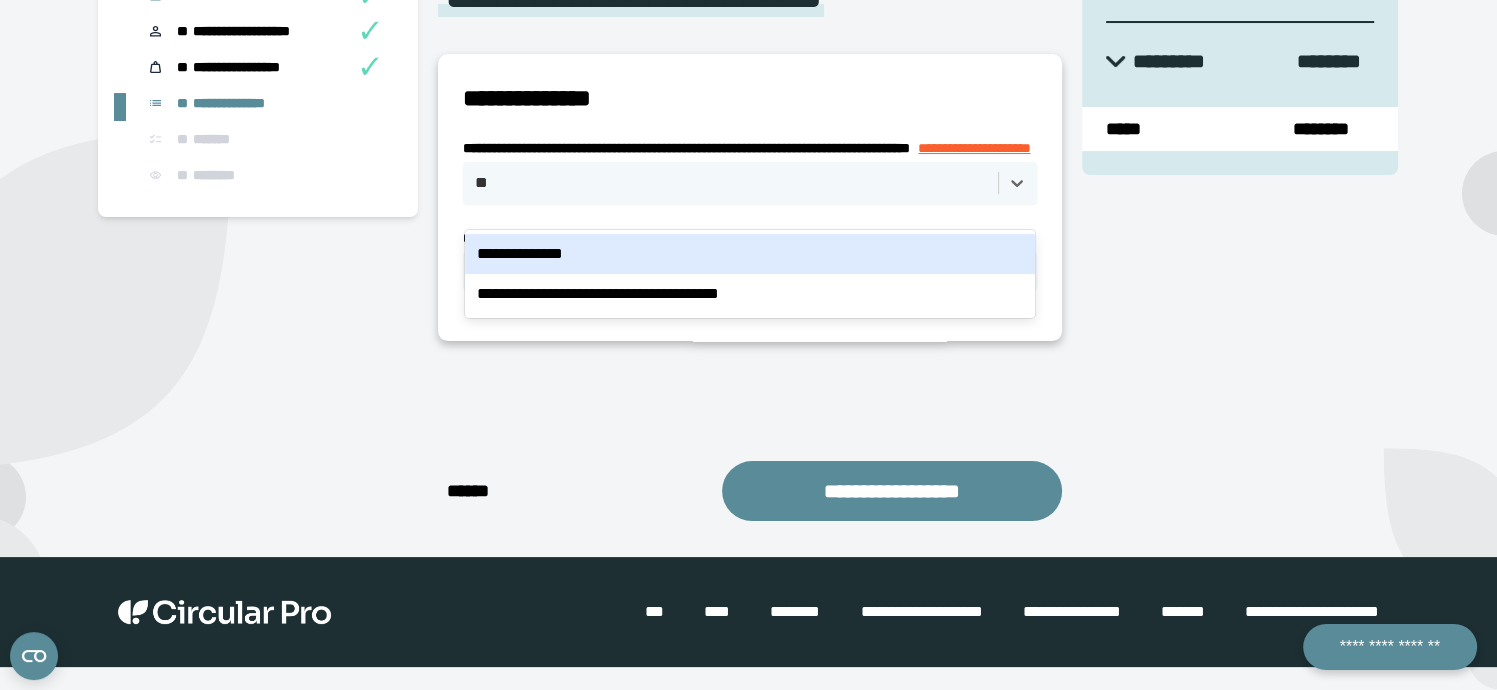 click on "***** * ****** *" at bounding box center [530, 254] 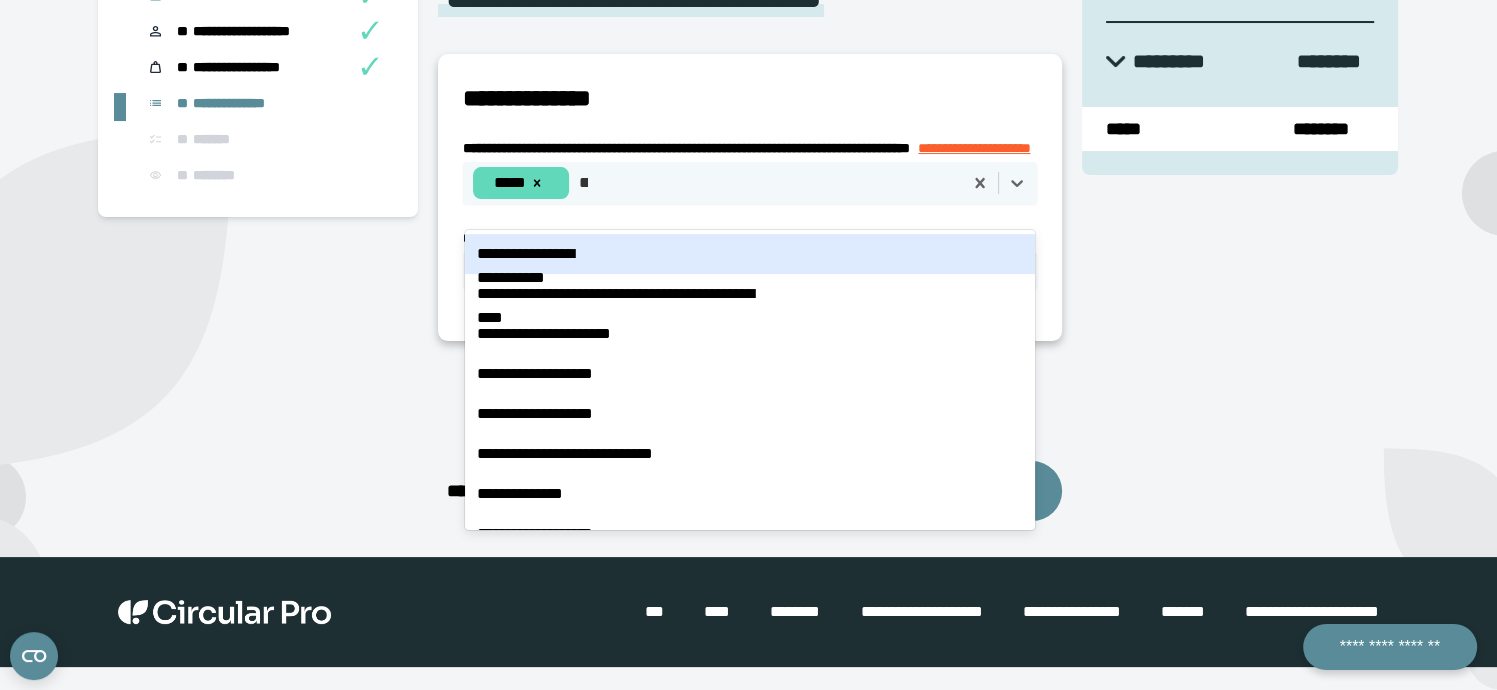 type 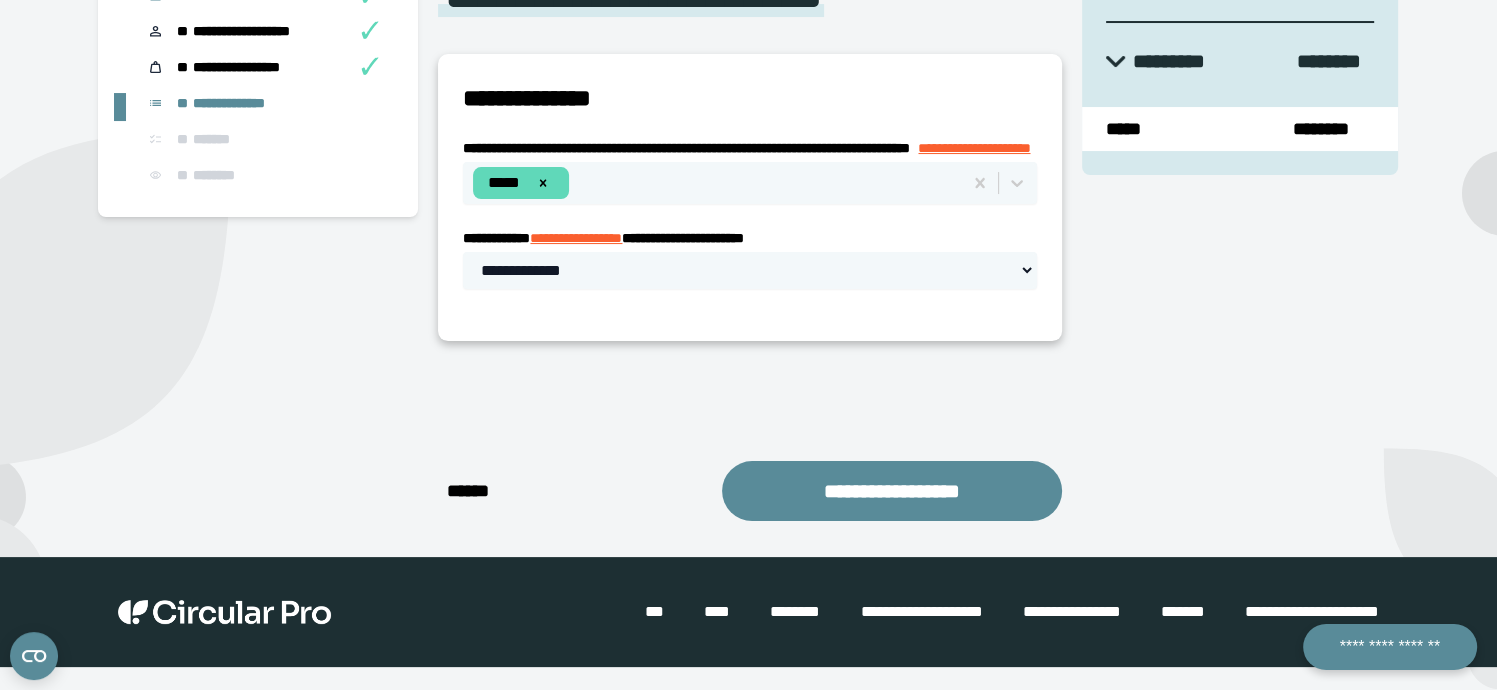 click on "**********" at bounding box center [750, 197] 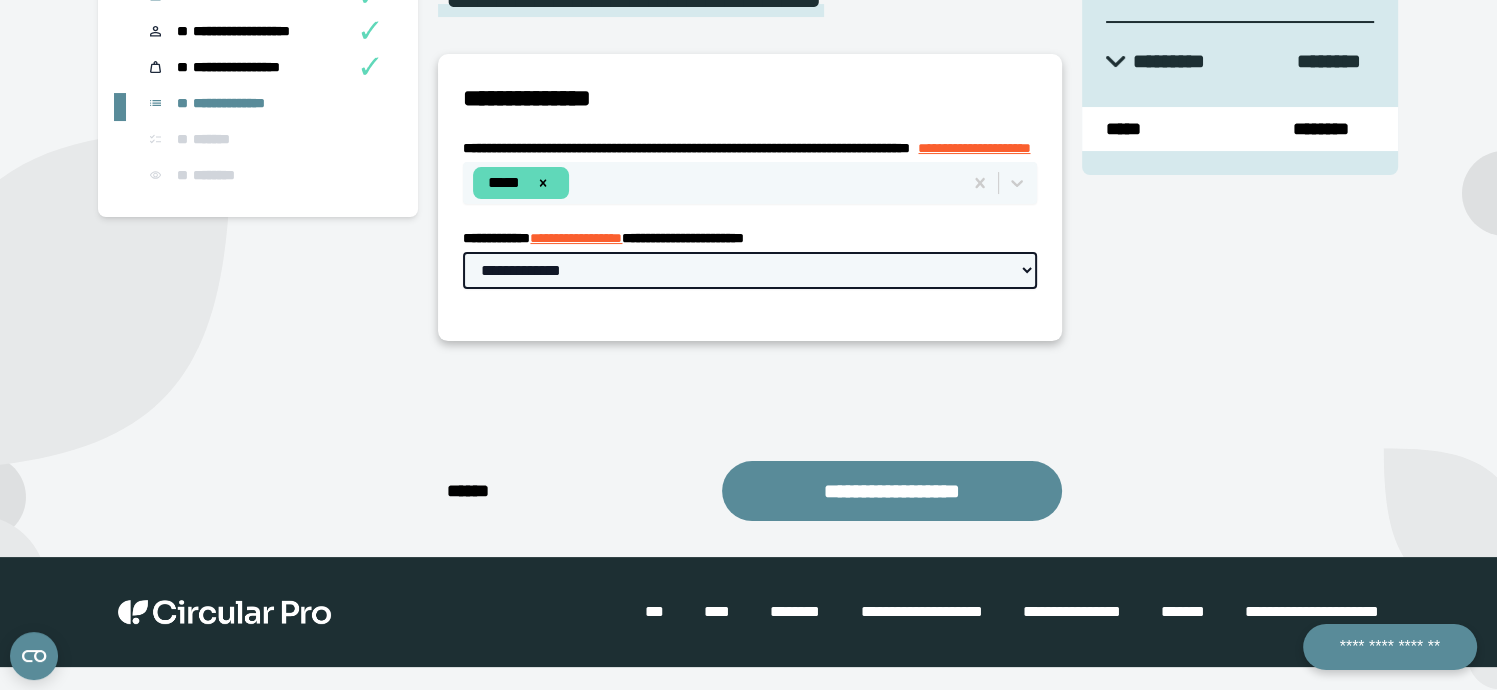click on "**********" at bounding box center [750, 270] 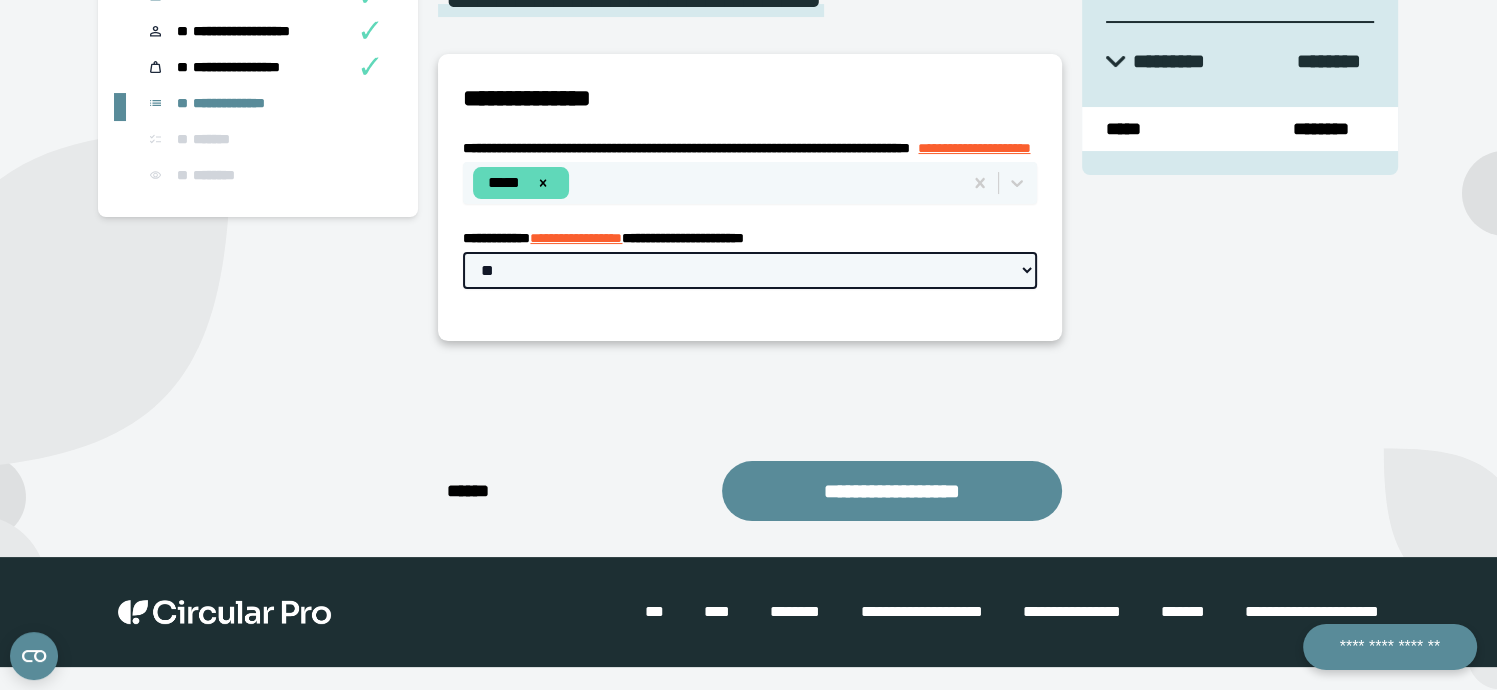 click on "**********" at bounding box center [750, 270] 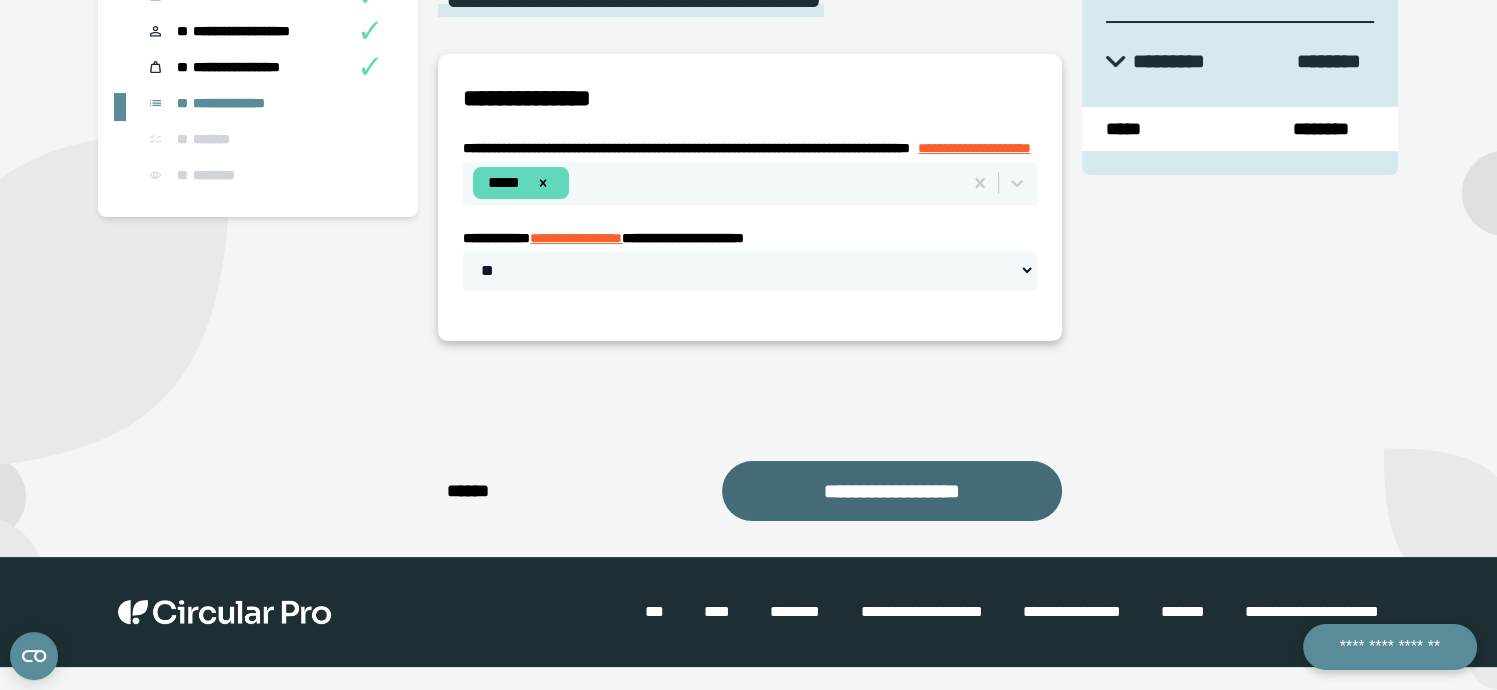 click on "**********" at bounding box center [892, 491] 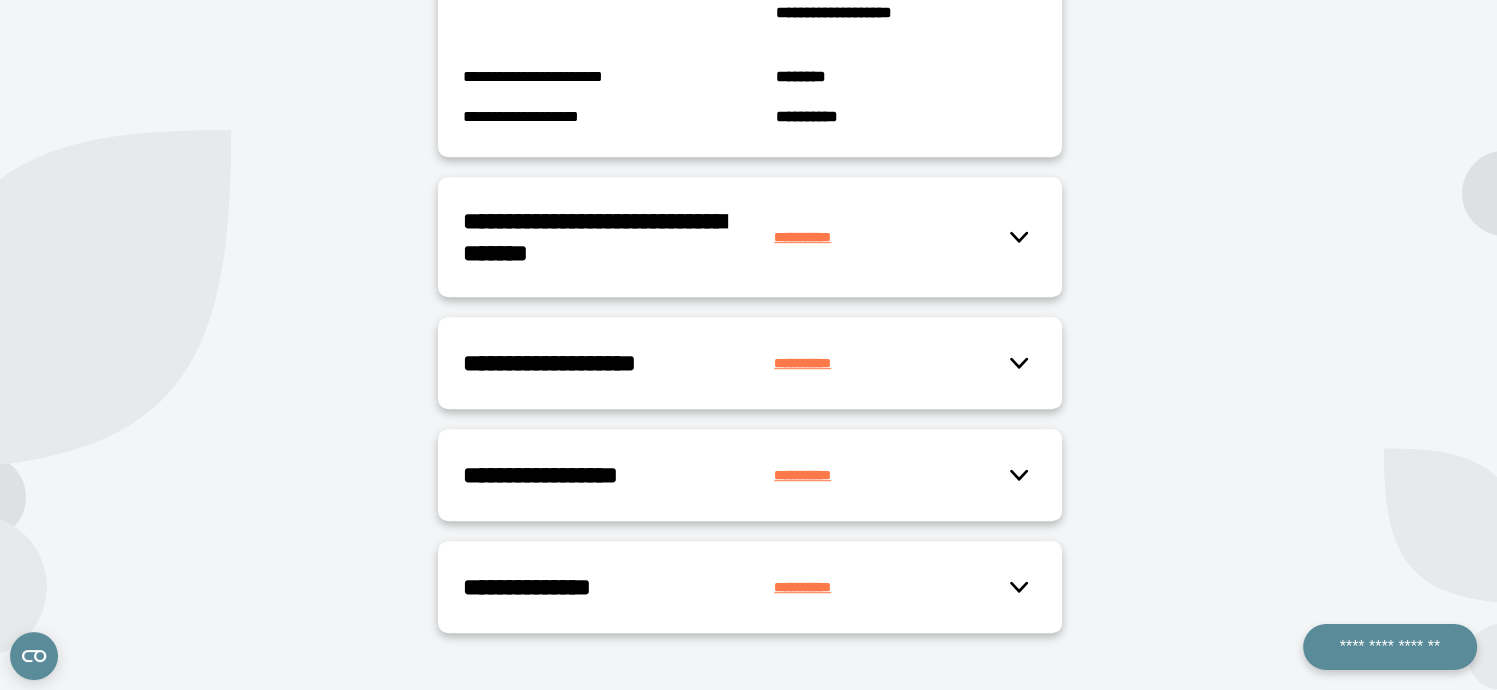 scroll, scrollTop: 917, scrollLeft: 0, axis: vertical 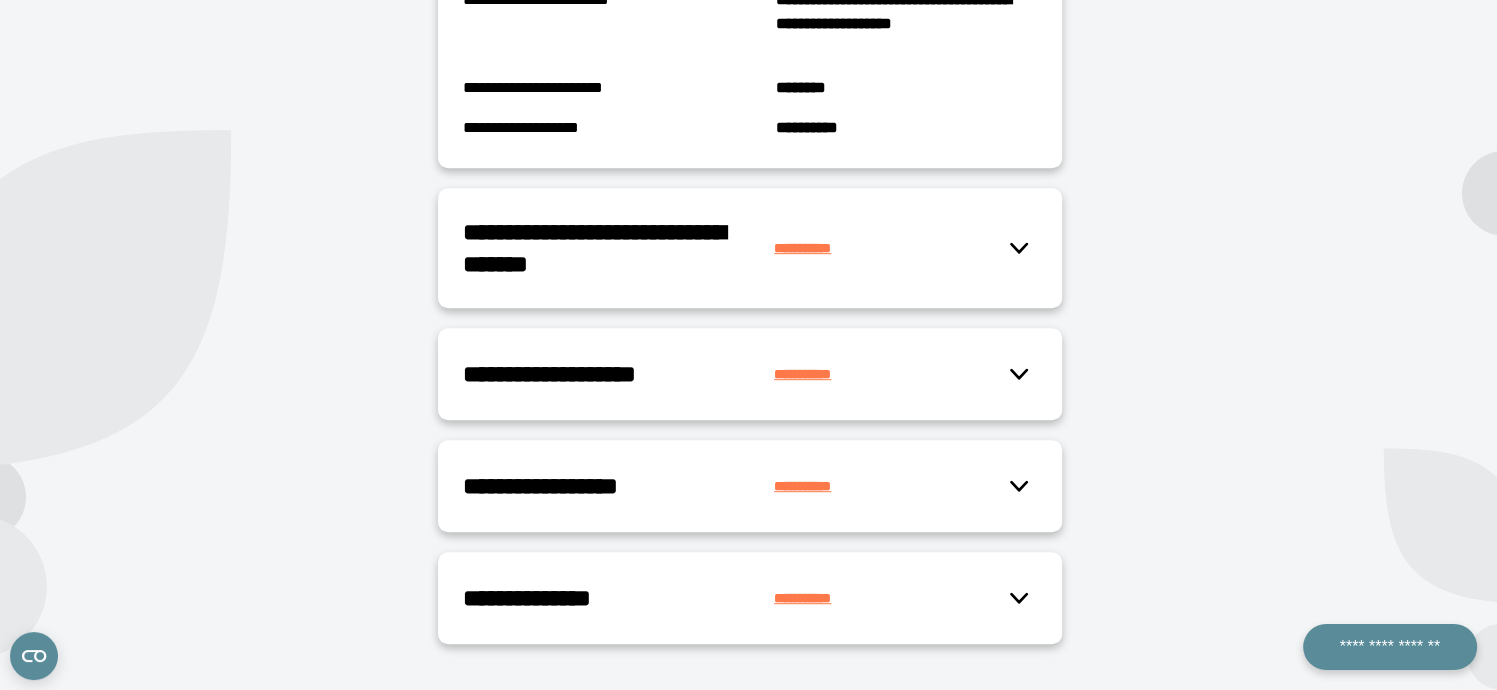 click 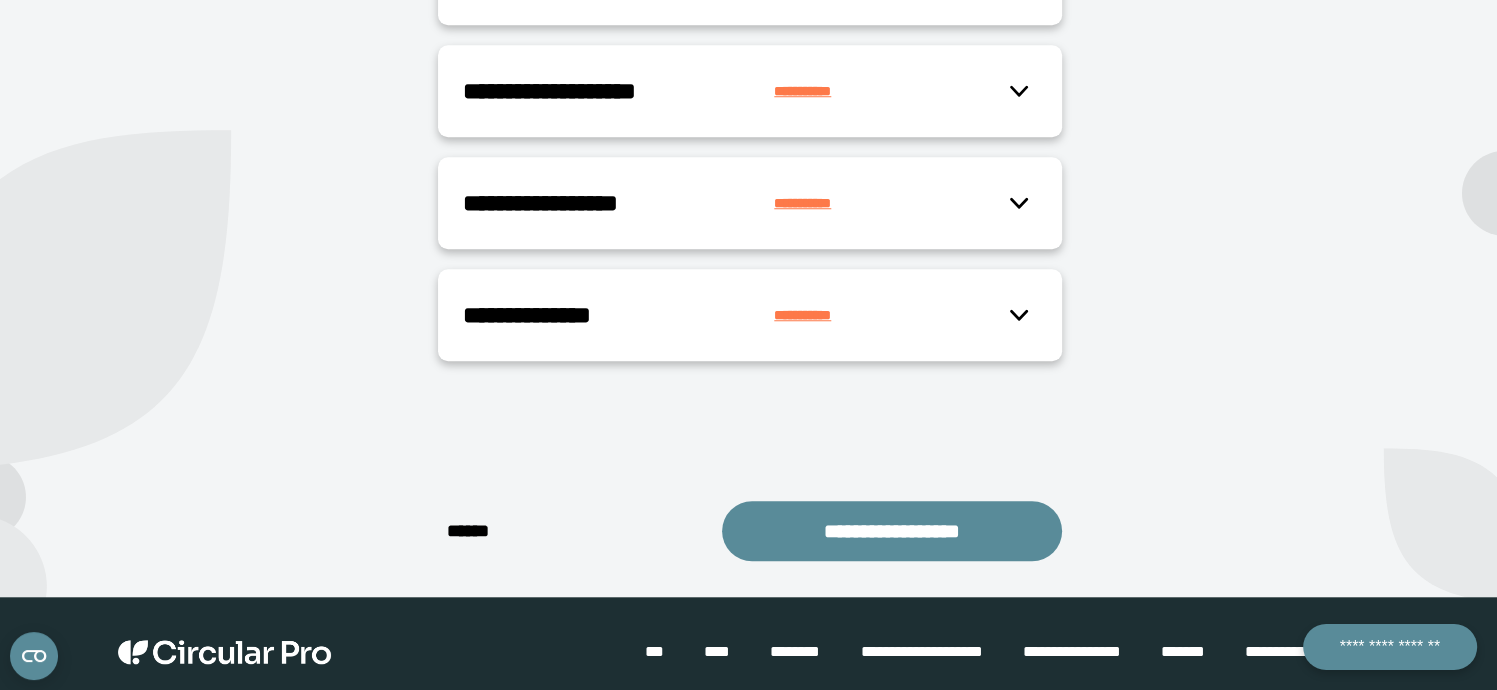 scroll, scrollTop: 1665, scrollLeft: 0, axis: vertical 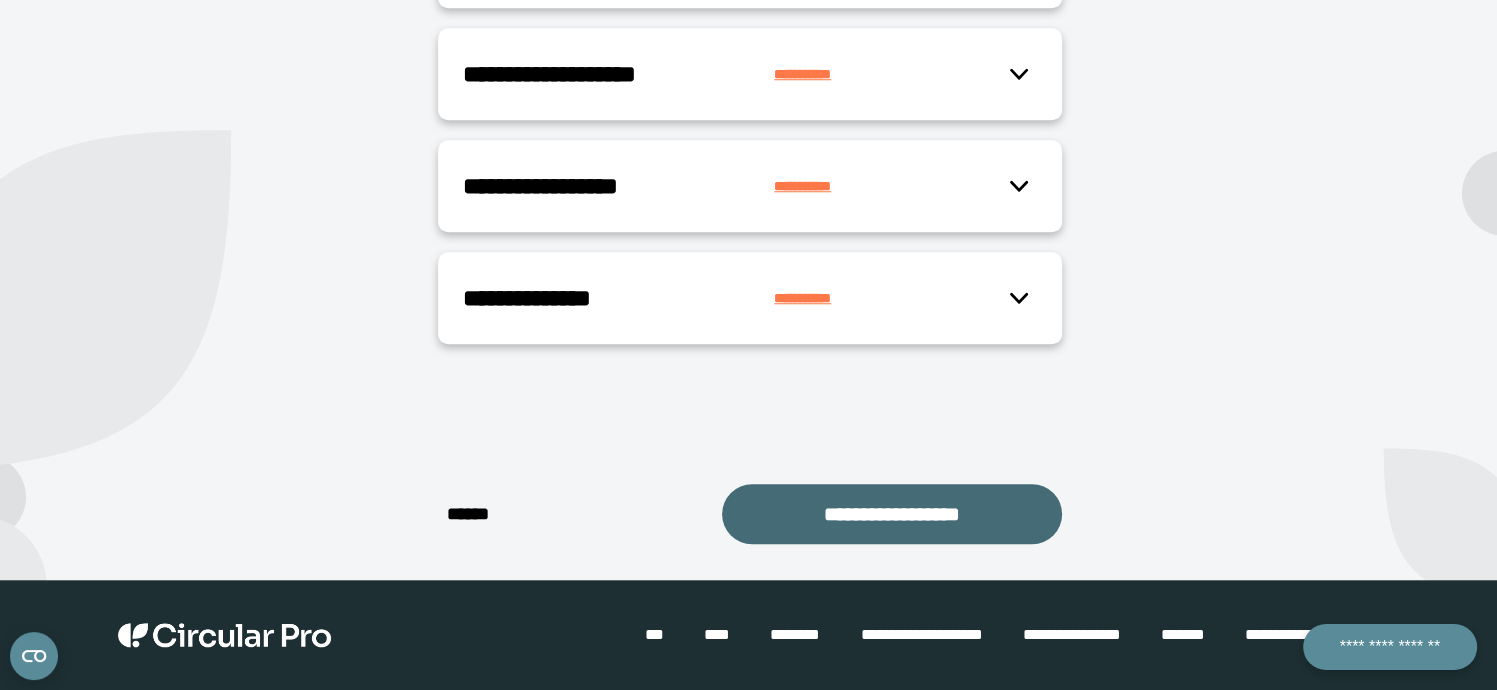 click on "**********" at bounding box center [892, 514] 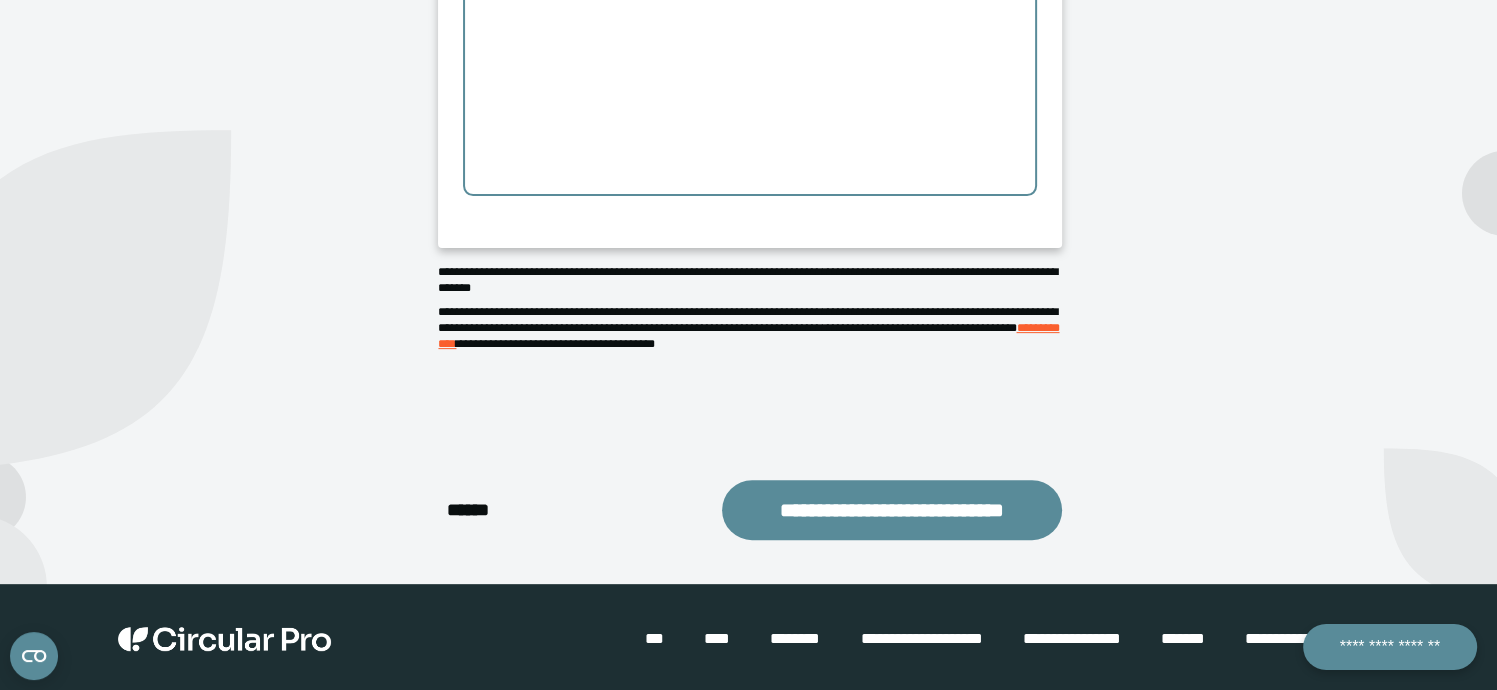 scroll, scrollTop: 640, scrollLeft: 0, axis: vertical 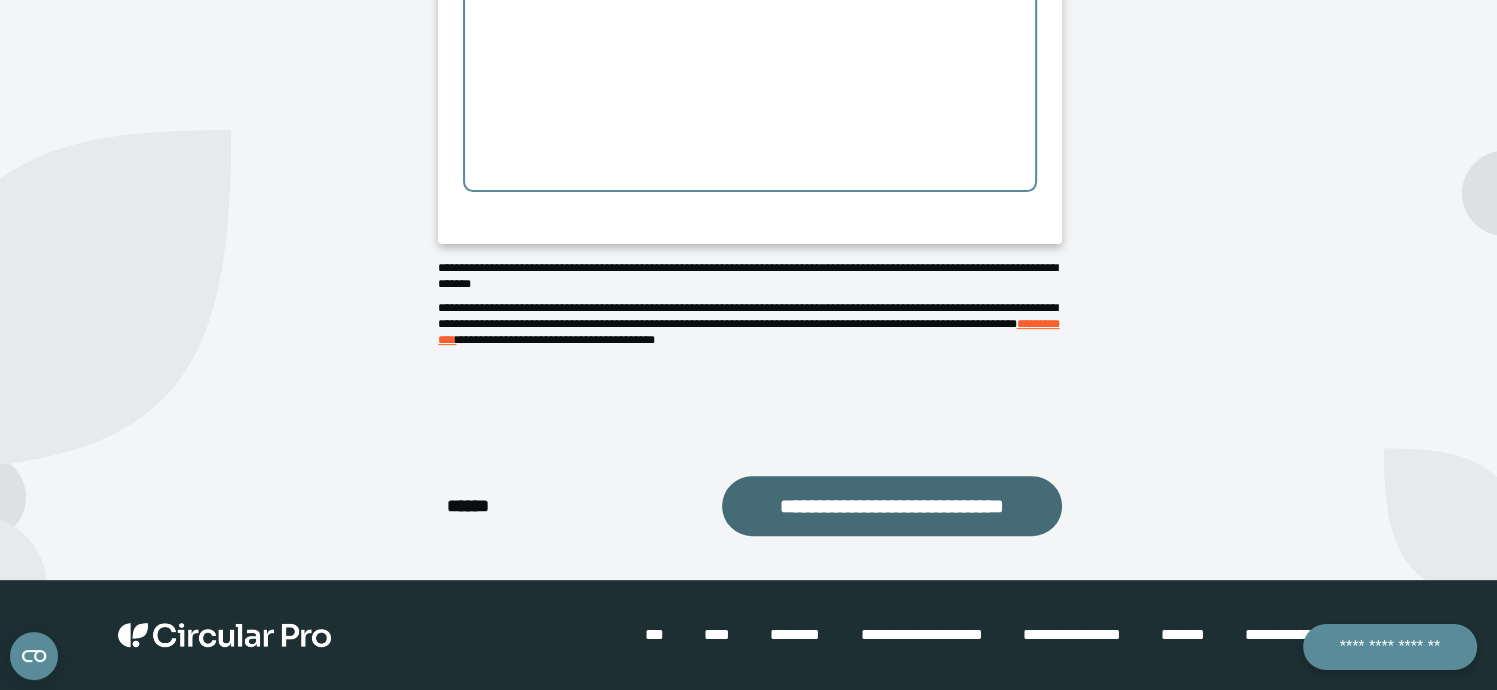 click on "**********" at bounding box center [892, 506] 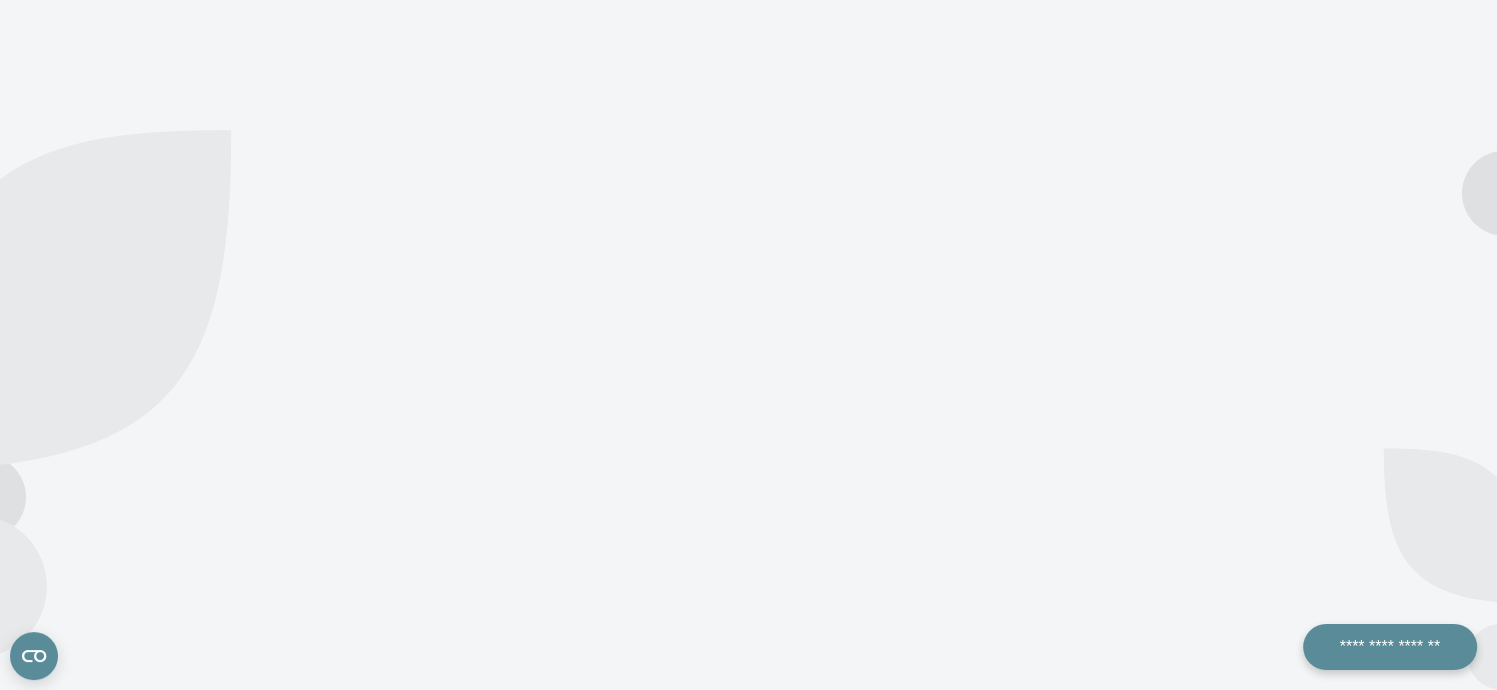scroll, scrollTop: 0, scrollLeft: 0, axis: both 